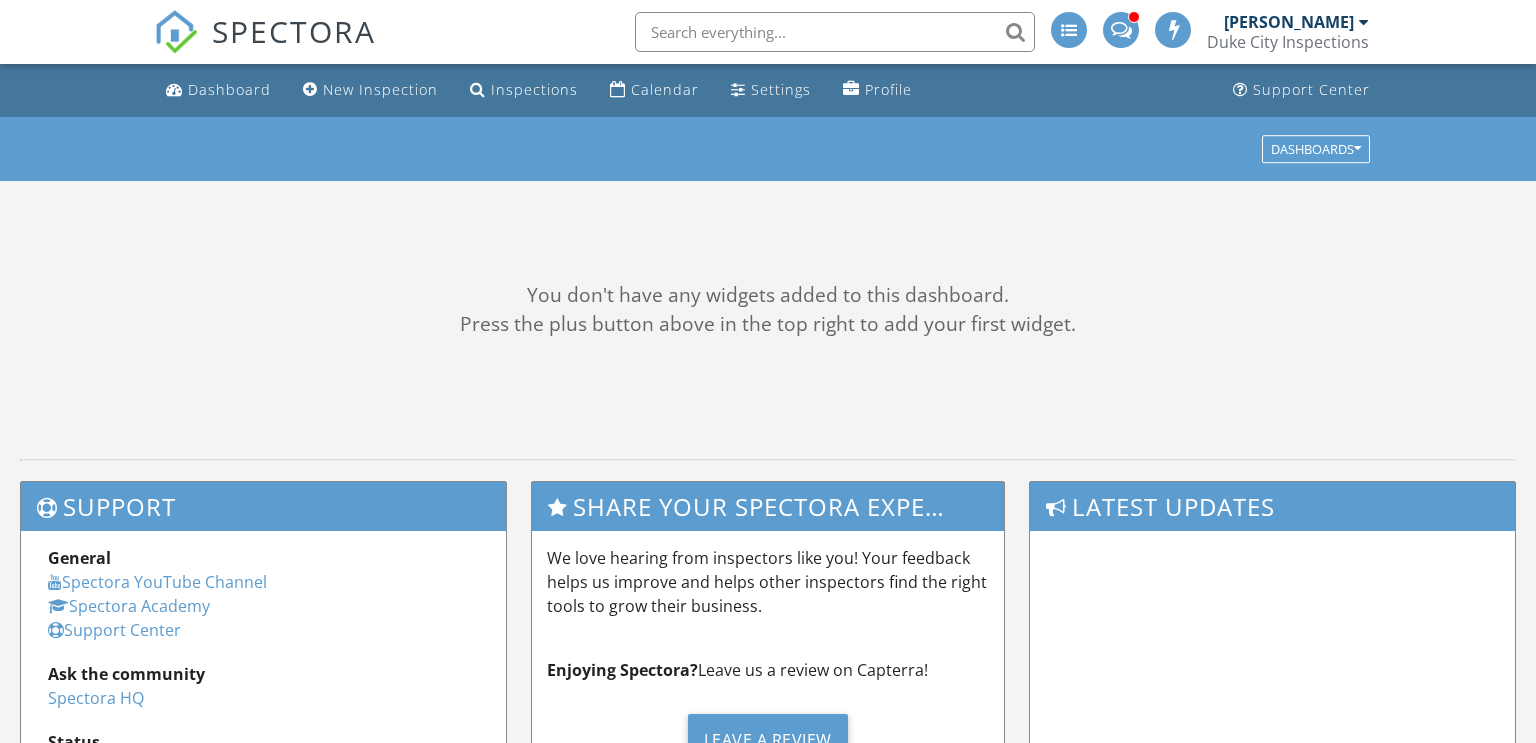 scroll, scrollTop: 0, scrollLeft: 0, axis: both 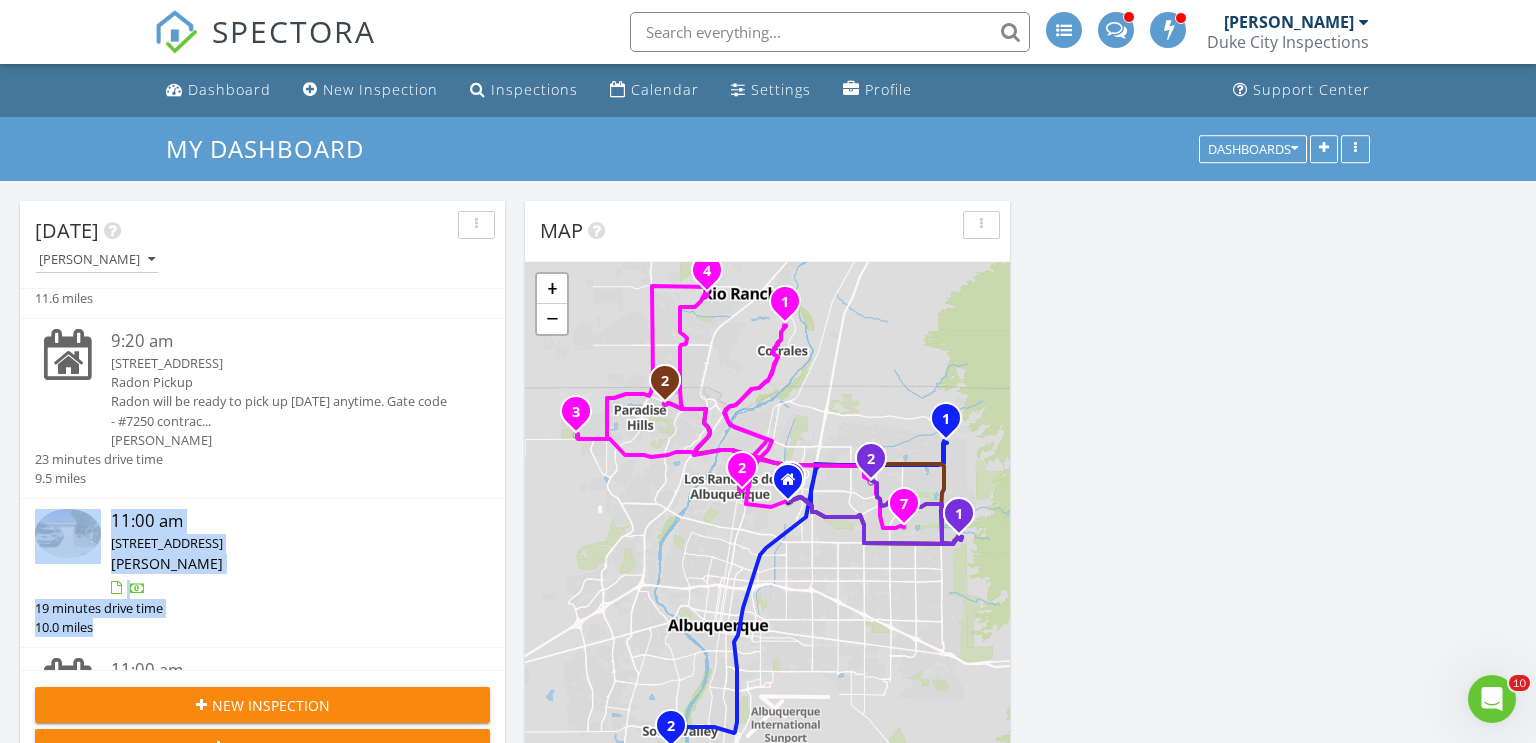 click on "9701 Mogollon Dr NW, Albuquerque, NM 87114" at bounding box center (167, 543) 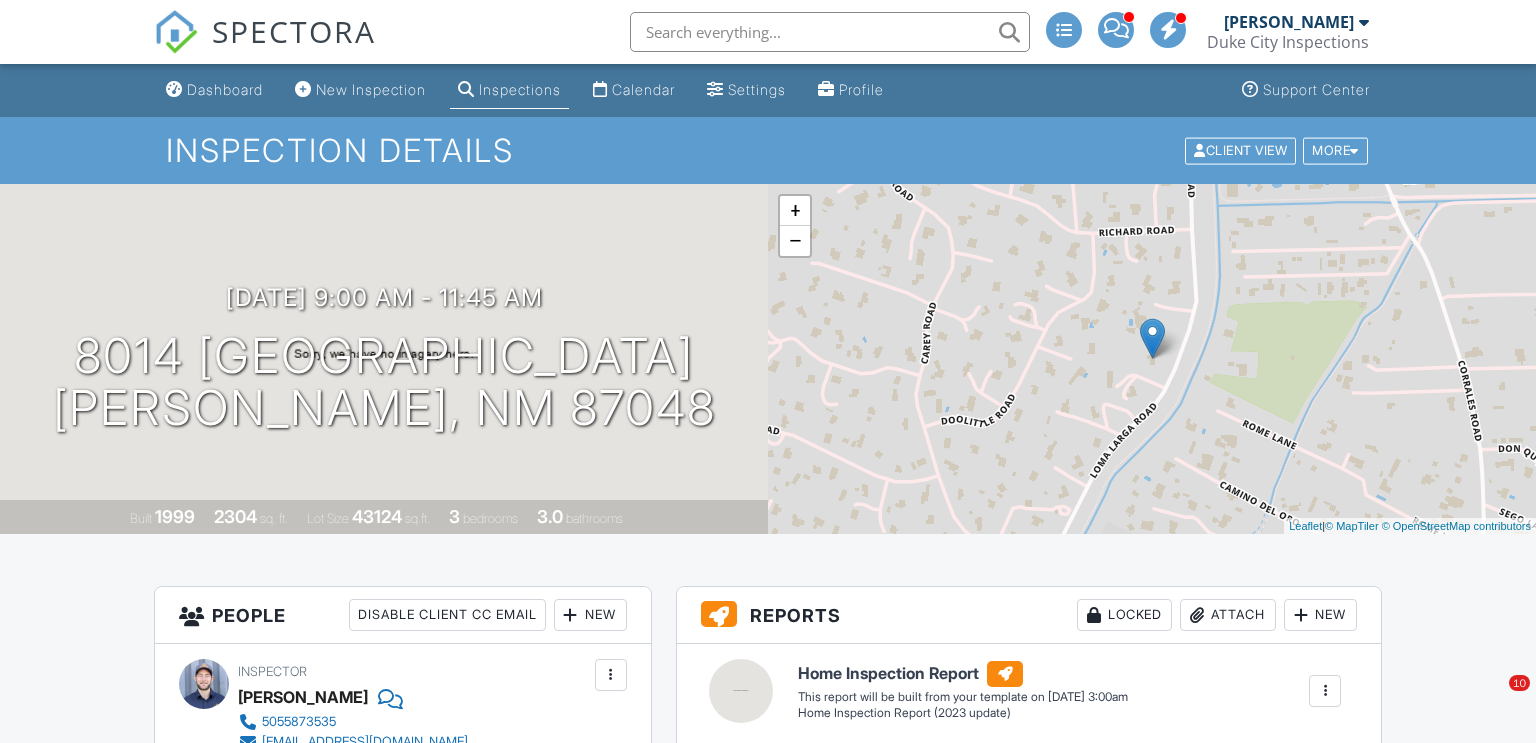 scroll, scrollTop: 0, scrollLeft: 0, axis: both 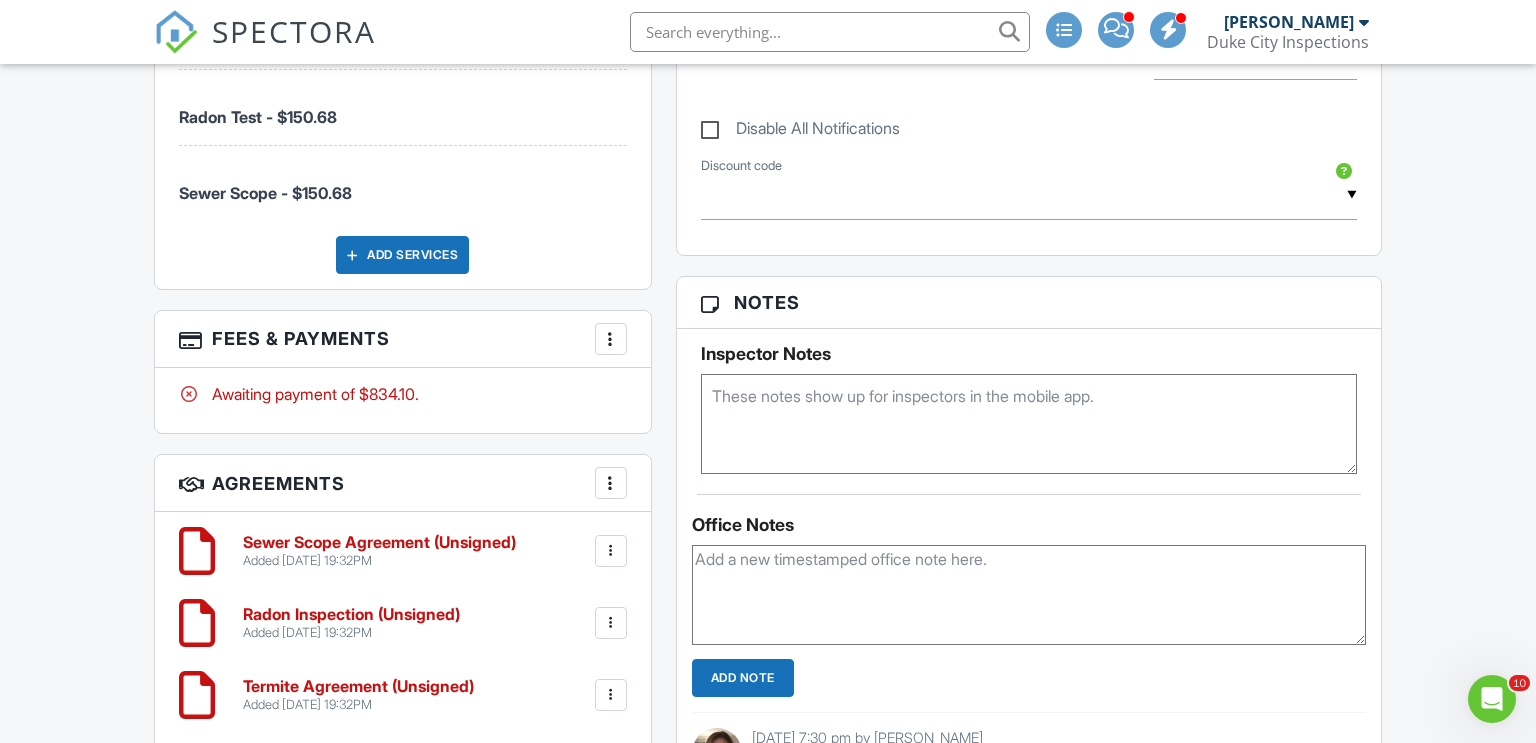 click at bounding box center [1029, 424] 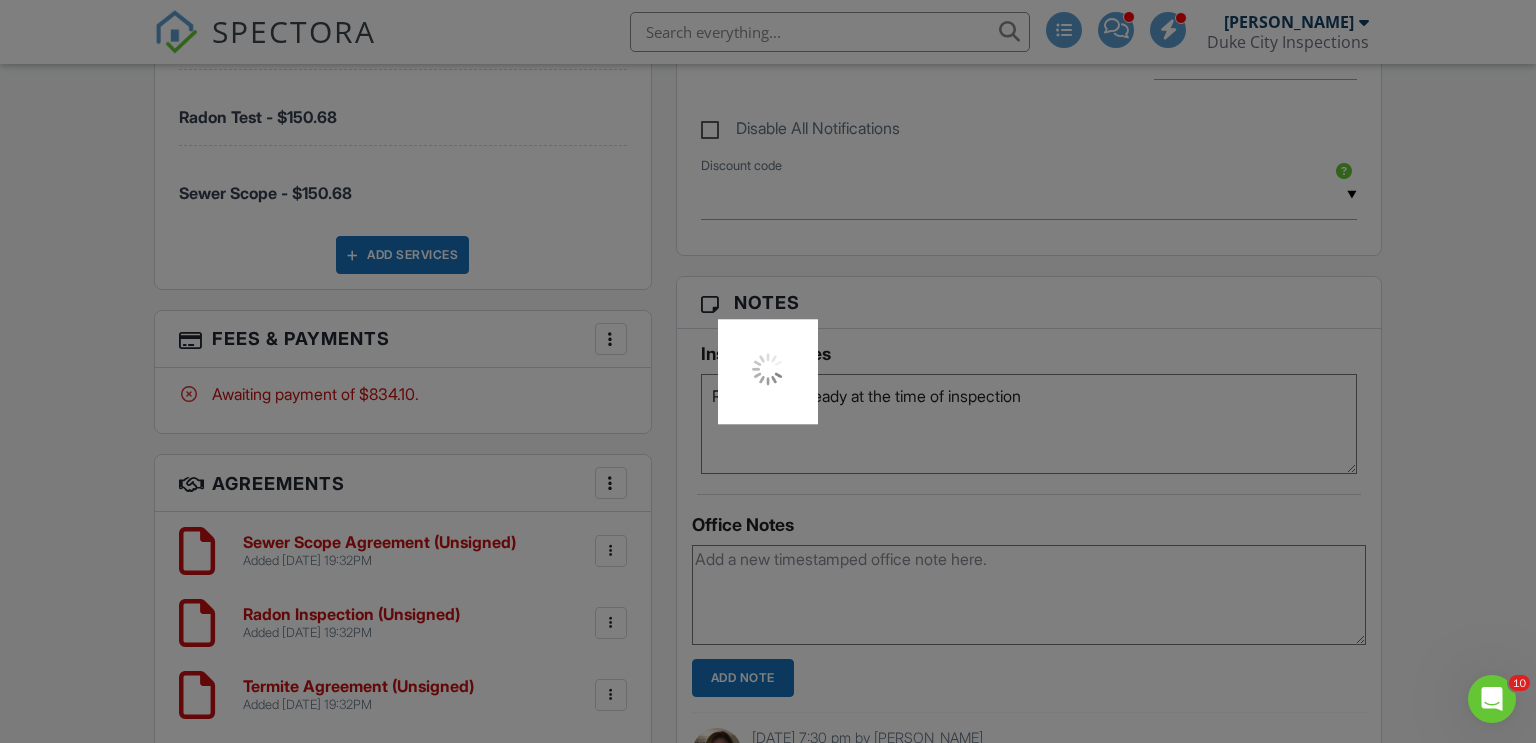 type on "Radon will be ready at the time of inspection" 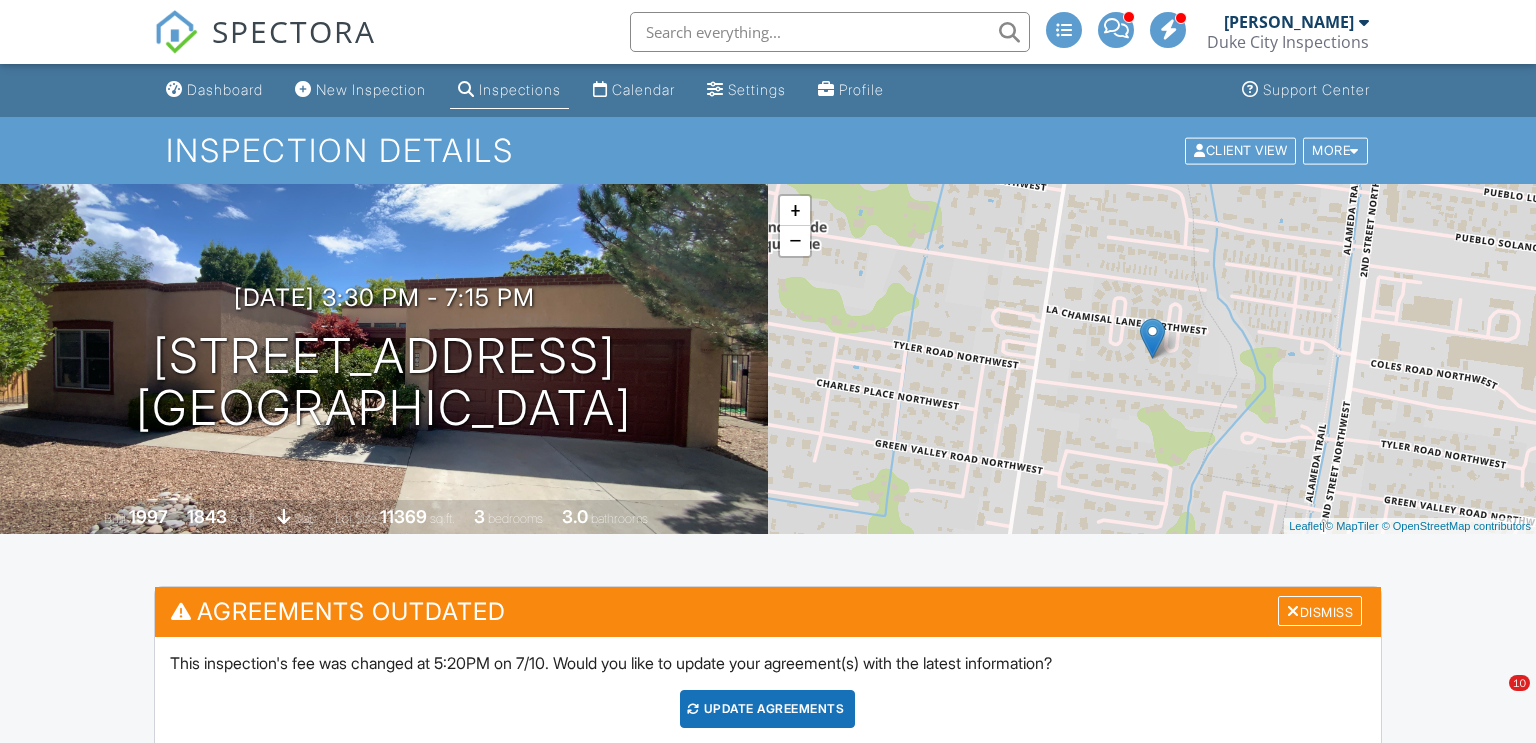 scroll, scrollTop: 0, scrollLeft: 0, axis: both 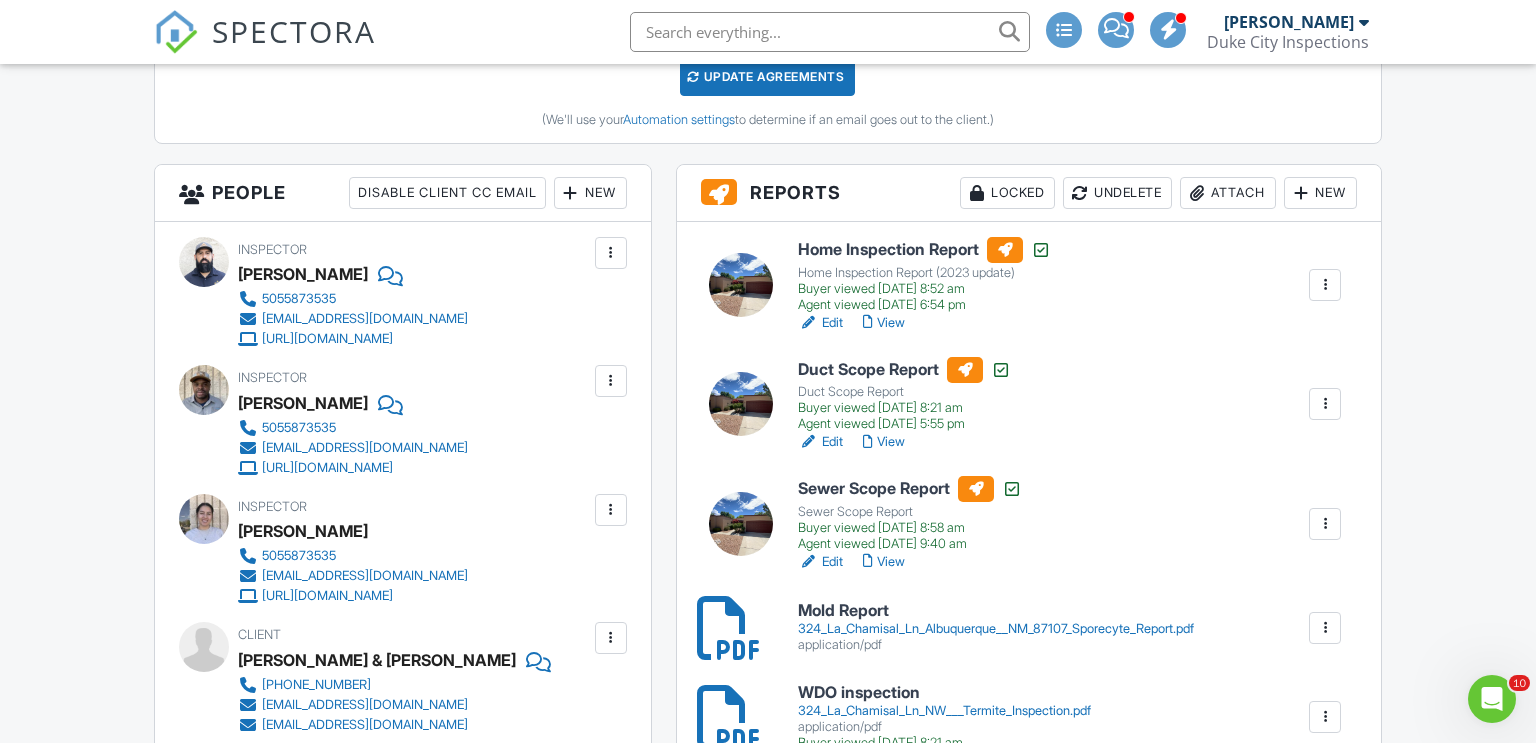 click on "Attach" at bounding box center (1228, 193) 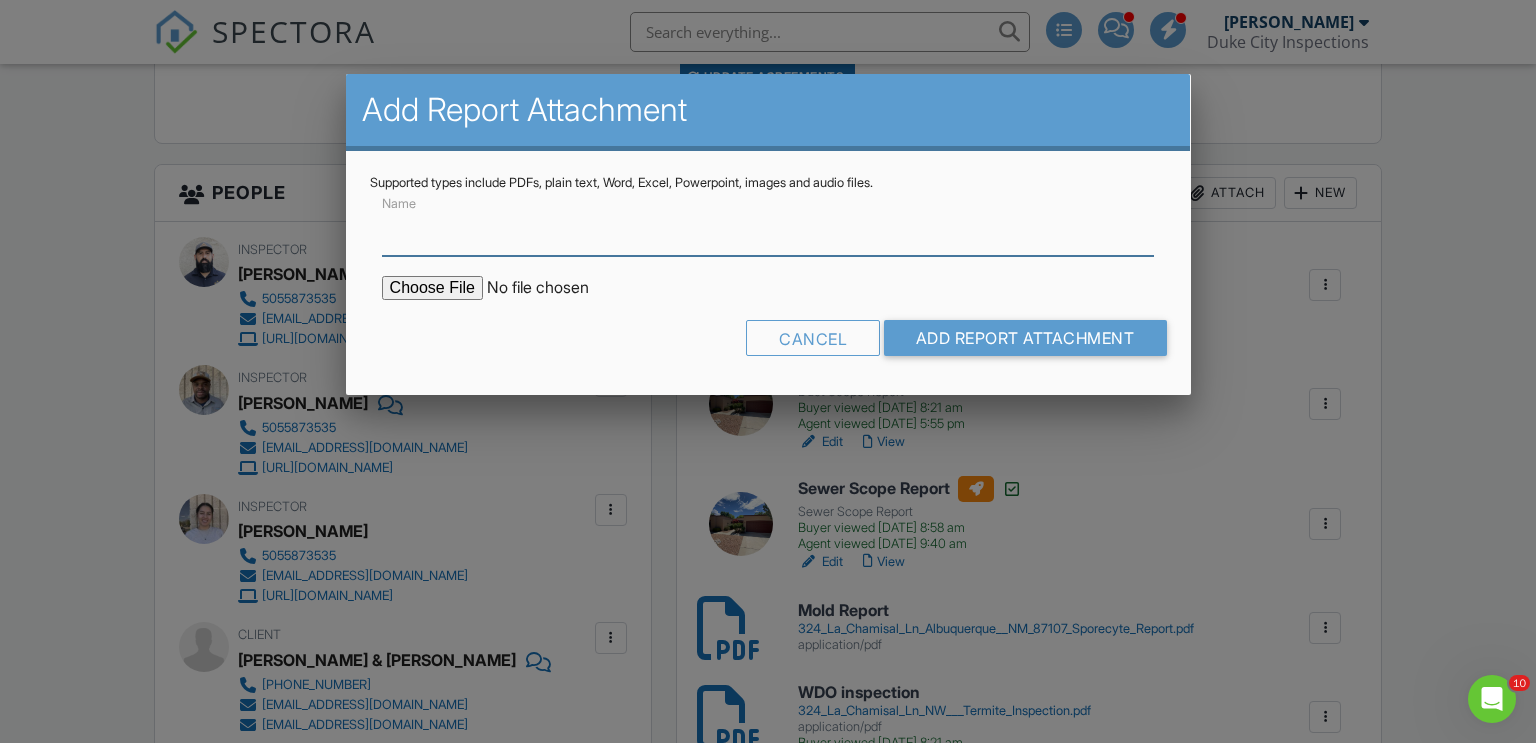 click on "Name" at bounding box center (768, 231) 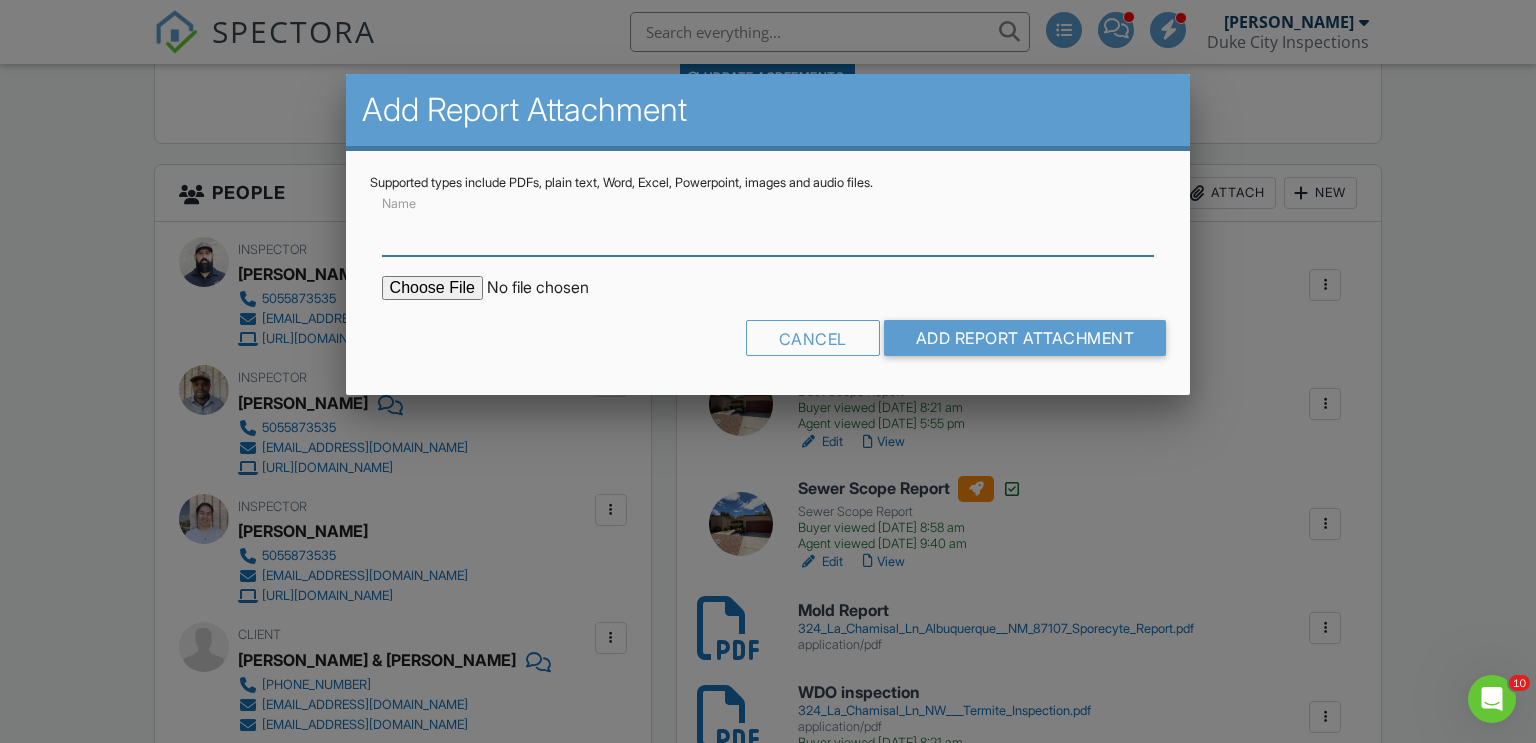 type on "Radon report" 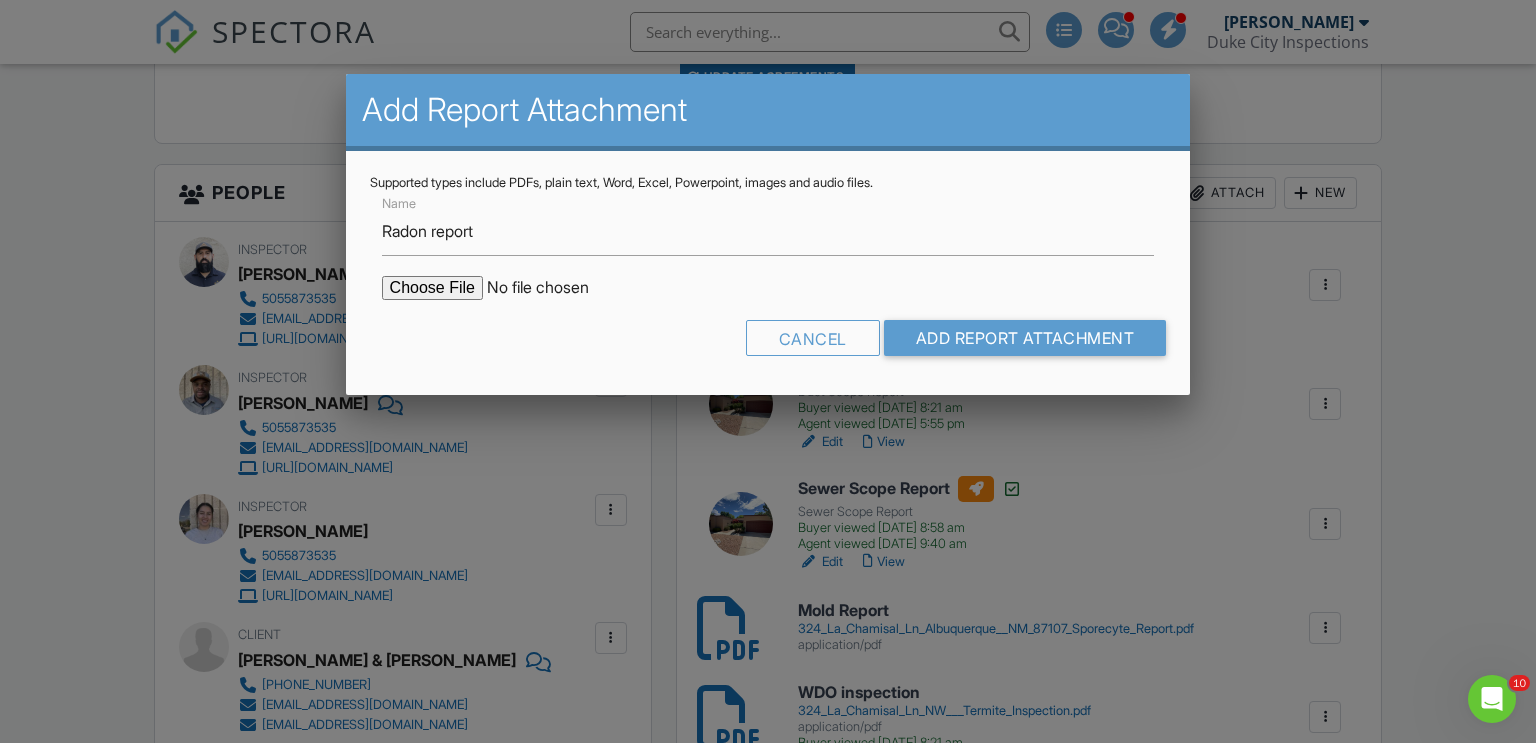 click at bounding box center (552, 288) 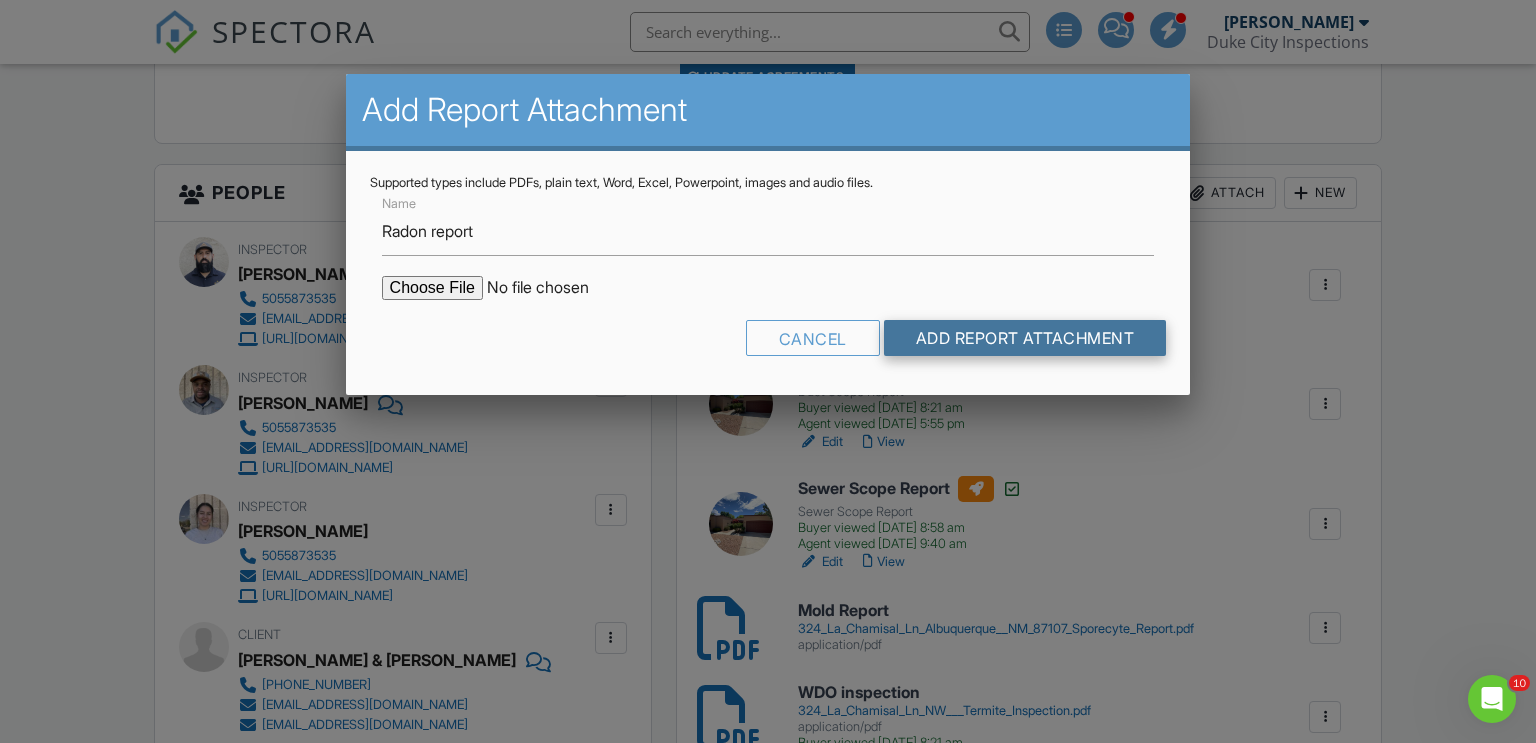 click on "Add Report Attachment" at bounding box center [1025, 338] 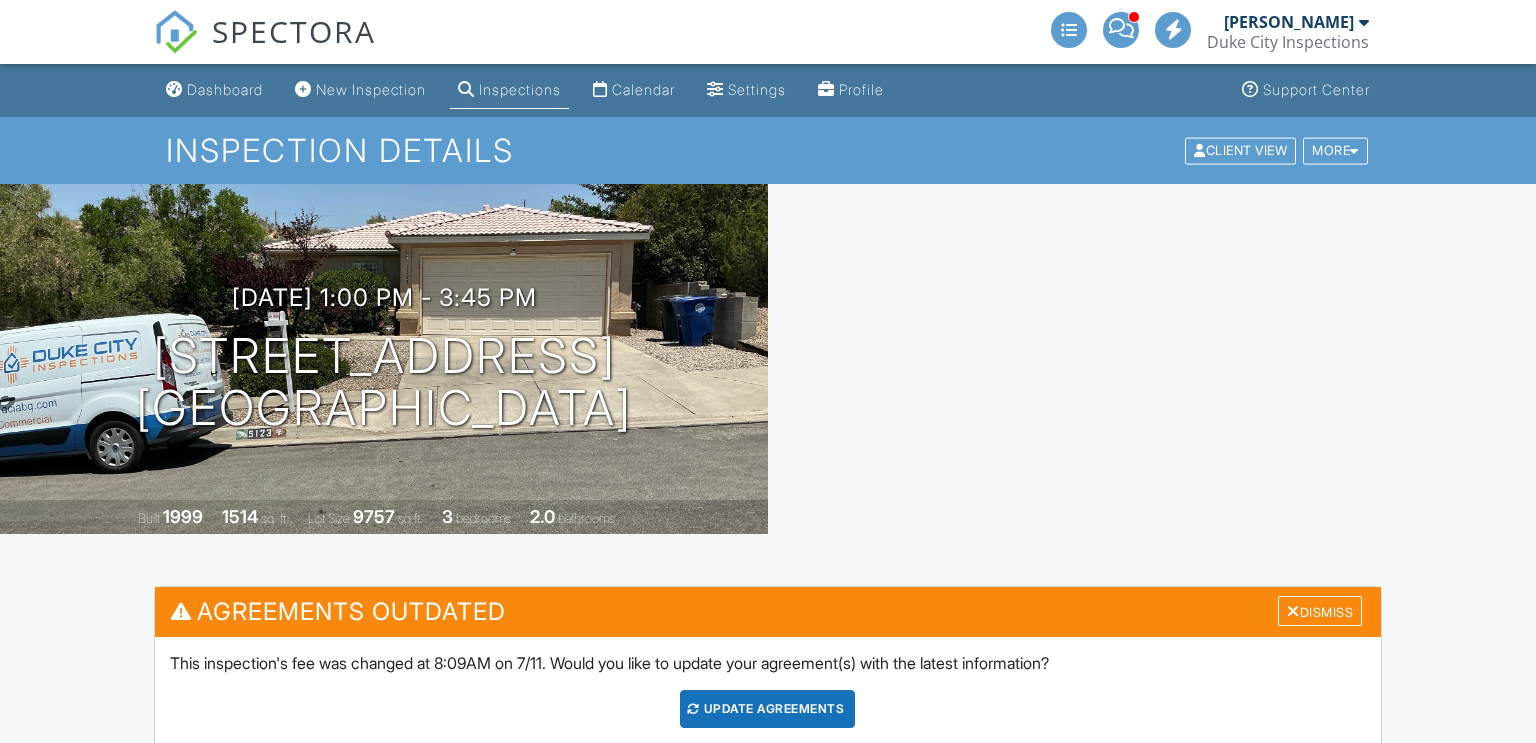 scroll, scrollTop: 645, scrollLeft: 0, axis: vertical 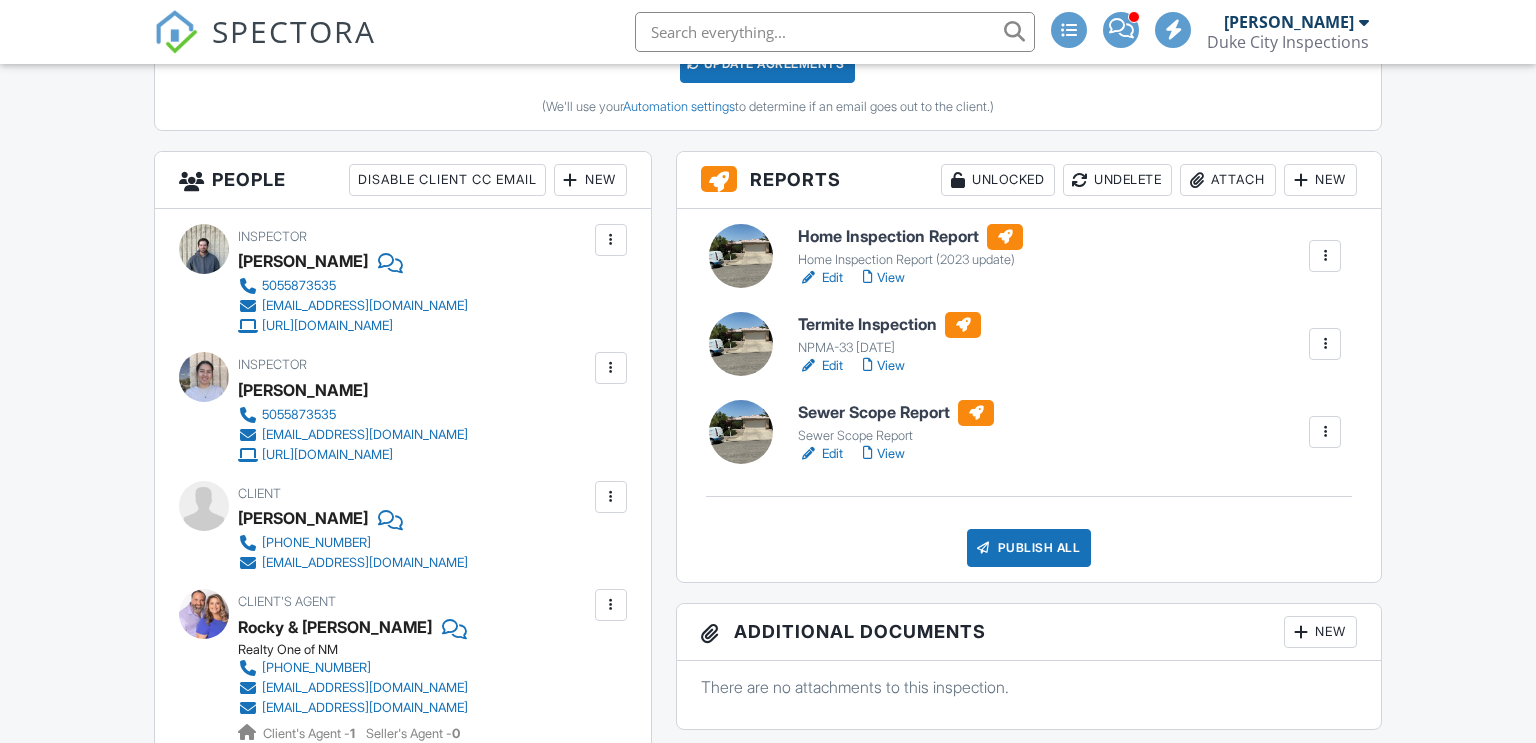 click on "Attach" at bounding box center (1228, 180) 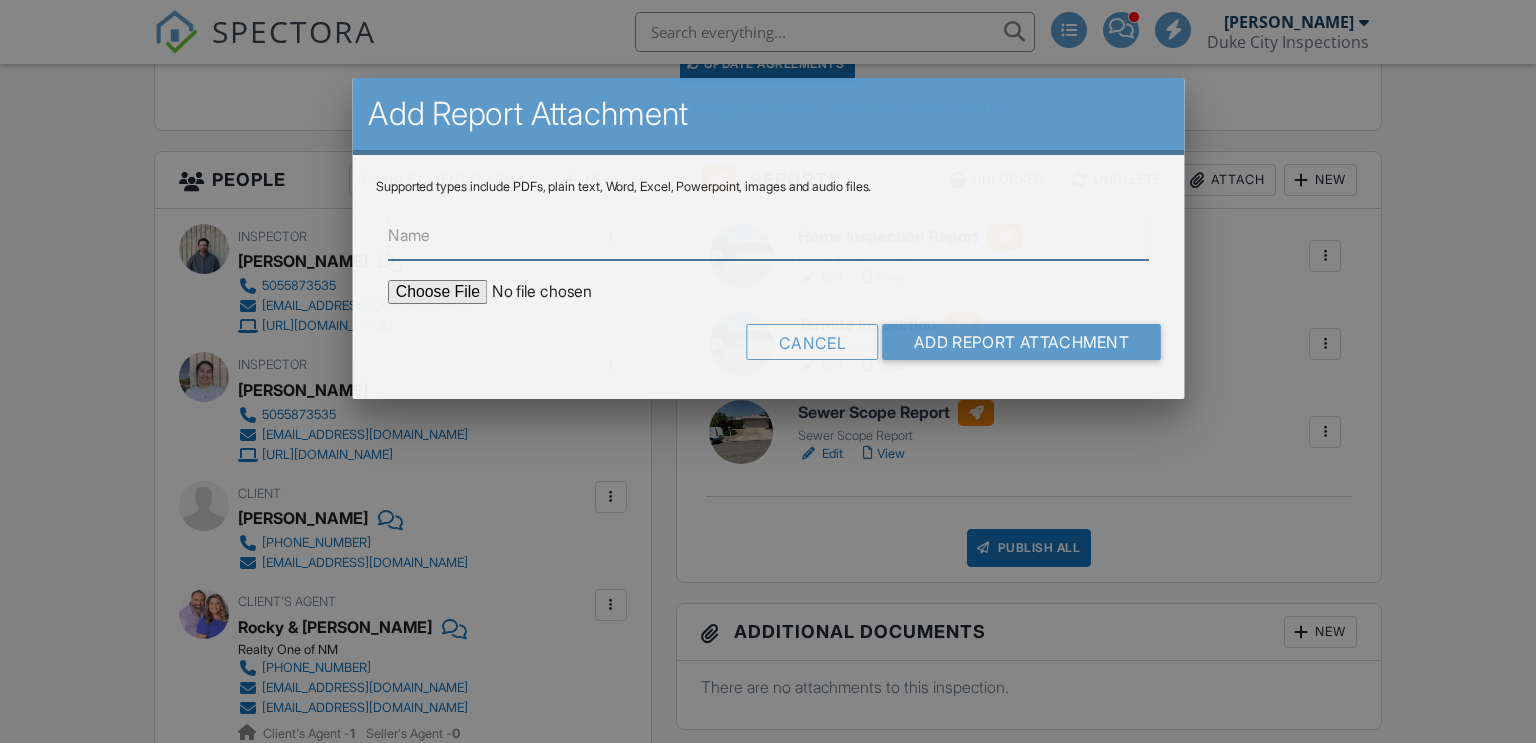 scroll, scrollTop: 645, scrollLeft: 0, axis: vertical 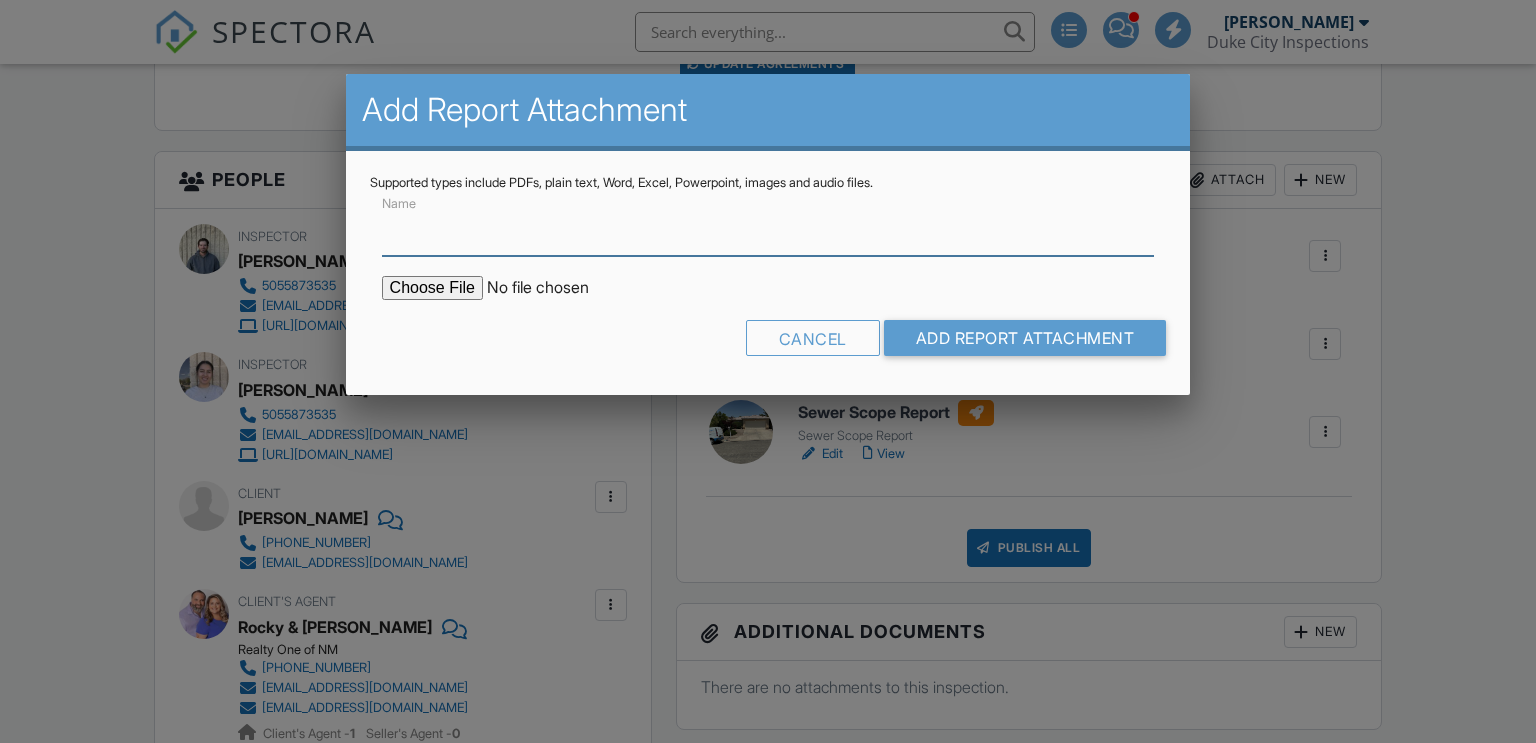 click on "Name" at bounding box center [768, 231] 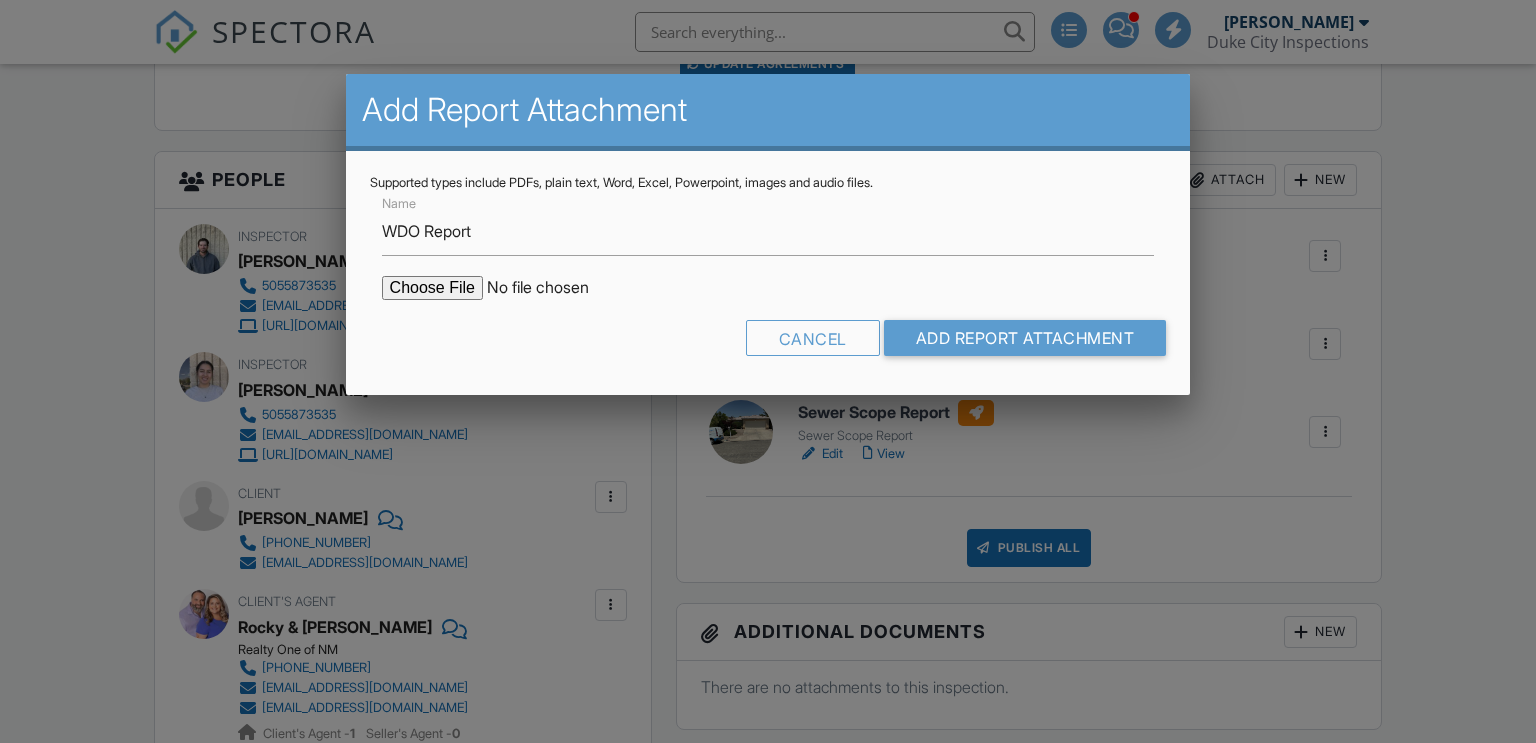 click at bounding box center [552, 288] 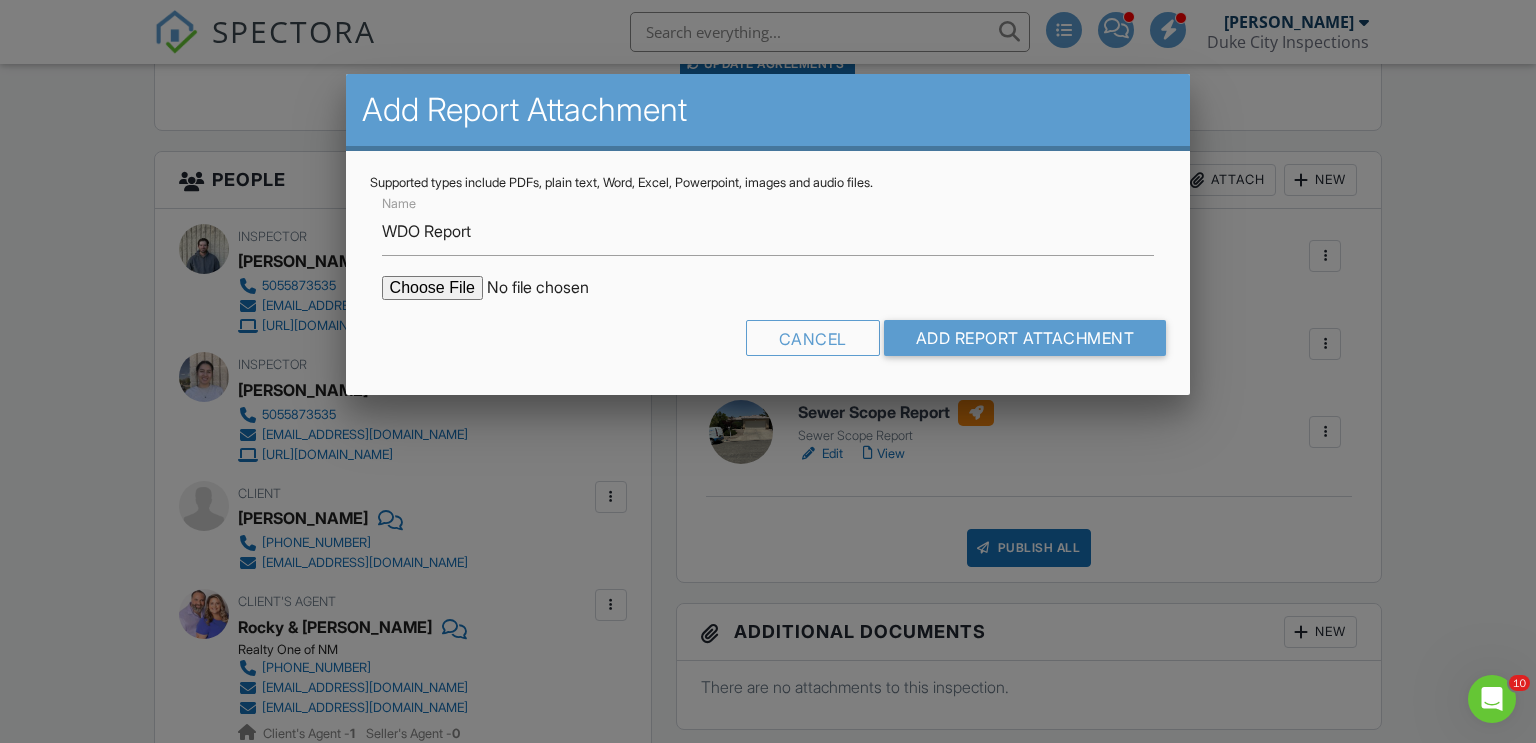 scroll, scrollTop: 0, scrollLeft: 0, axis: both 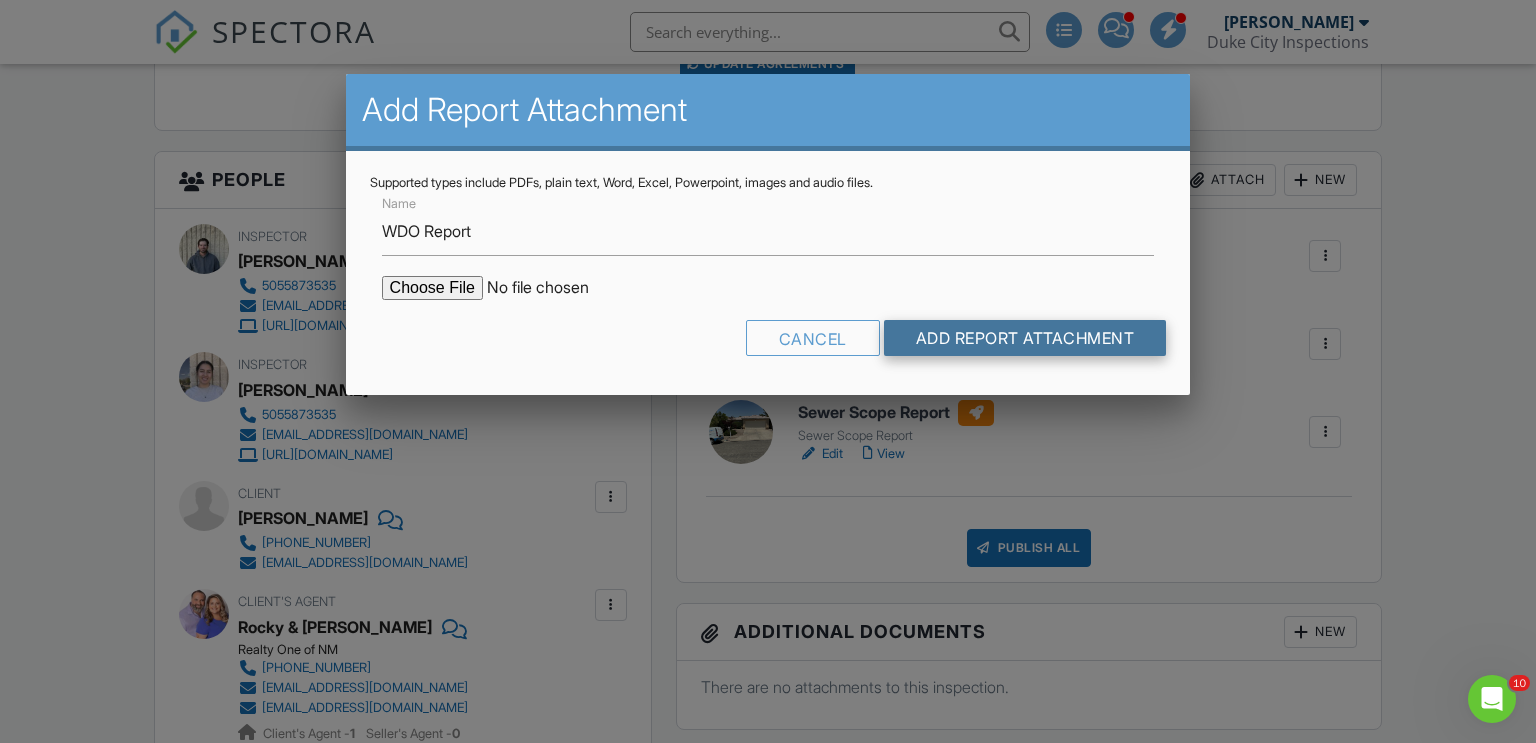 click on "Add Report Attachment" at bounding box center [1025, 338] 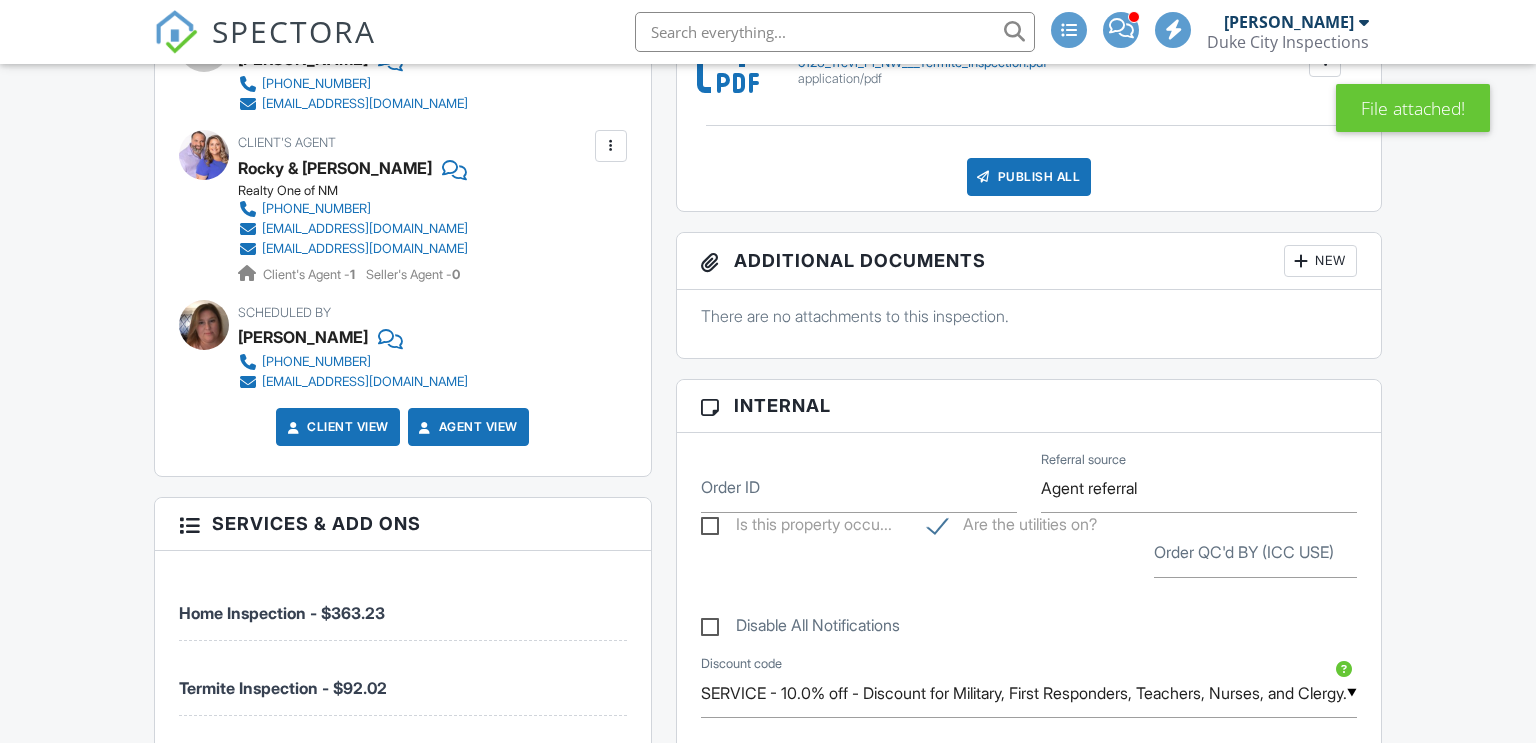 scroll, scrollTop: 1509, scrollLeft: 0, axis: vertical 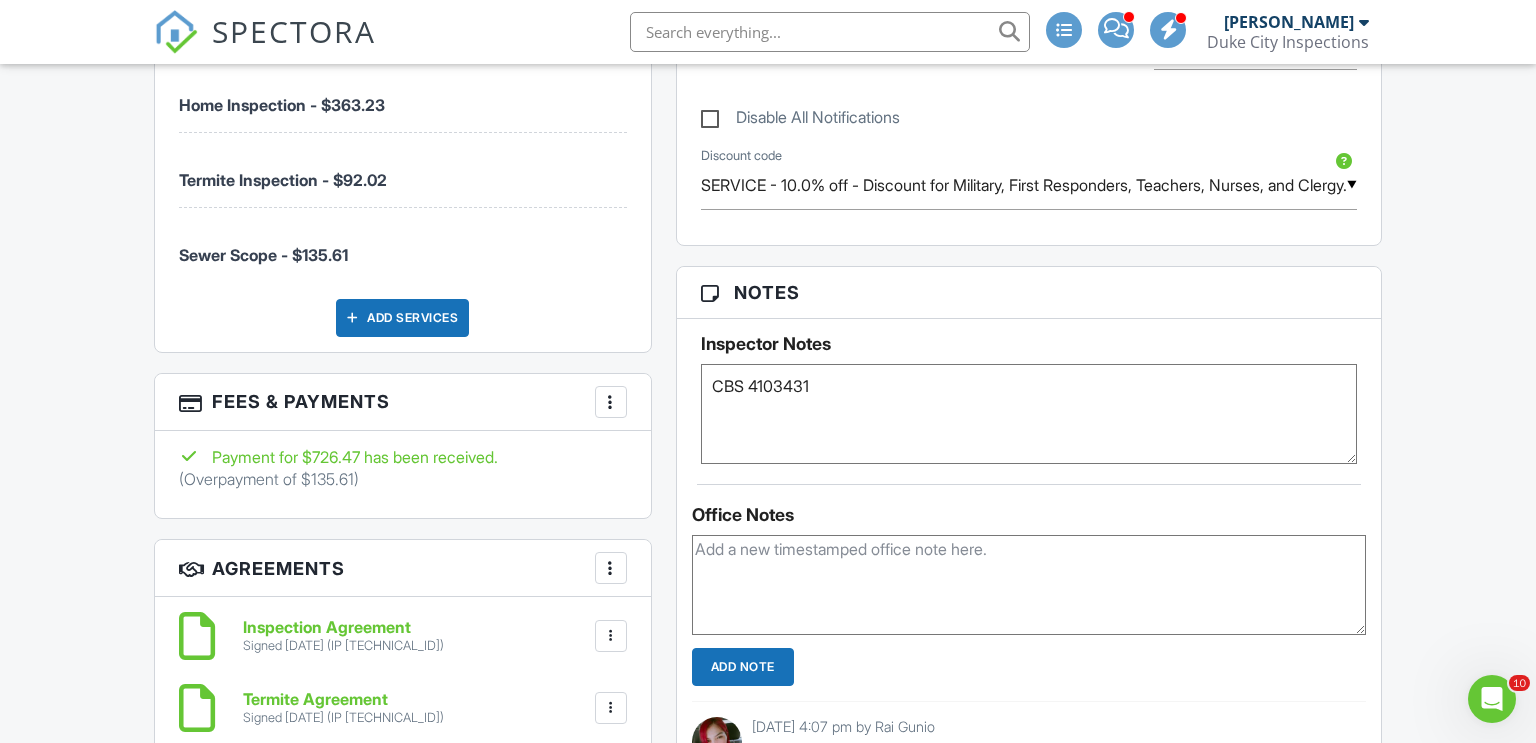 click at bounding box center [611, 402] 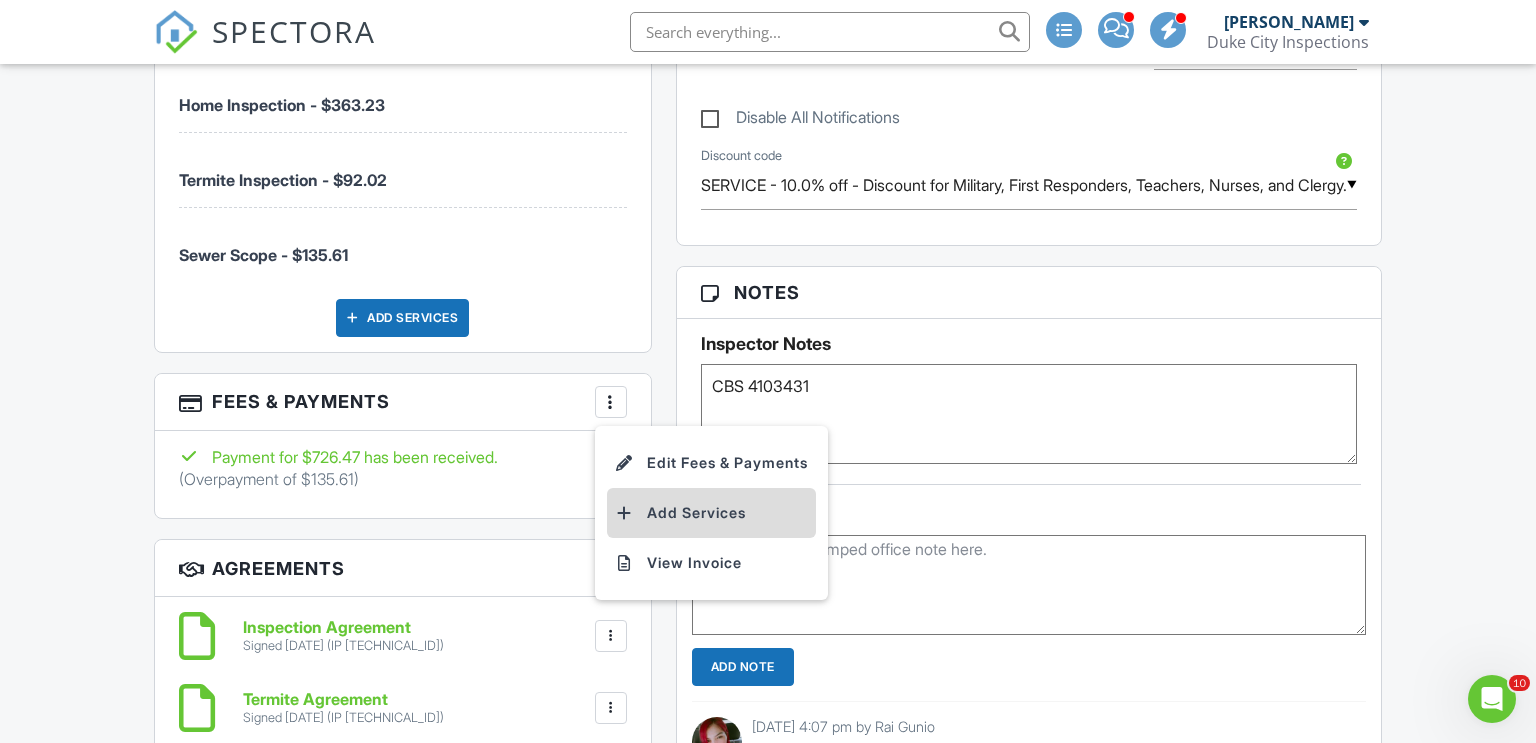 click on "Add Services" at bounding box center (711, 513) 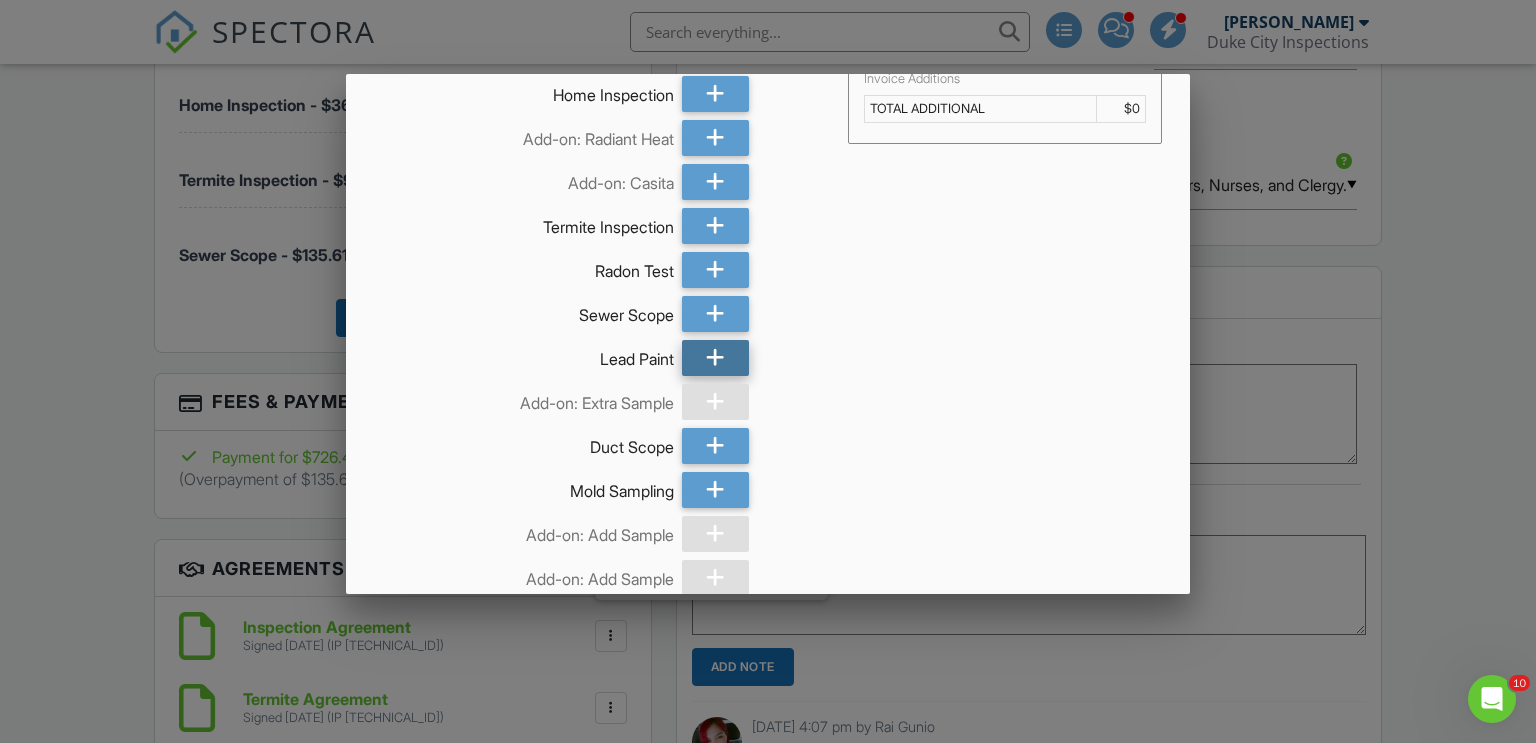 scroll, scrollTop: 24, scrollLeft: 0, axis: vertical 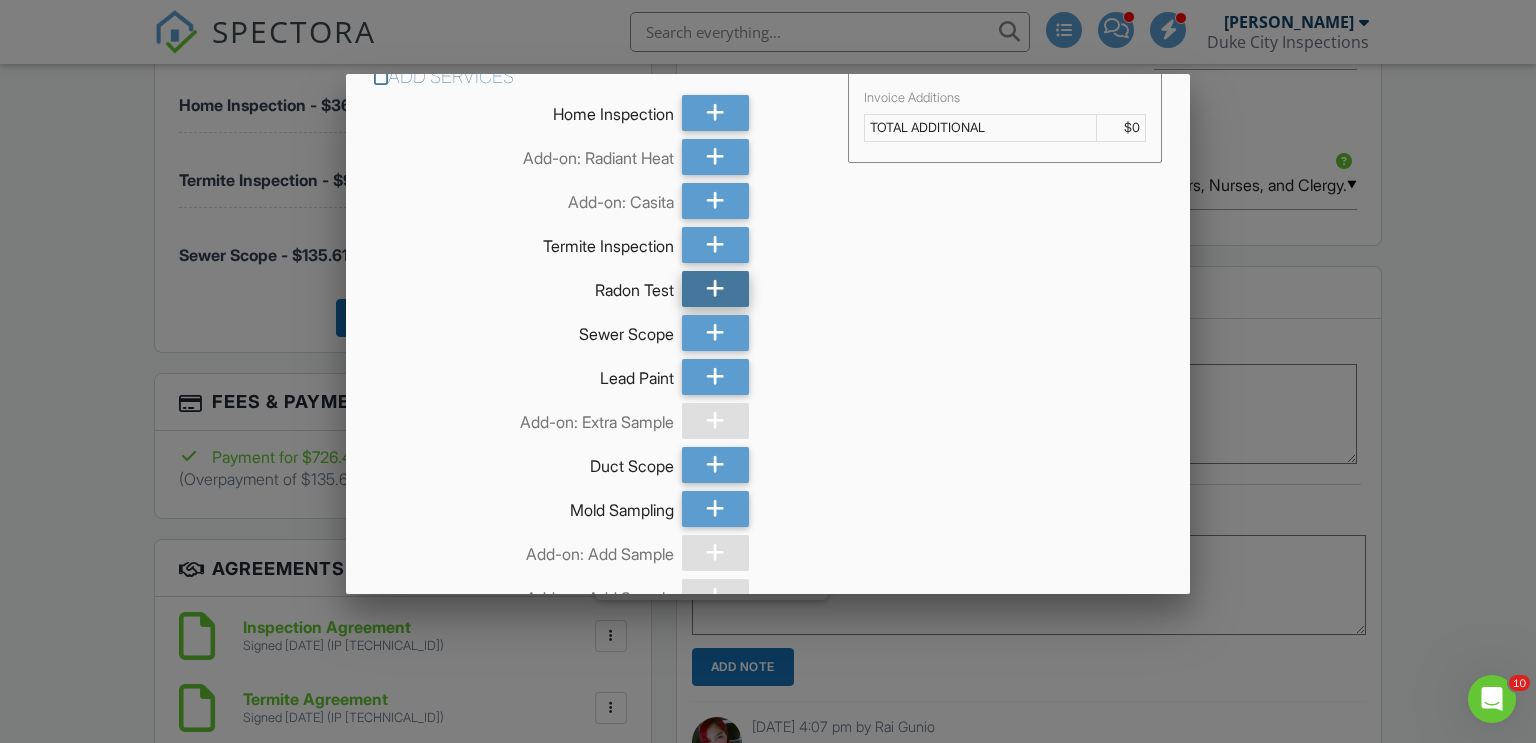 click at bounding box center [715, 289] 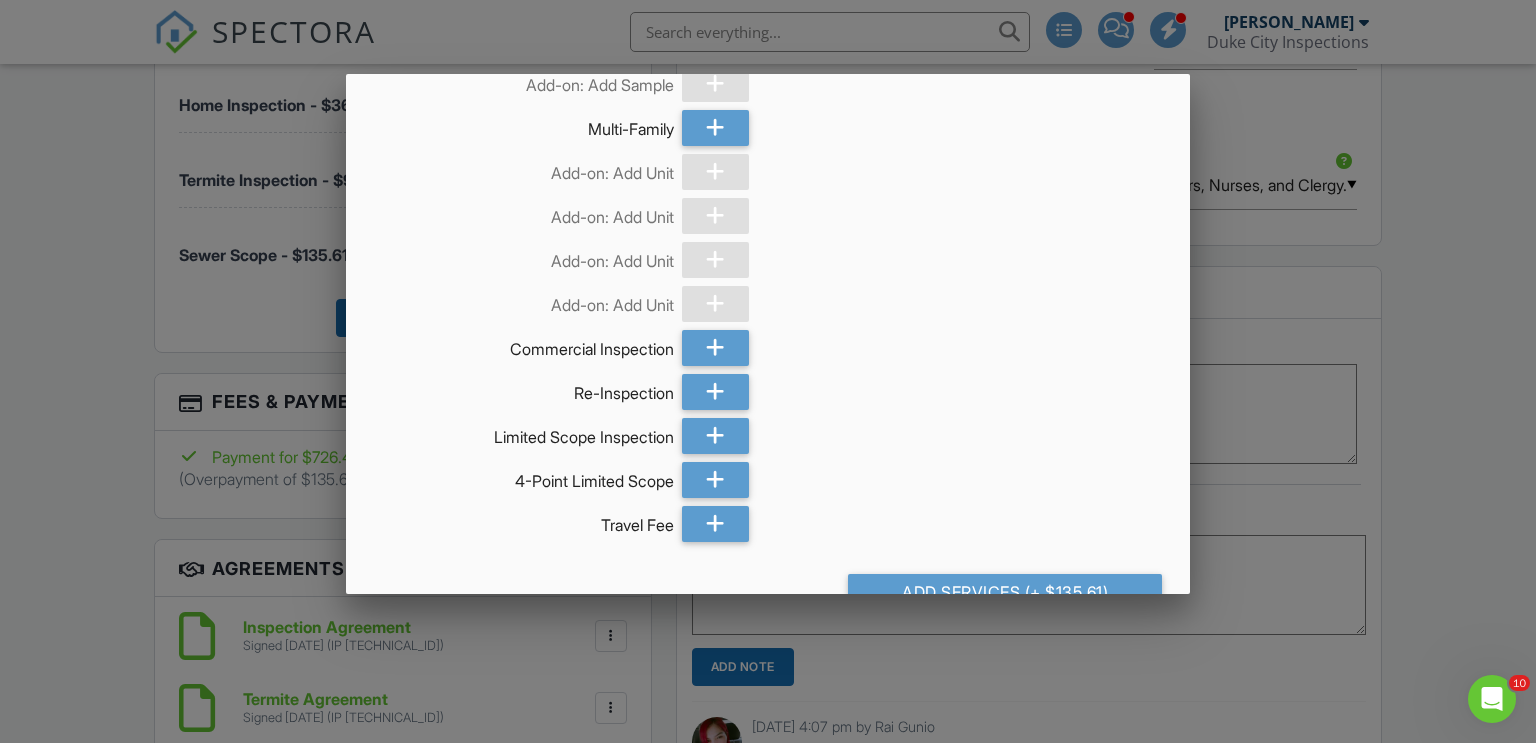 scroll, scrollTop: 768, scrollLeft: 0, axis: vertical 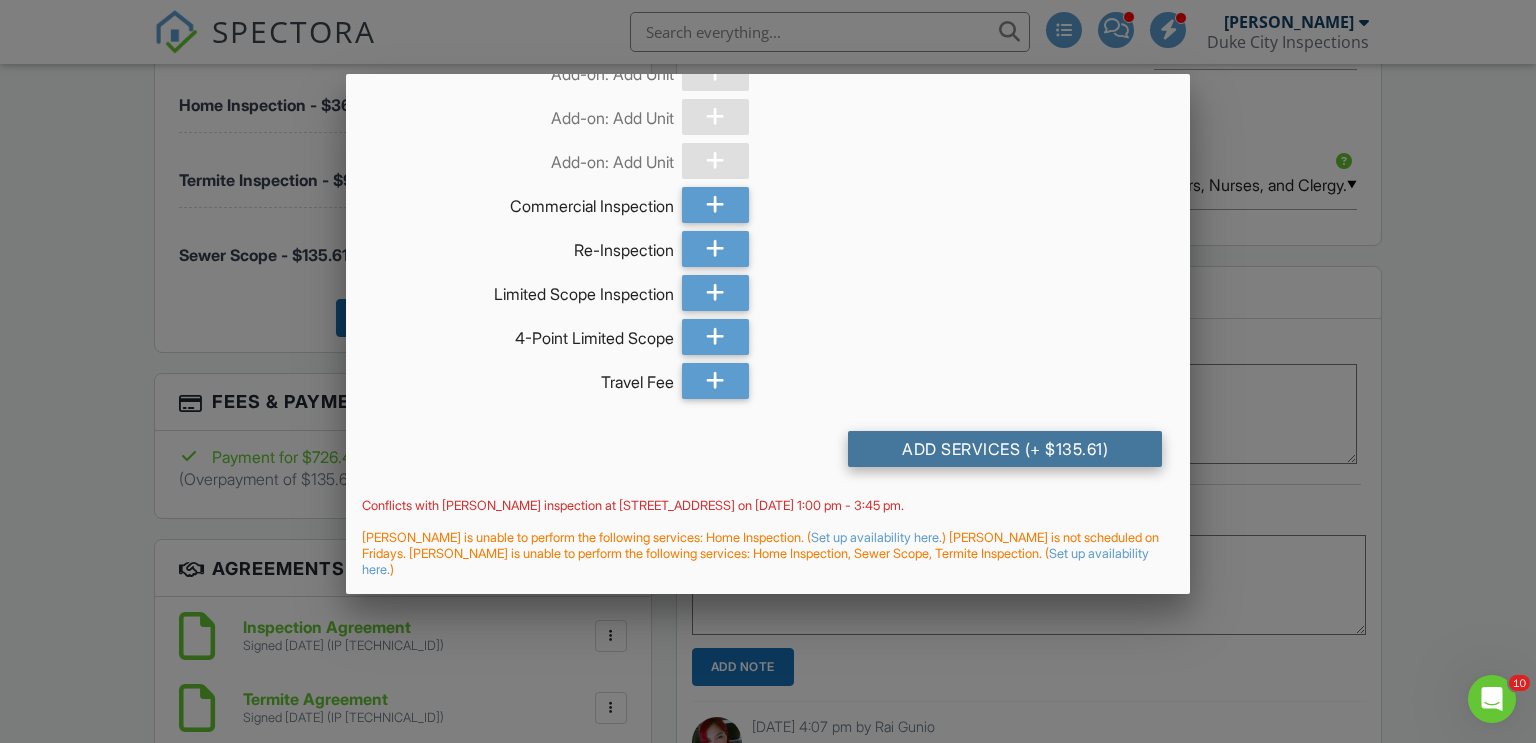 click on "Add Services
(+ $135.61)" at bounding box center (1005, 449) 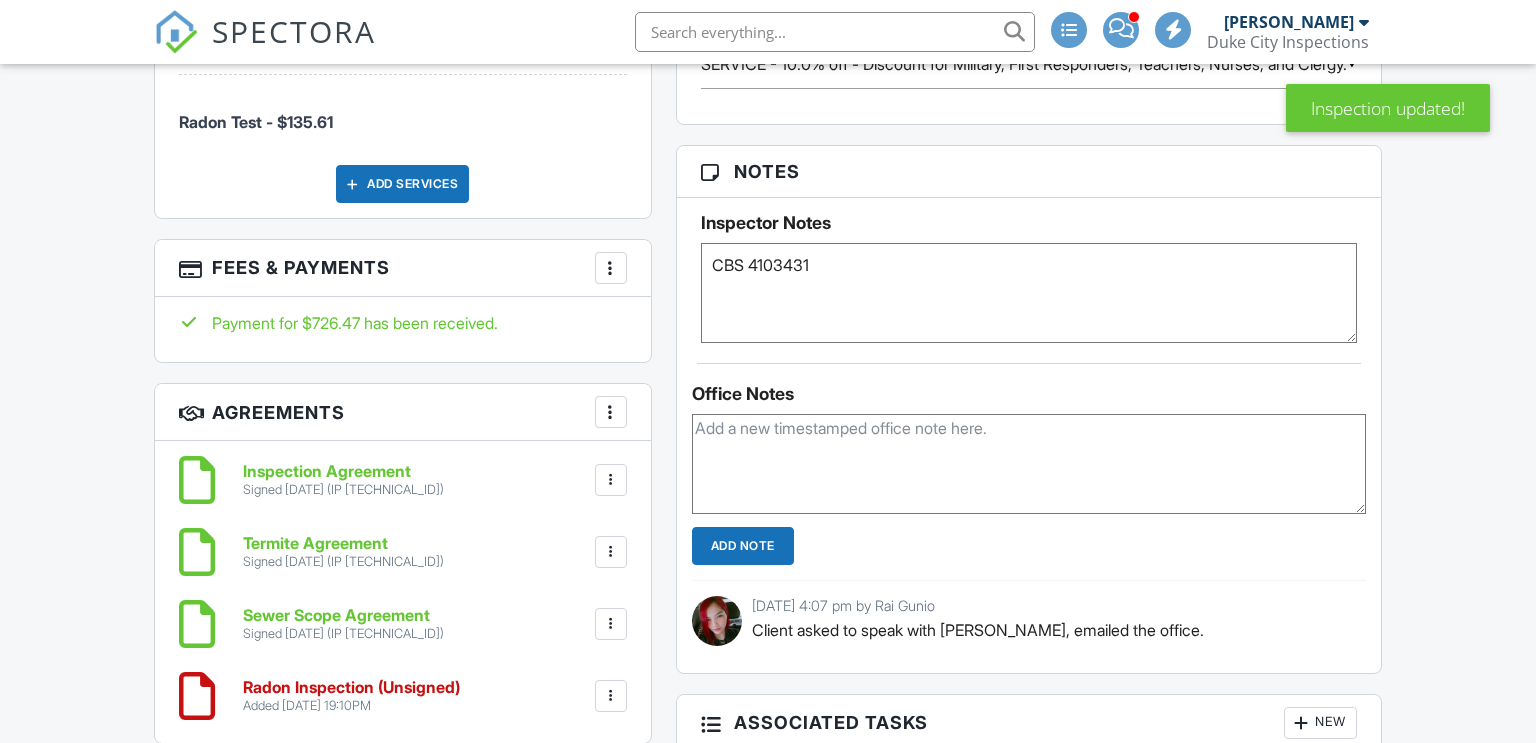 scroll, scrollTop: 2069, scrollLeft: 0, axis: vertical 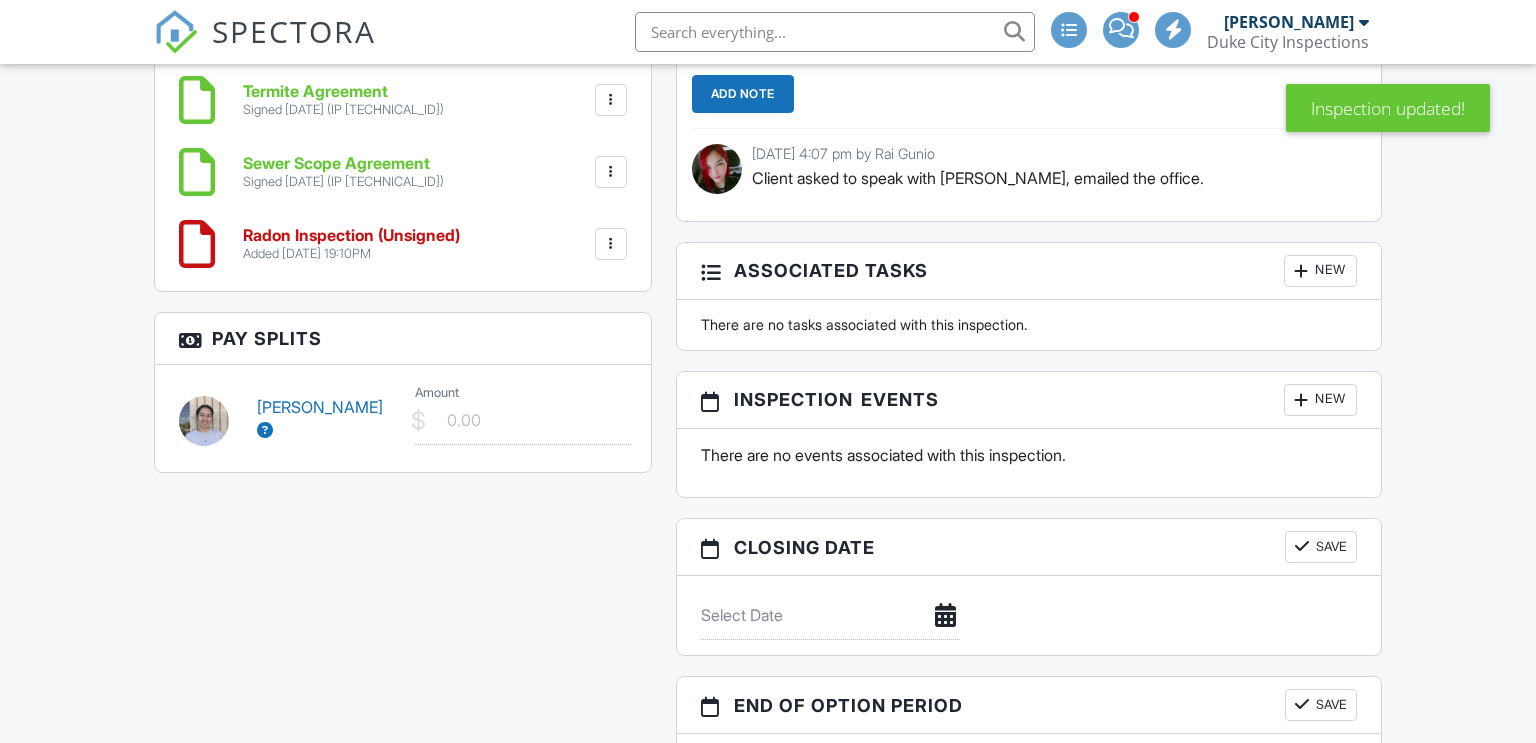 click on "New" at bounding box center [1320, 400] 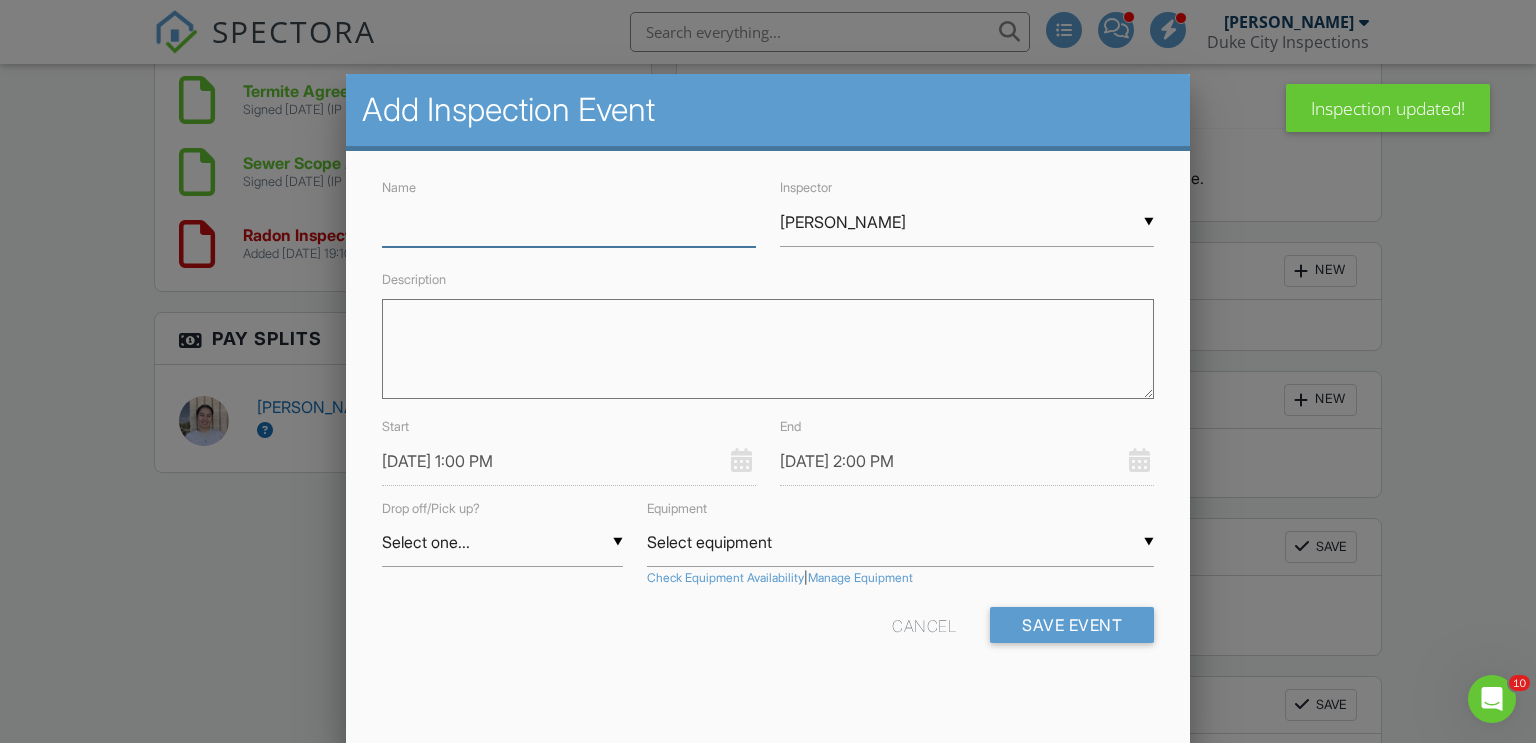 scroll, scrollTop: 0, scrollLeft: 0, axis: both 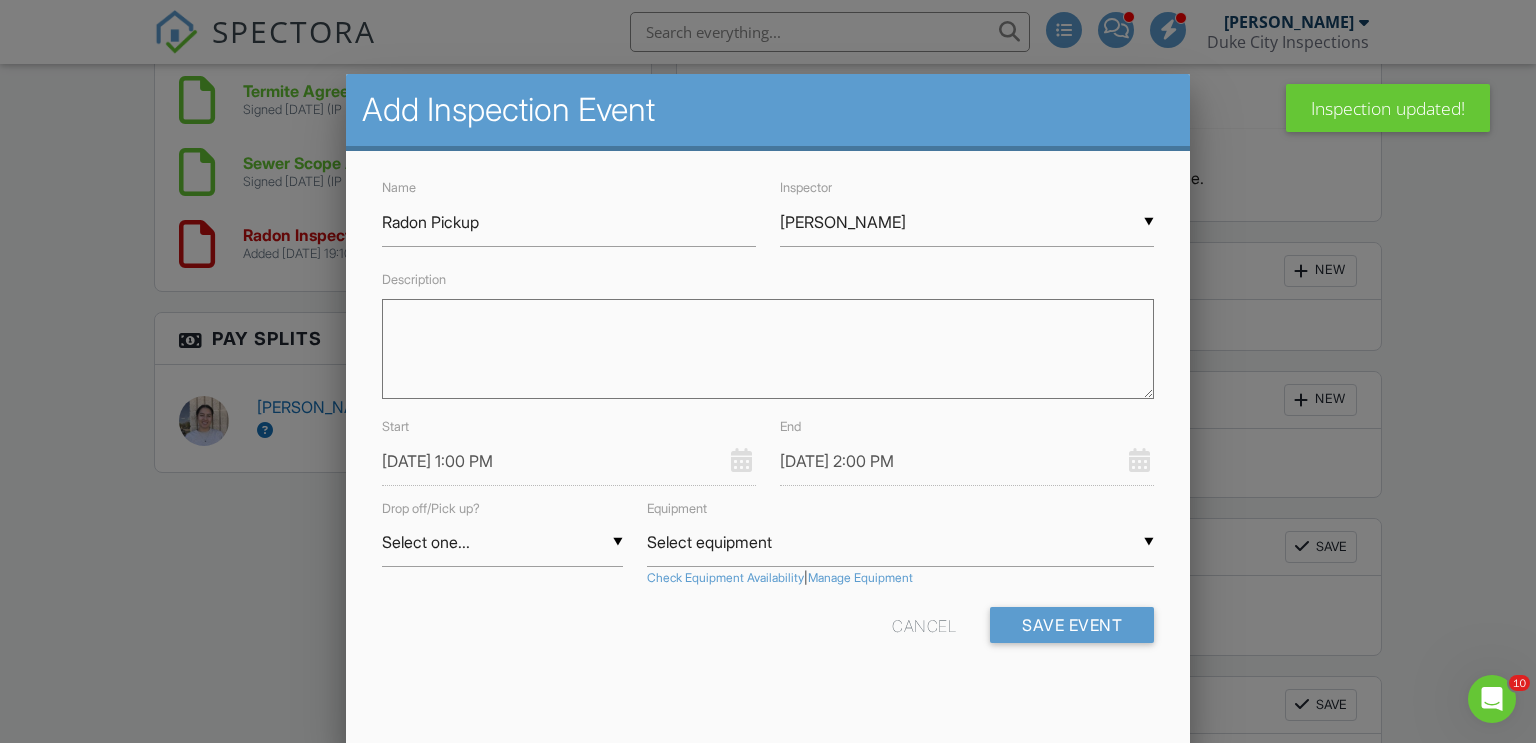 click on "[PERSON_NAME]" at bounding box center (967, 222) 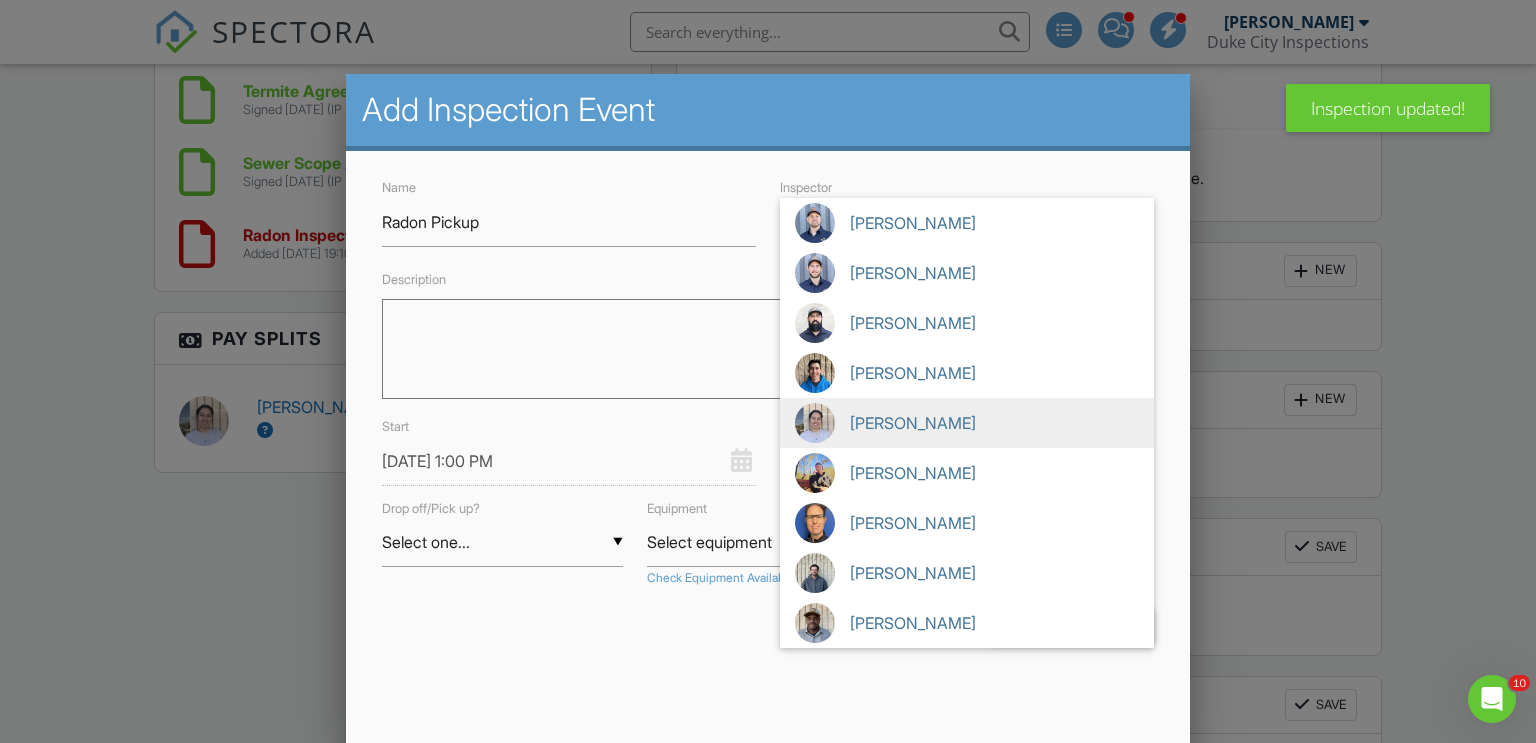 click on "[PERSON_NAME]" at bounding box center [967, 423] 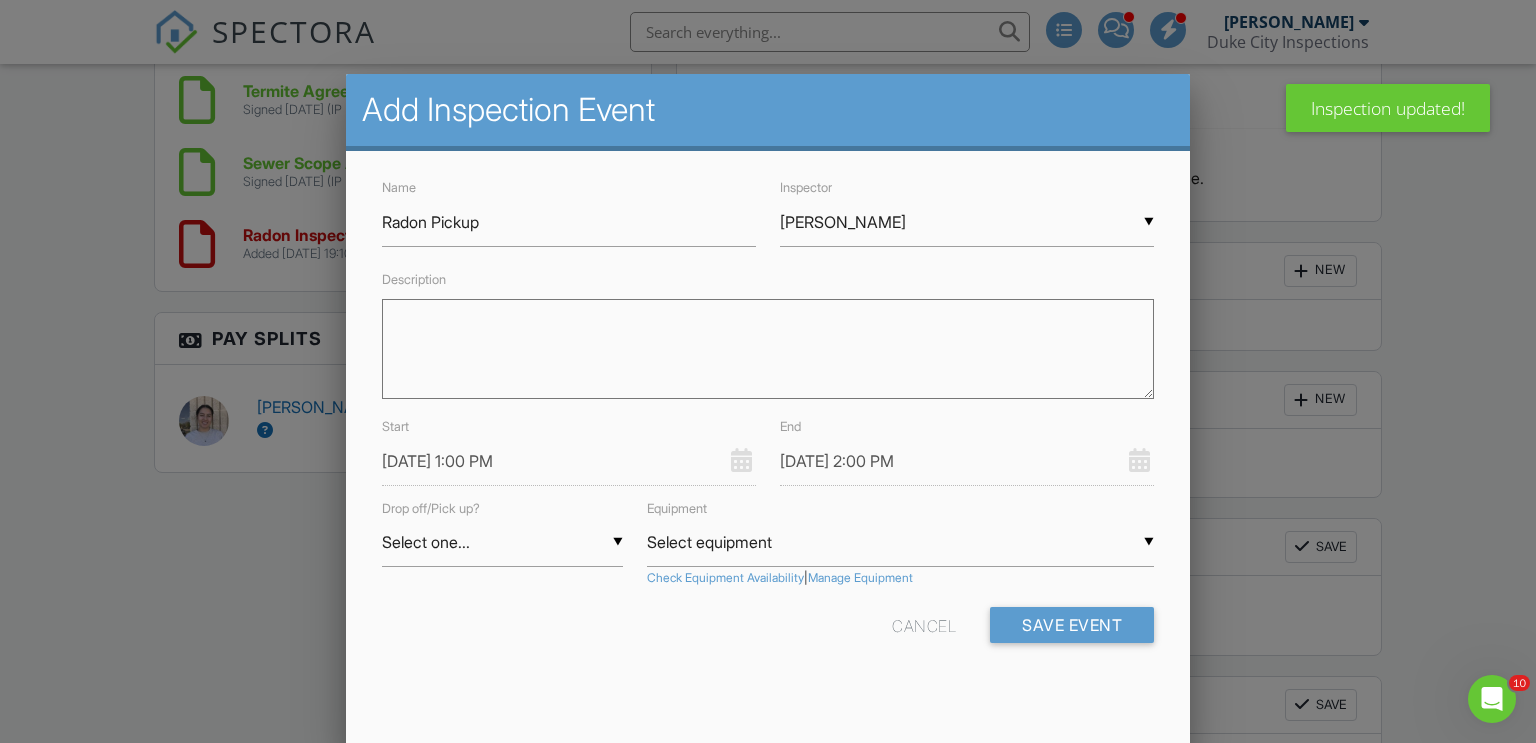 click on "Description" at bounding box center [768, 349] 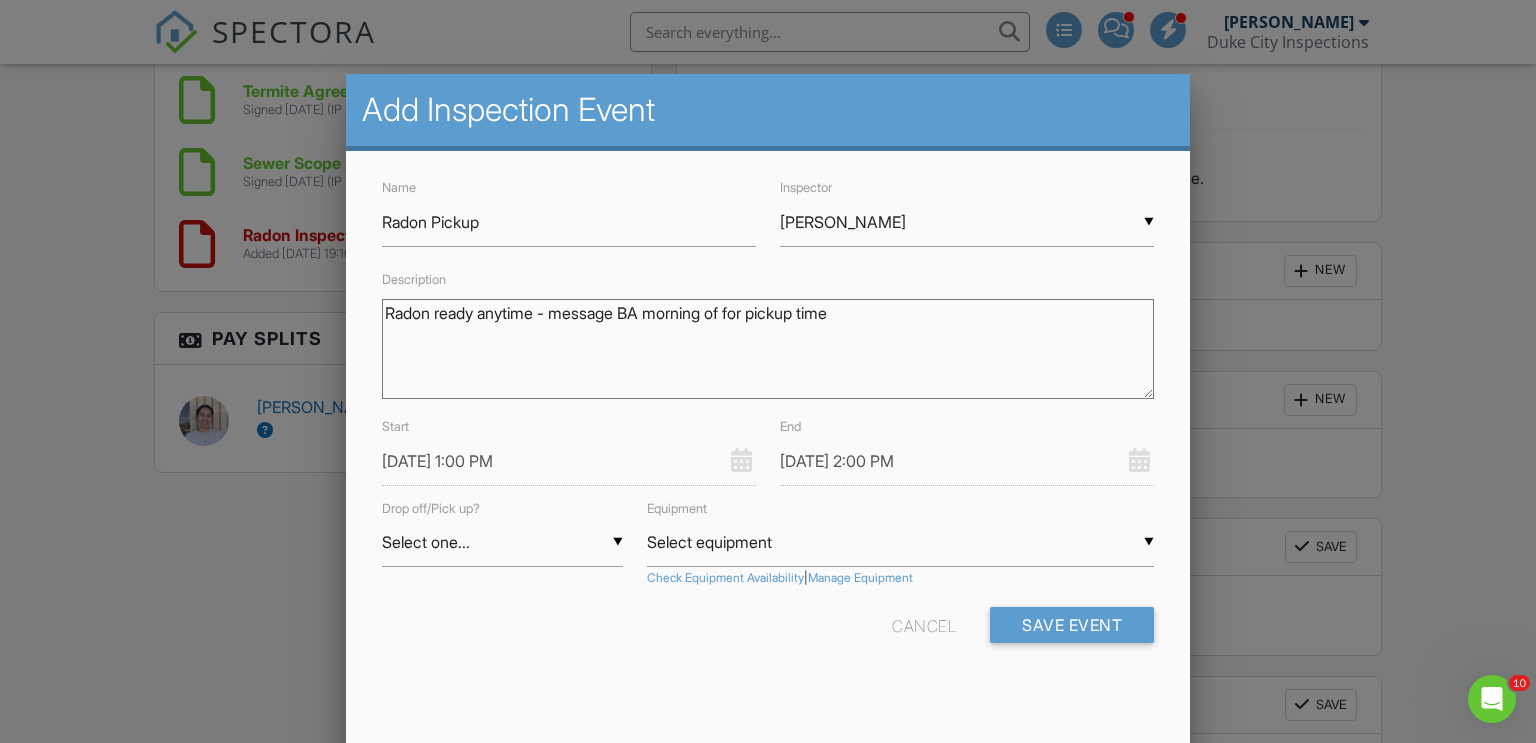 type on "Radon ready anytime - message BA morning of for pickup time" 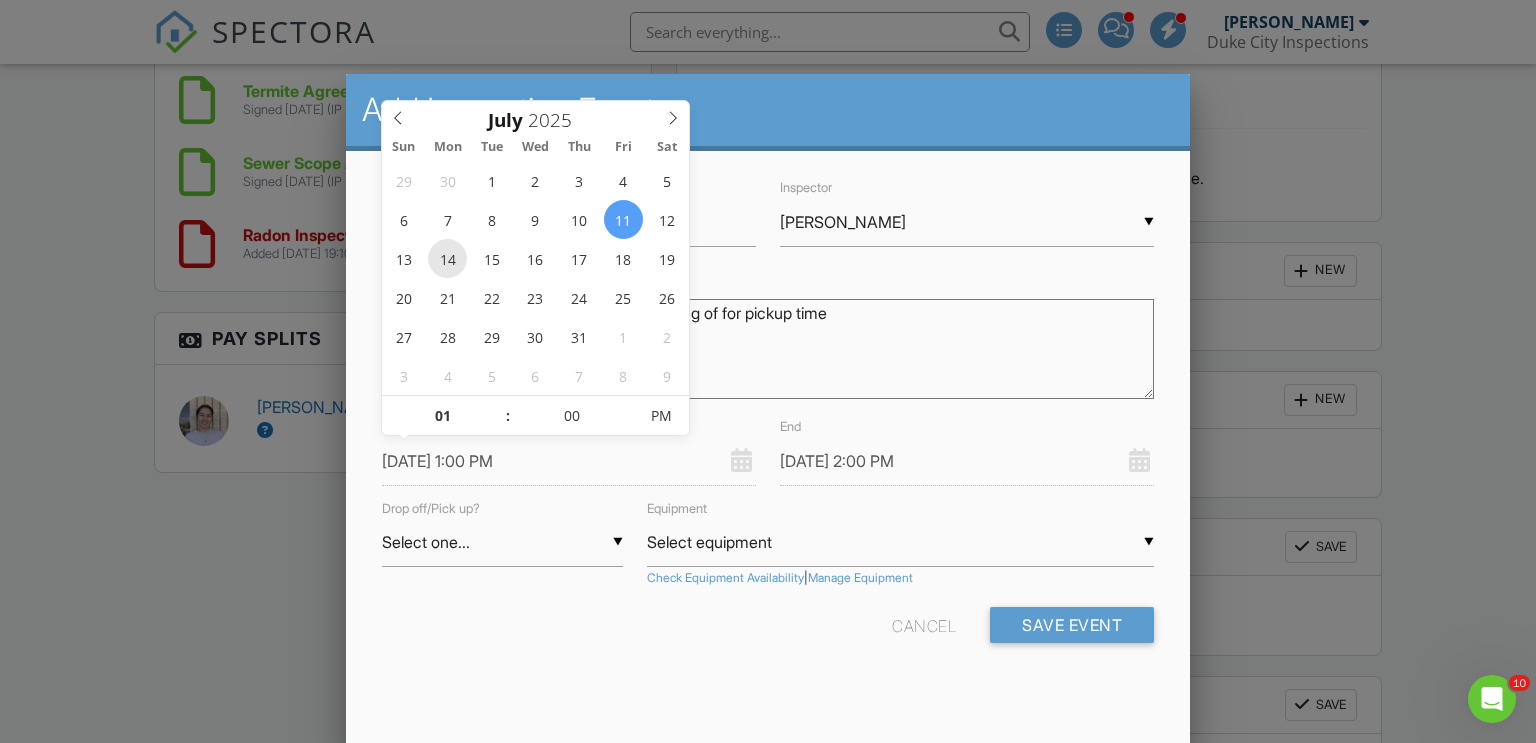 type on "07/14/2025 1:00 PM" 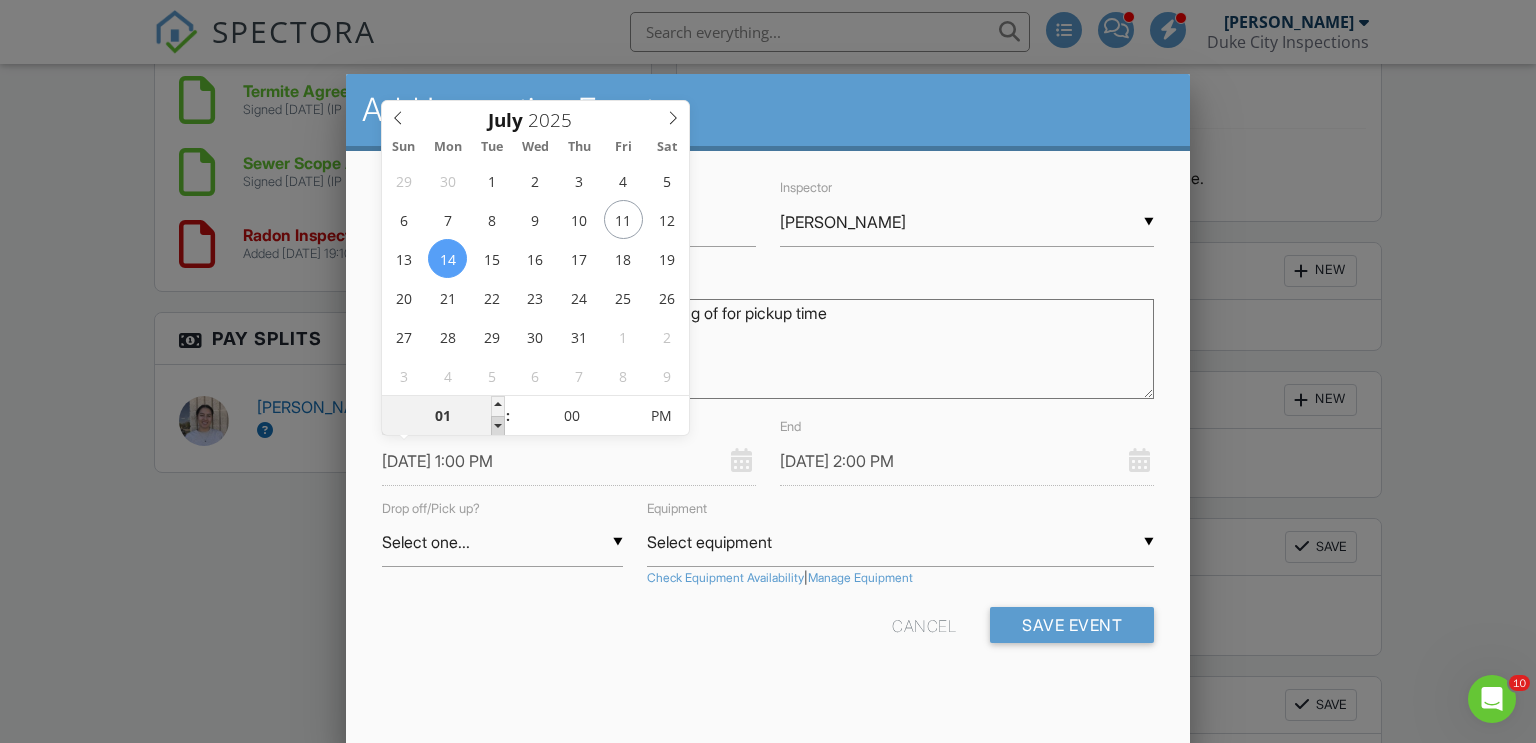 click at bounding box center [498, 426] 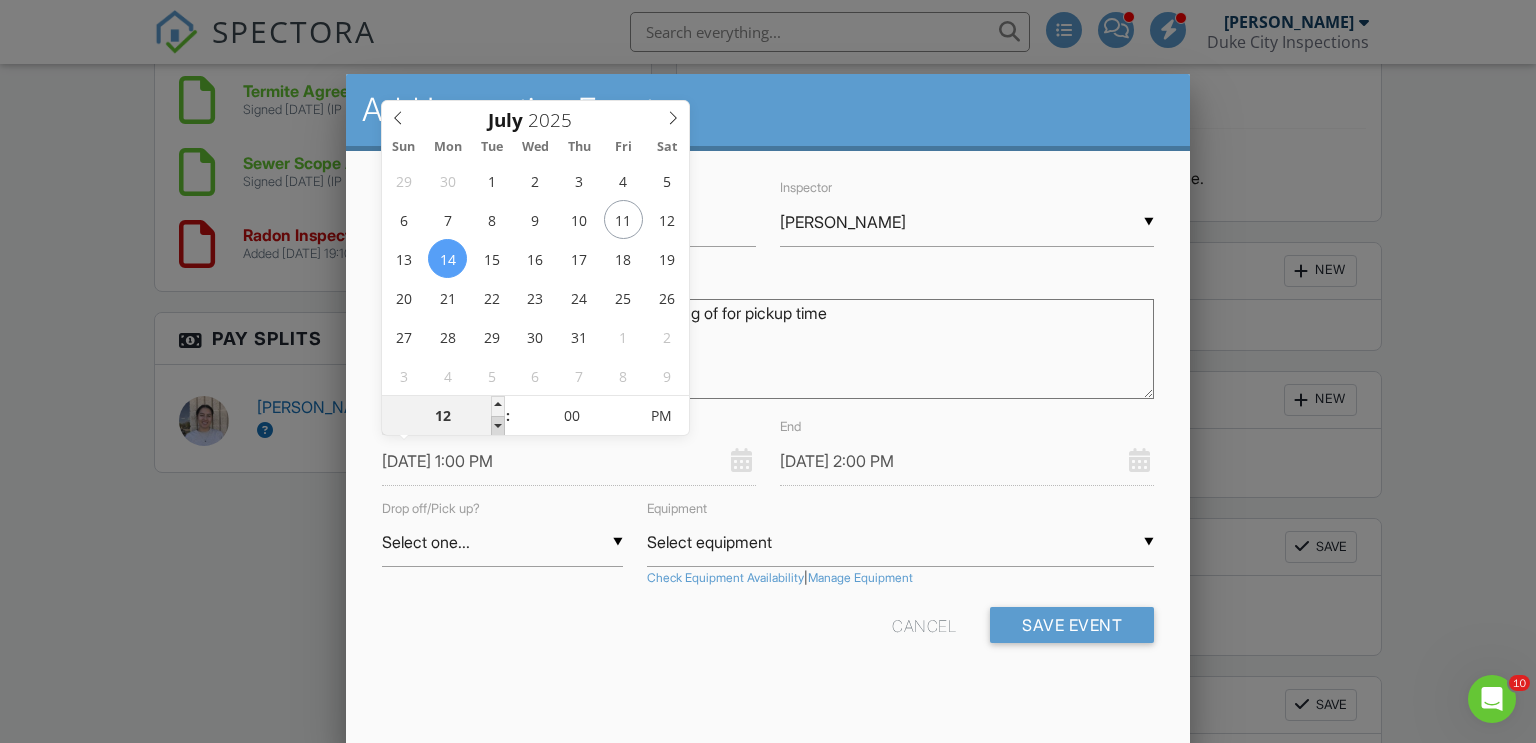 type on "07/14/2025 12:00 PM" 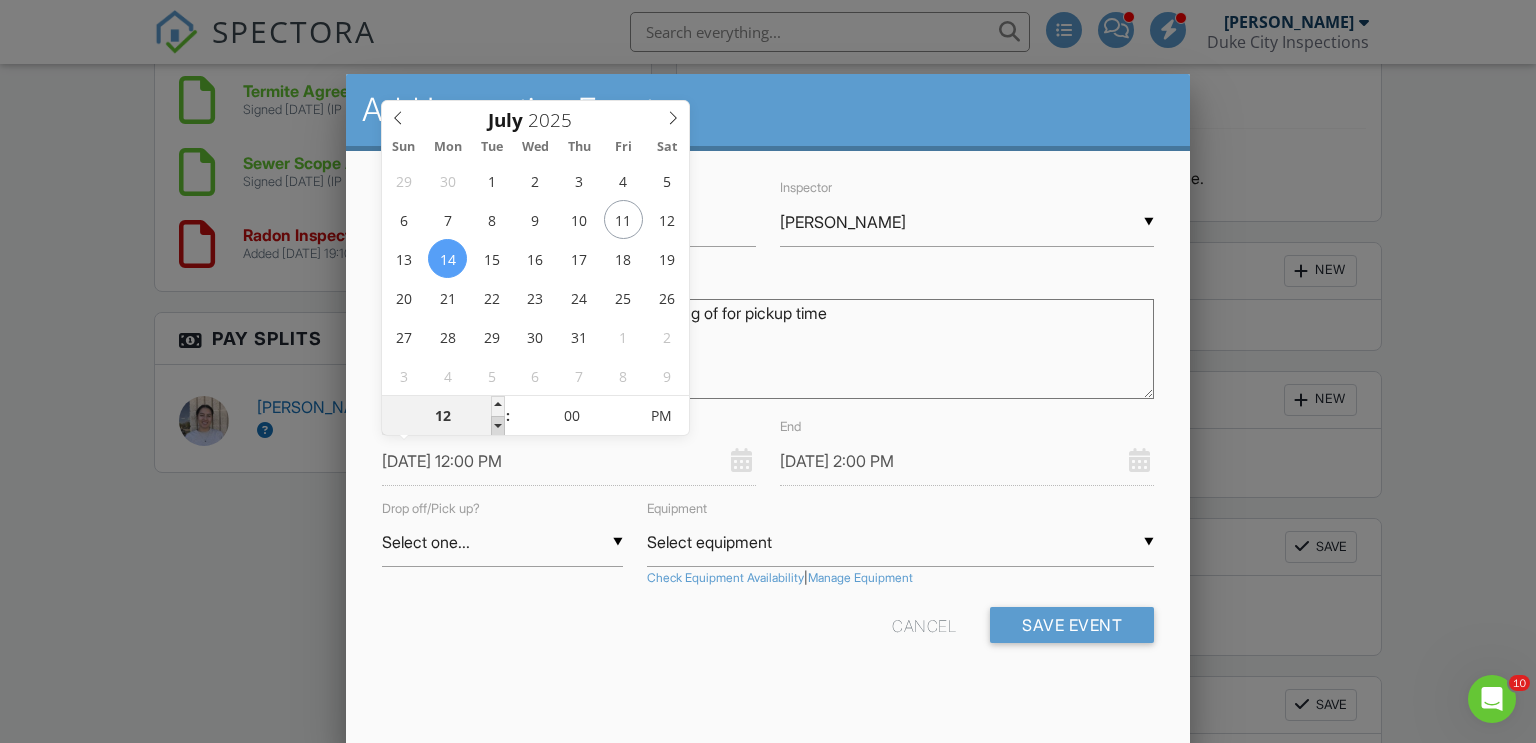 click at bounding box center (498, 426) 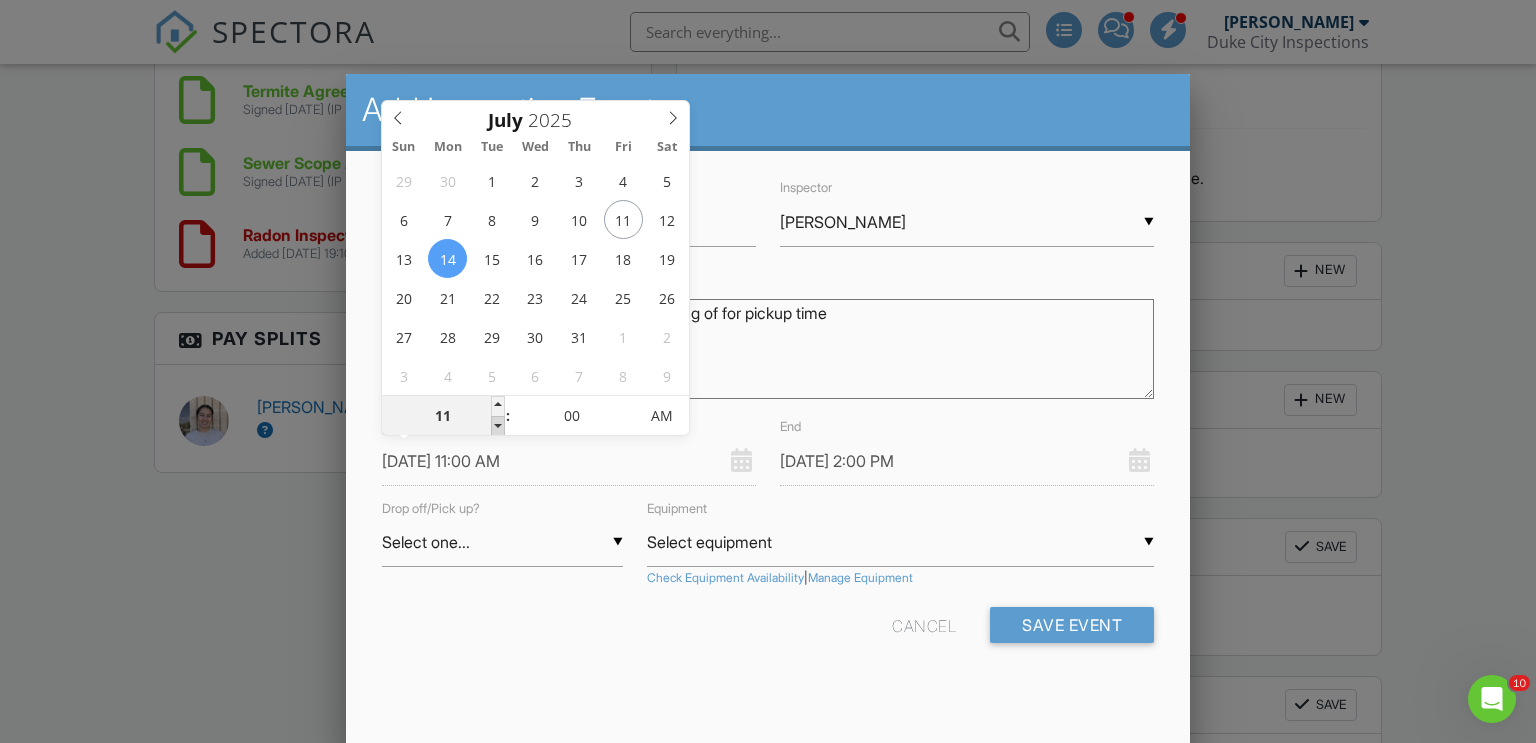 type on "07/14/2025 12:00 PM" 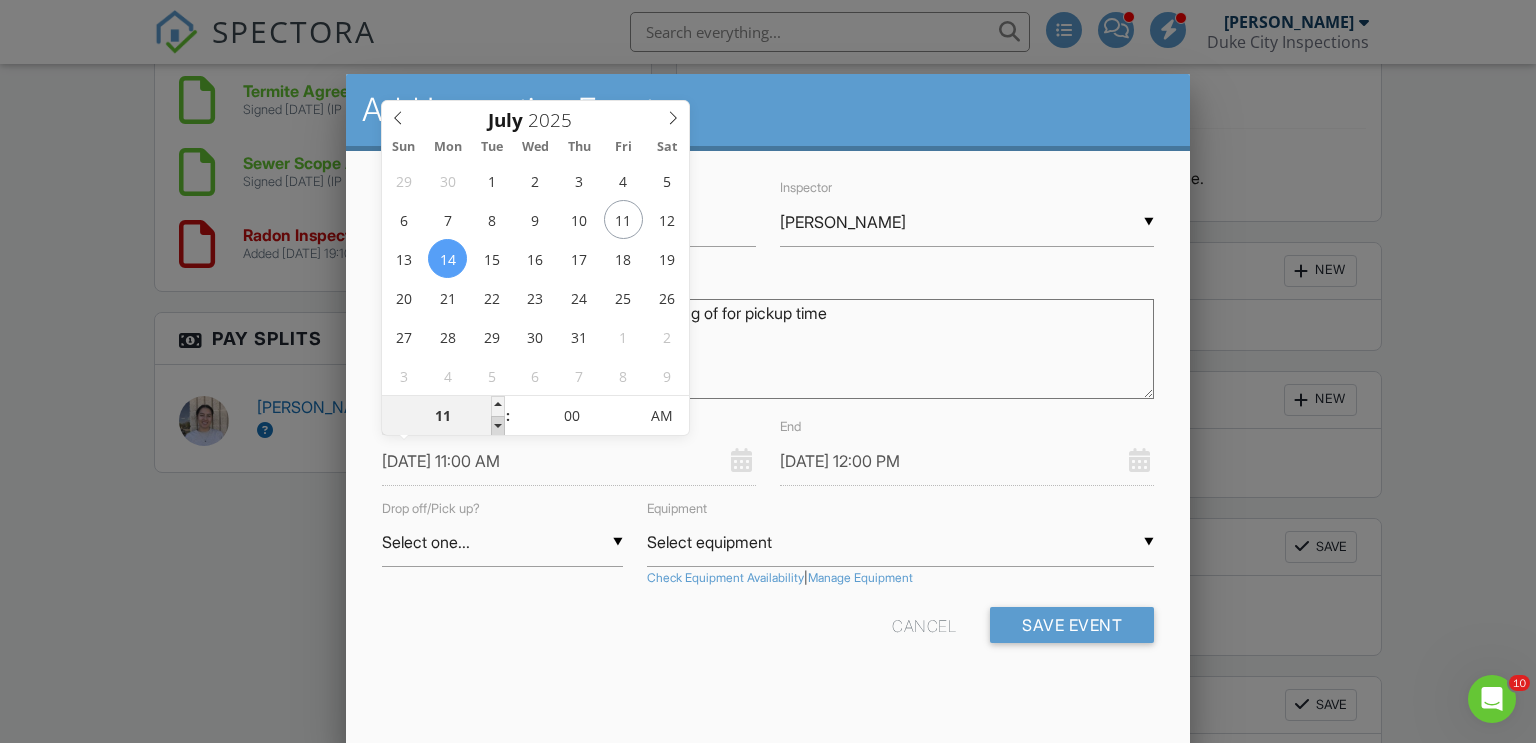 click at bounding box center [498, 426] 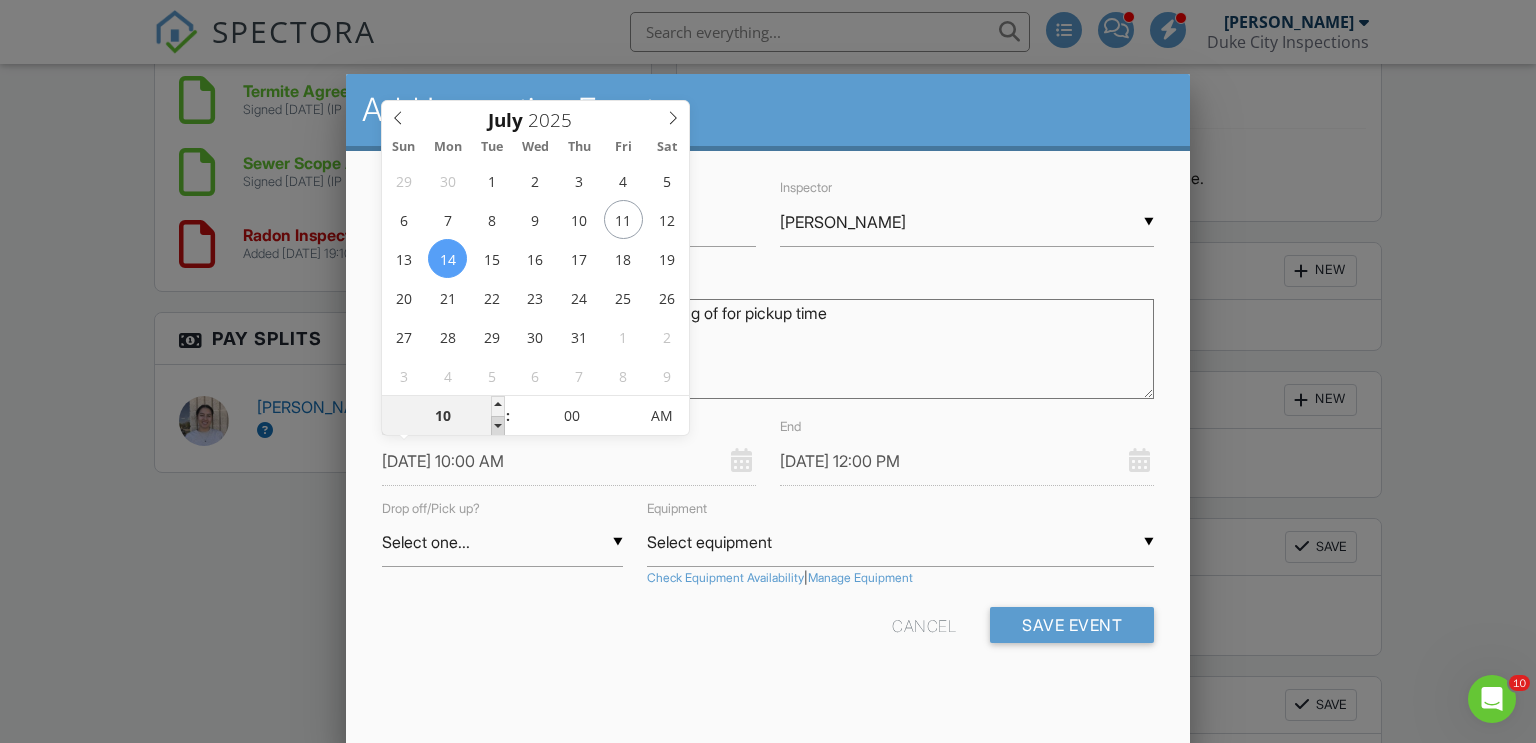type on "07/14/2025 11:00 AM" 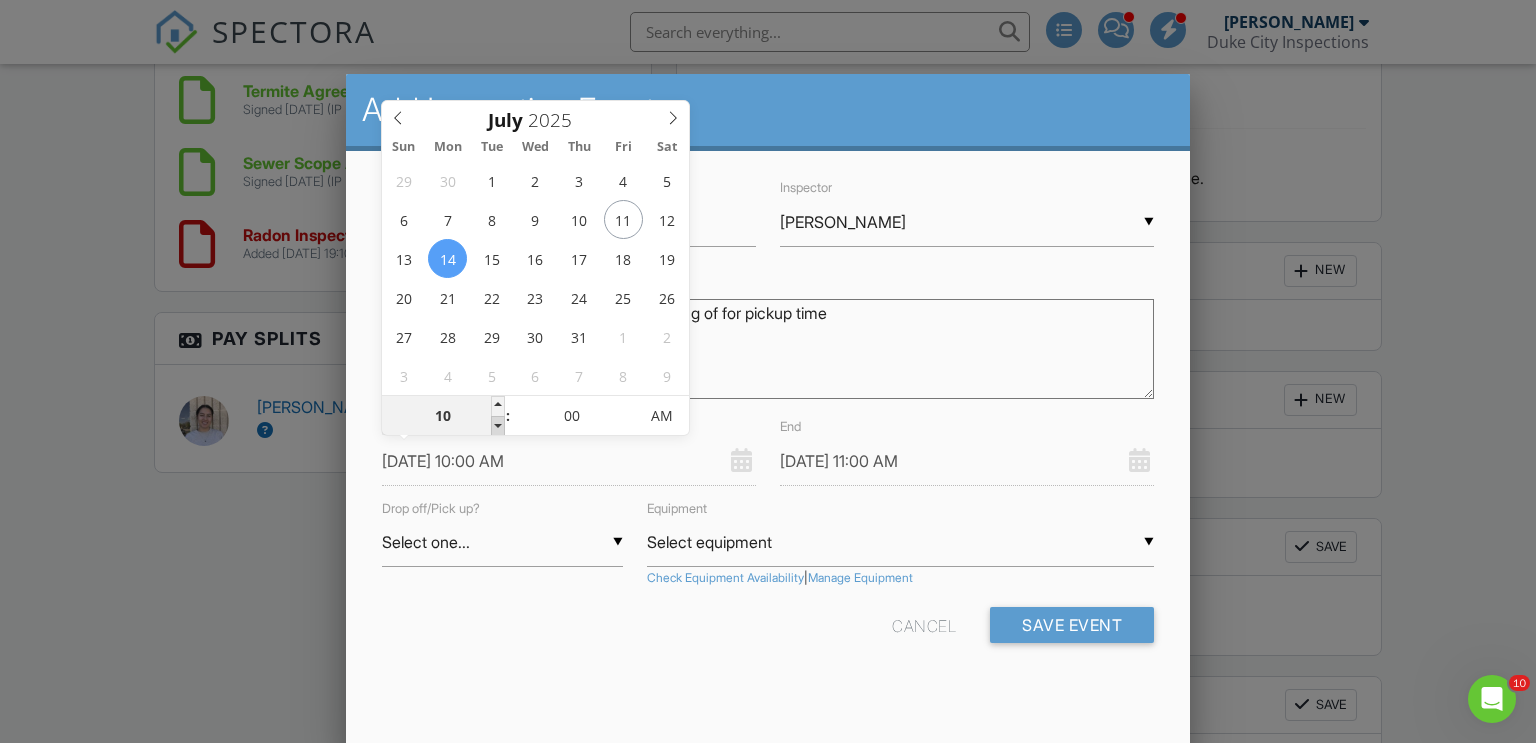 click at bounding box center (498, 426) 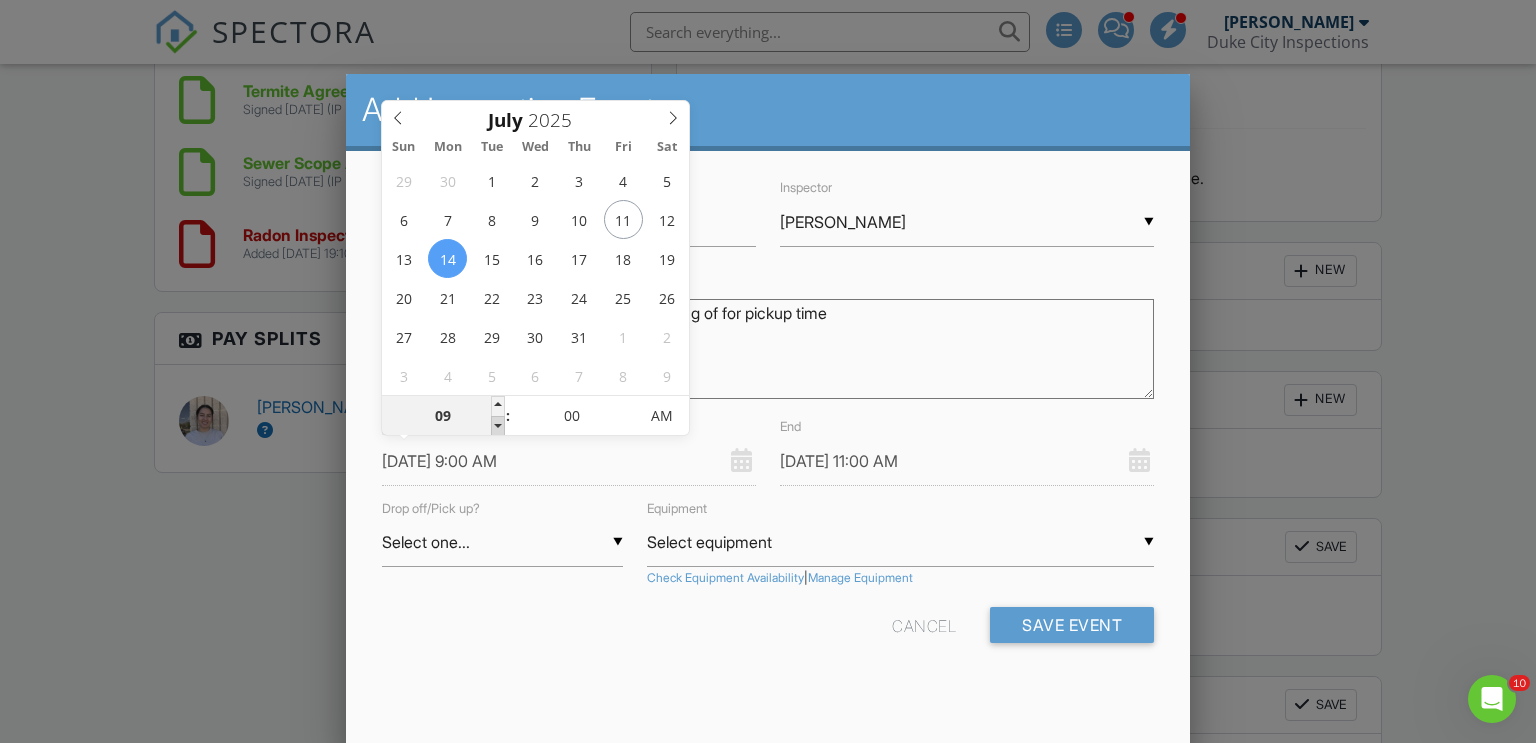 type on "07/14/2025 10:00 AM" 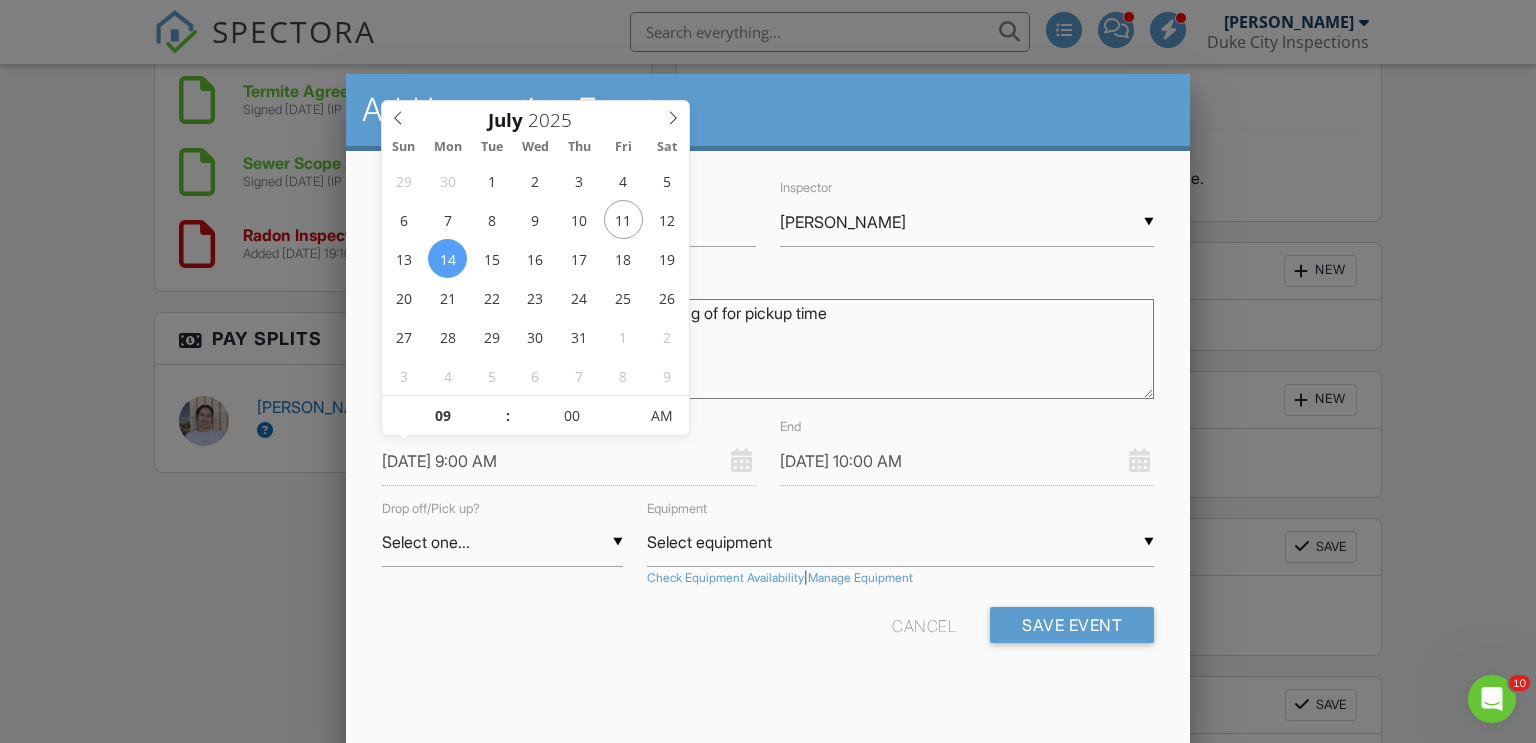 click on "Cancel
Save Event" at bounding box center [768, 632] 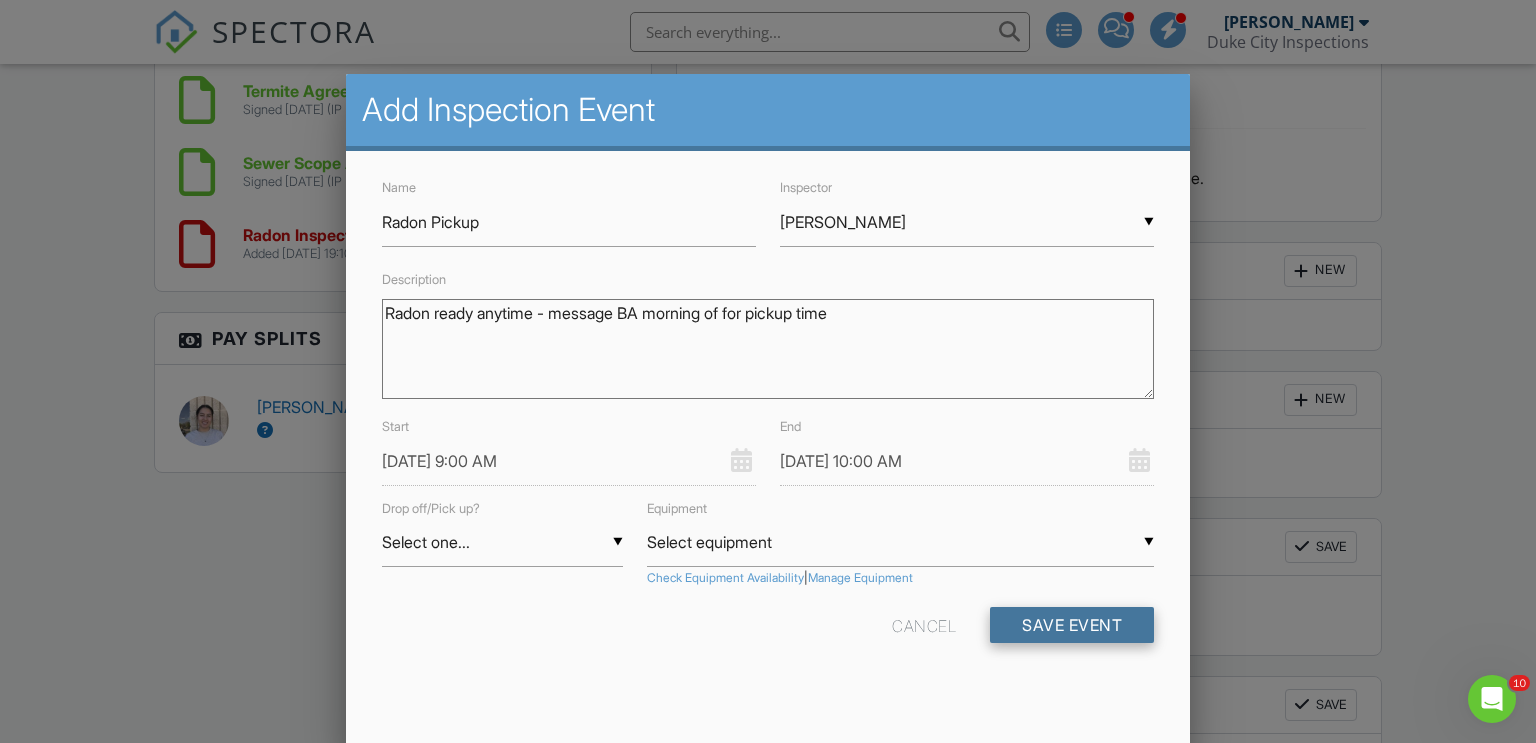 click on "Save Event" at bounding box center (1072, 625) 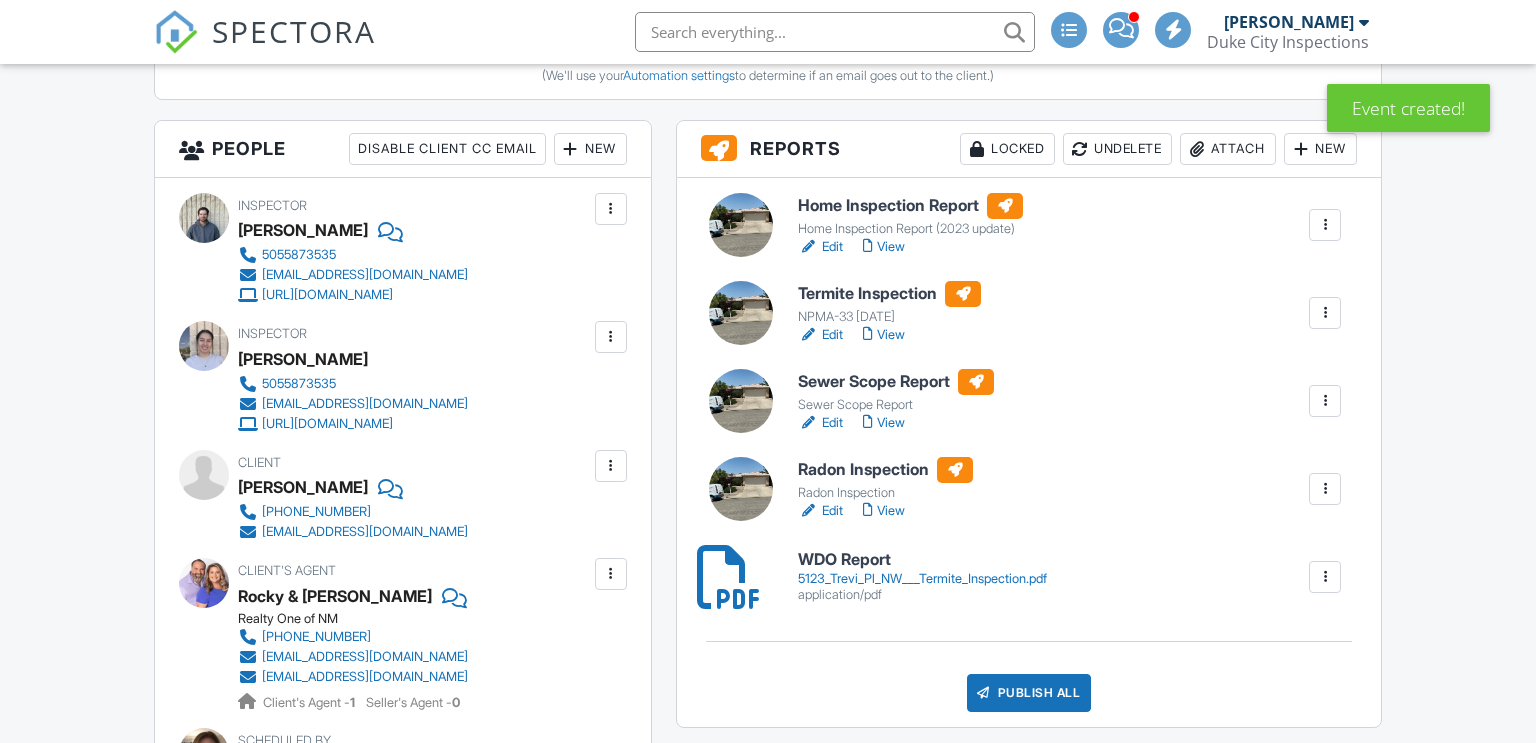 scroll, scrollTop: 676, scrollLeft: 0, axis: vertical 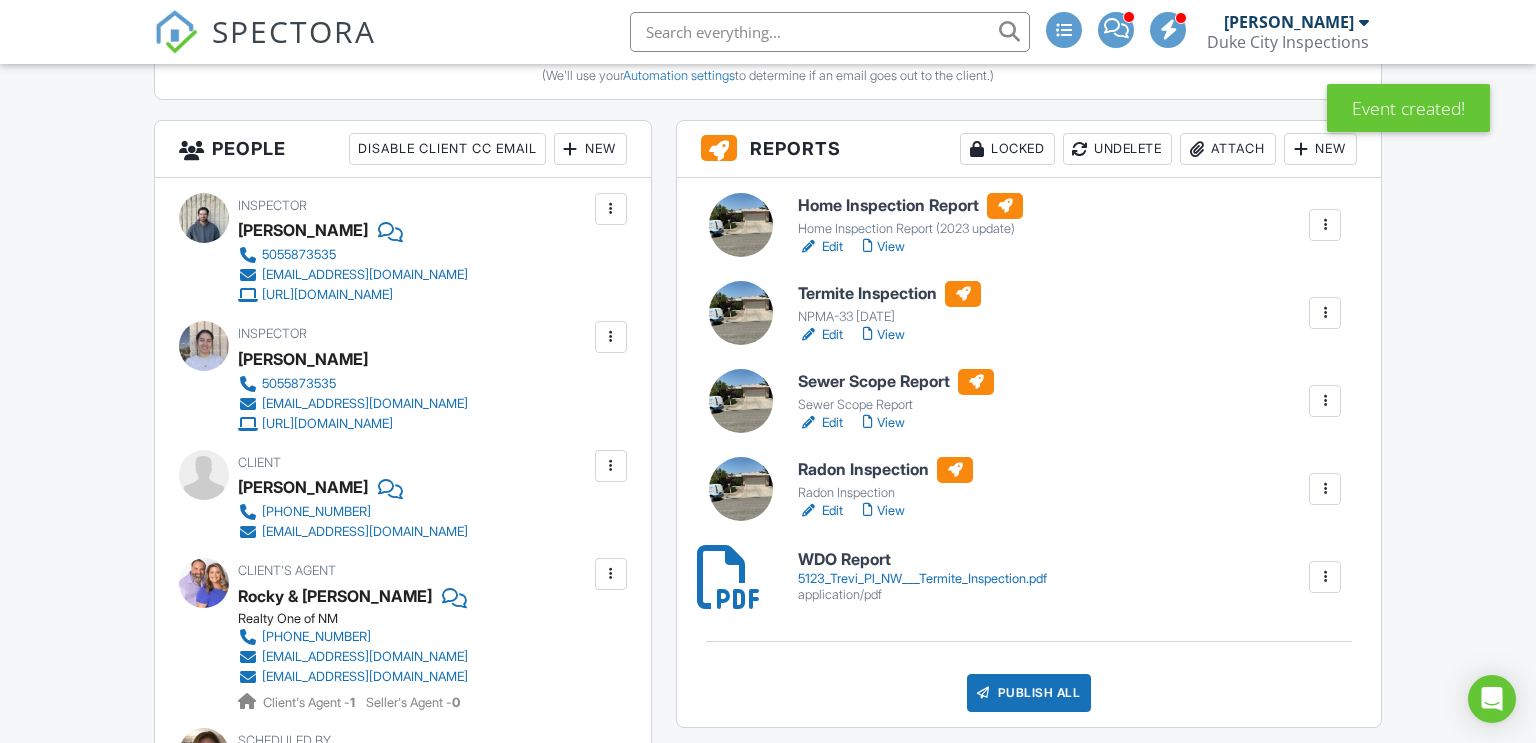 click at bounding box center [1325, 489] 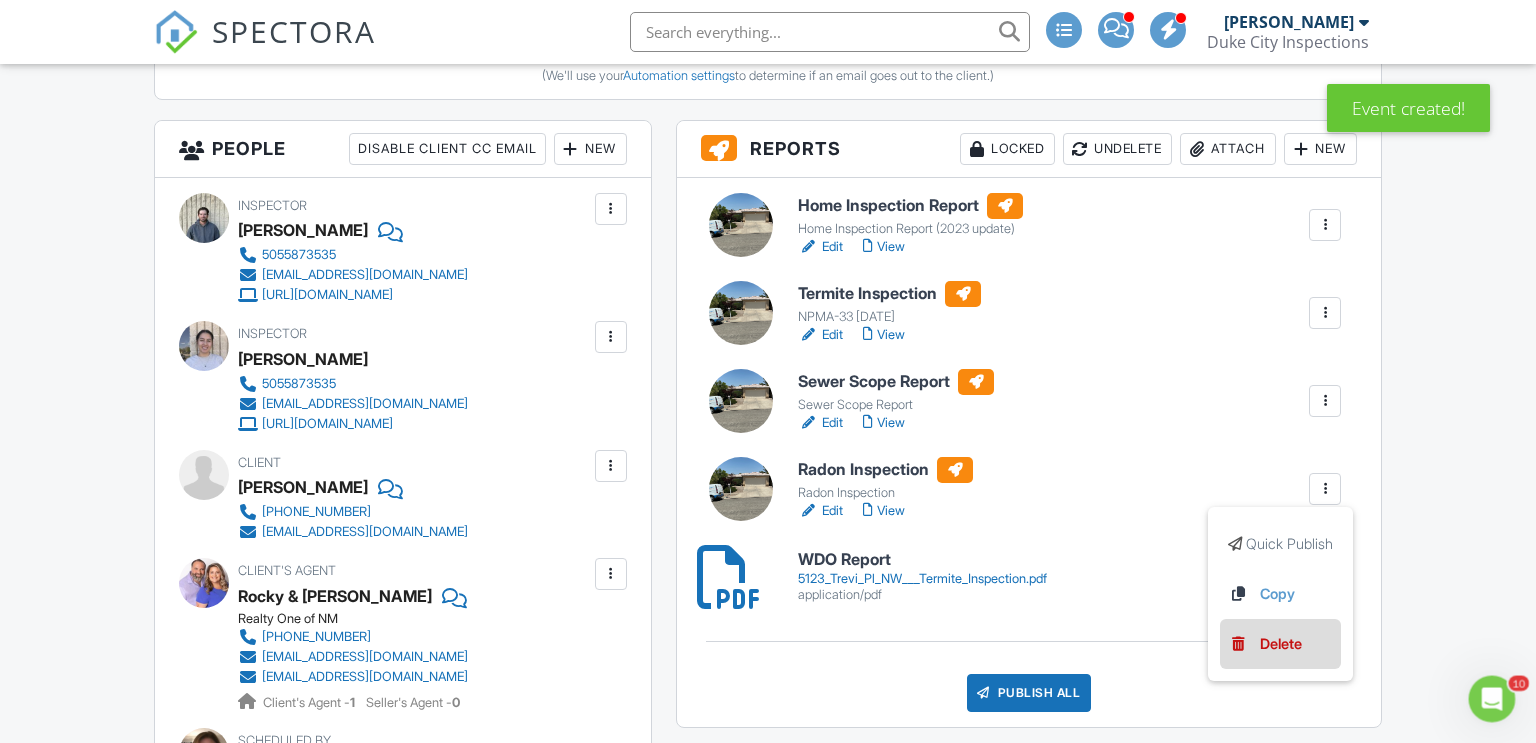 scroll, scrollTop: 0, scrollLeft: 0, axis: both 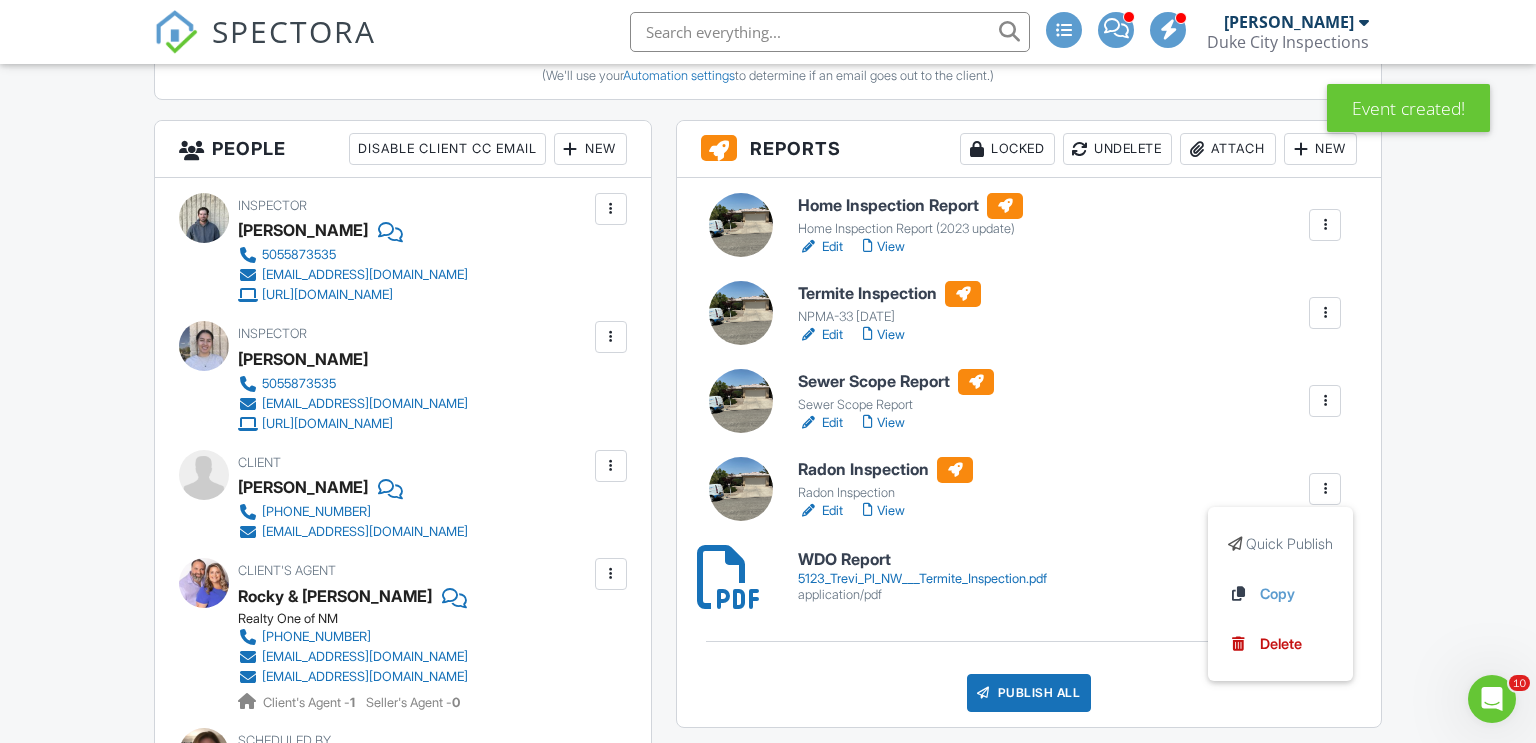 click on "Dashboard
New Inspection
Inspections
Calendar
Settings
Profile
Support Center
Inspection Details
Client View
More
Property Details
Reschedule
Reorder / Copy
Share
Cancel
Delete
Print Order
Convert to V9
07/11/2025  1:00 pm
- 3:45 pm
5123 Trevi Pl NW
Albuquerque, NM 87114
Built
1999
1514
sq. ft.
Lot Size
9757
sq.ft.
3
bedrooms
2.0
bathrooms
+ − Leaflet  |  © MapTiler   © OpenStreetMap contributors
All emails and texts are disabled for this inspection!
All emails and texts have been disabled for this inspection. This may have happened due to someone manually disabling them or this inspection being unconfirmed when it was scheduled. To re-enable emails and texts for this inspection, click the button below." at bounding box center (768, 1485) 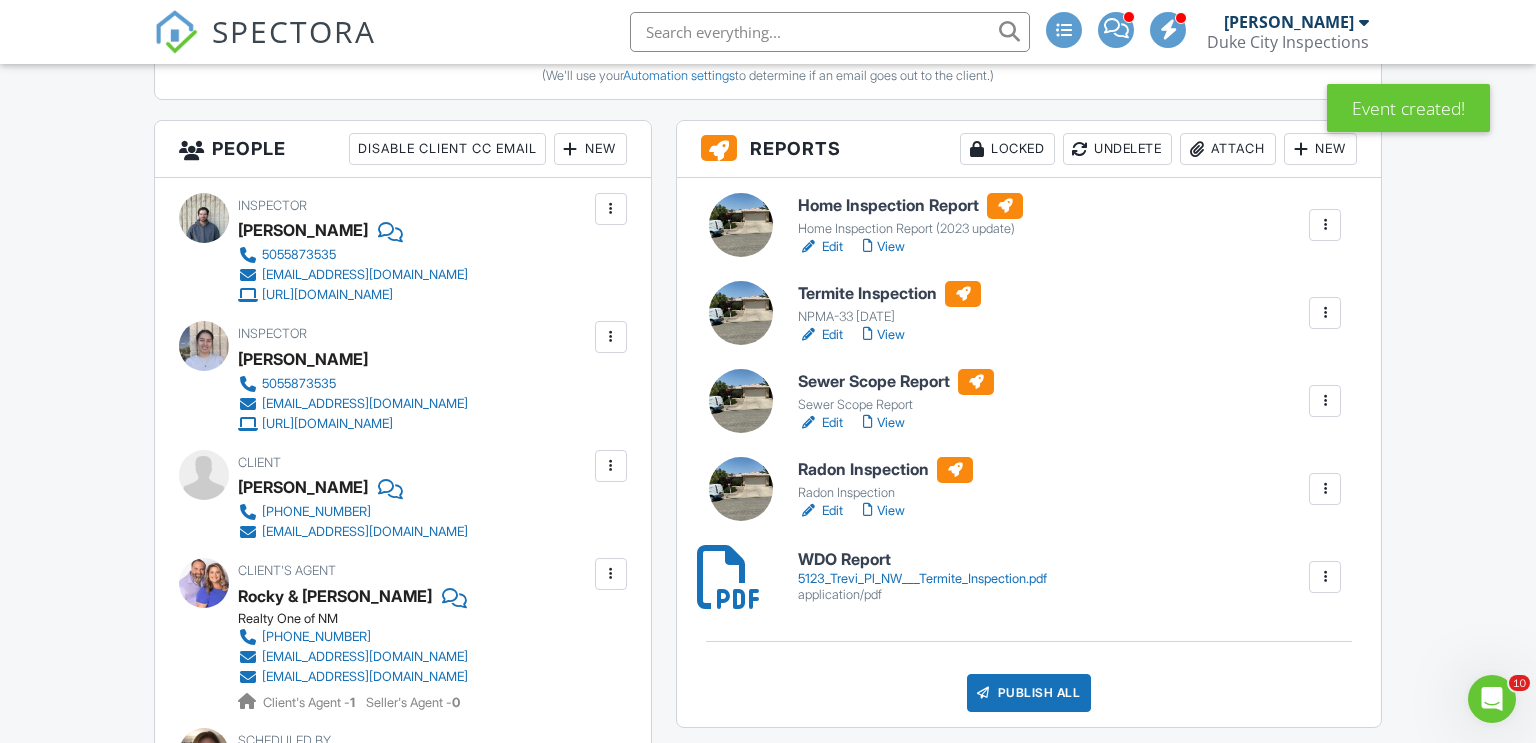 click at bounding box center (1325, 313) 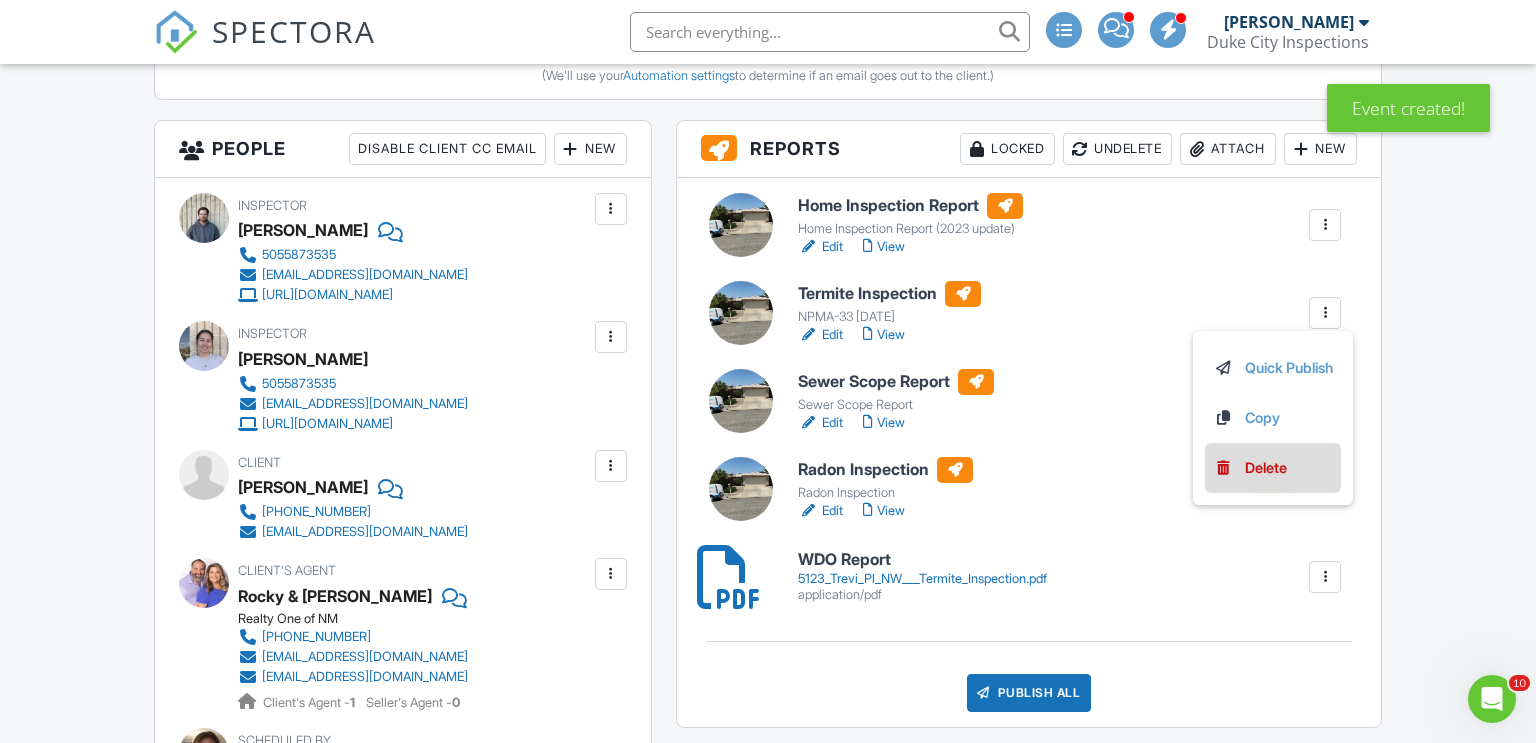click on "Delete" at bounding box center [1266, 468] 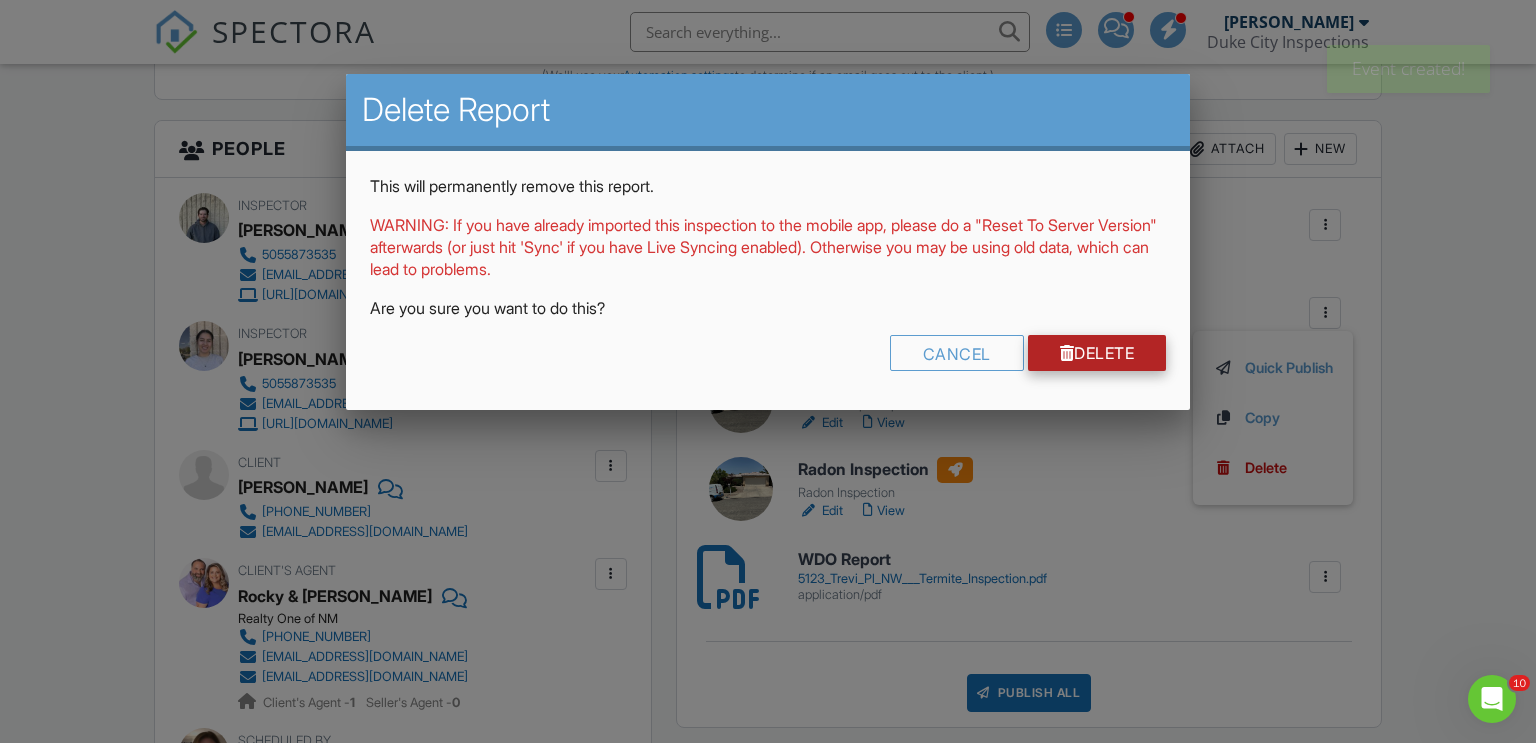 click at bounding box center (1067, 353) 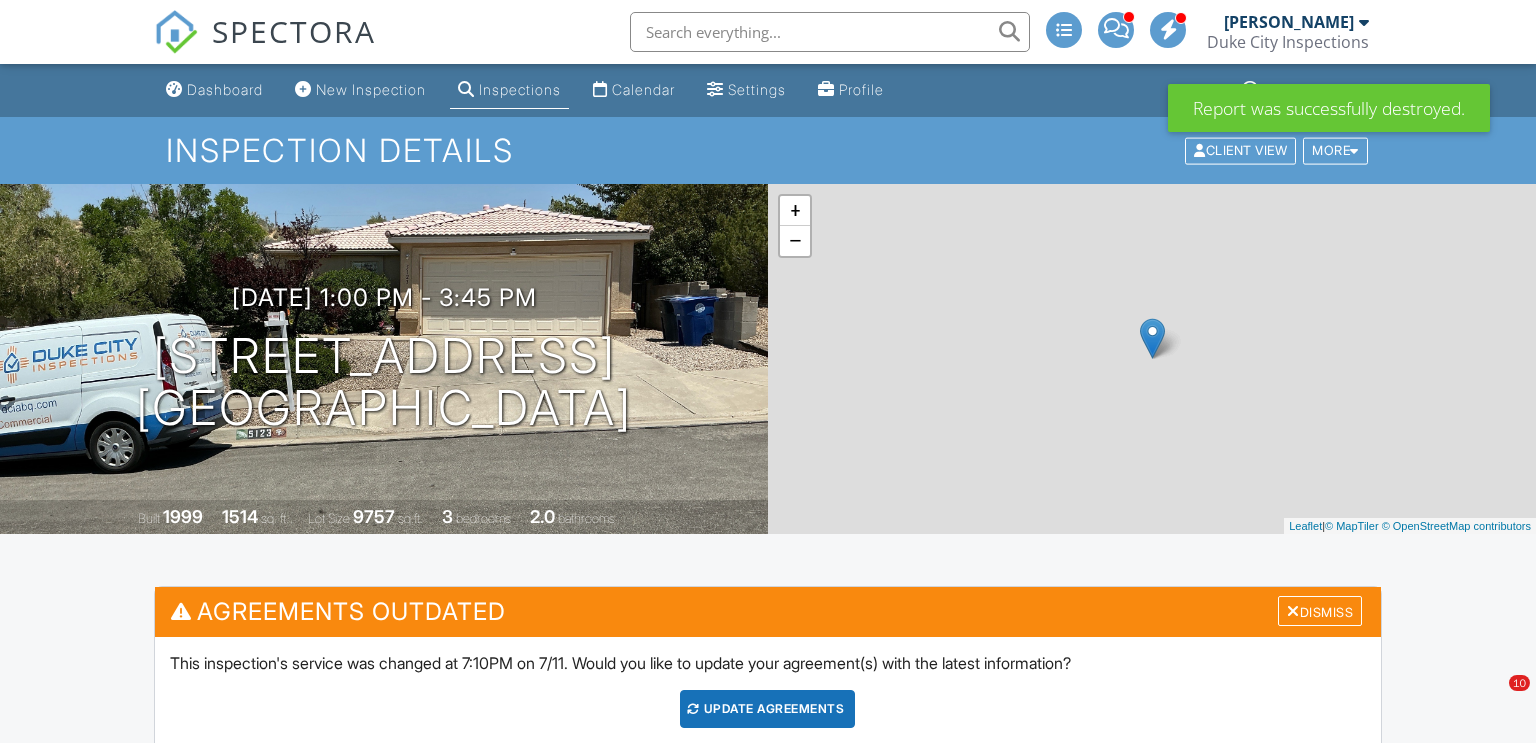 scroll, scrollTop: 0, scrollLeft: 0, axis: both 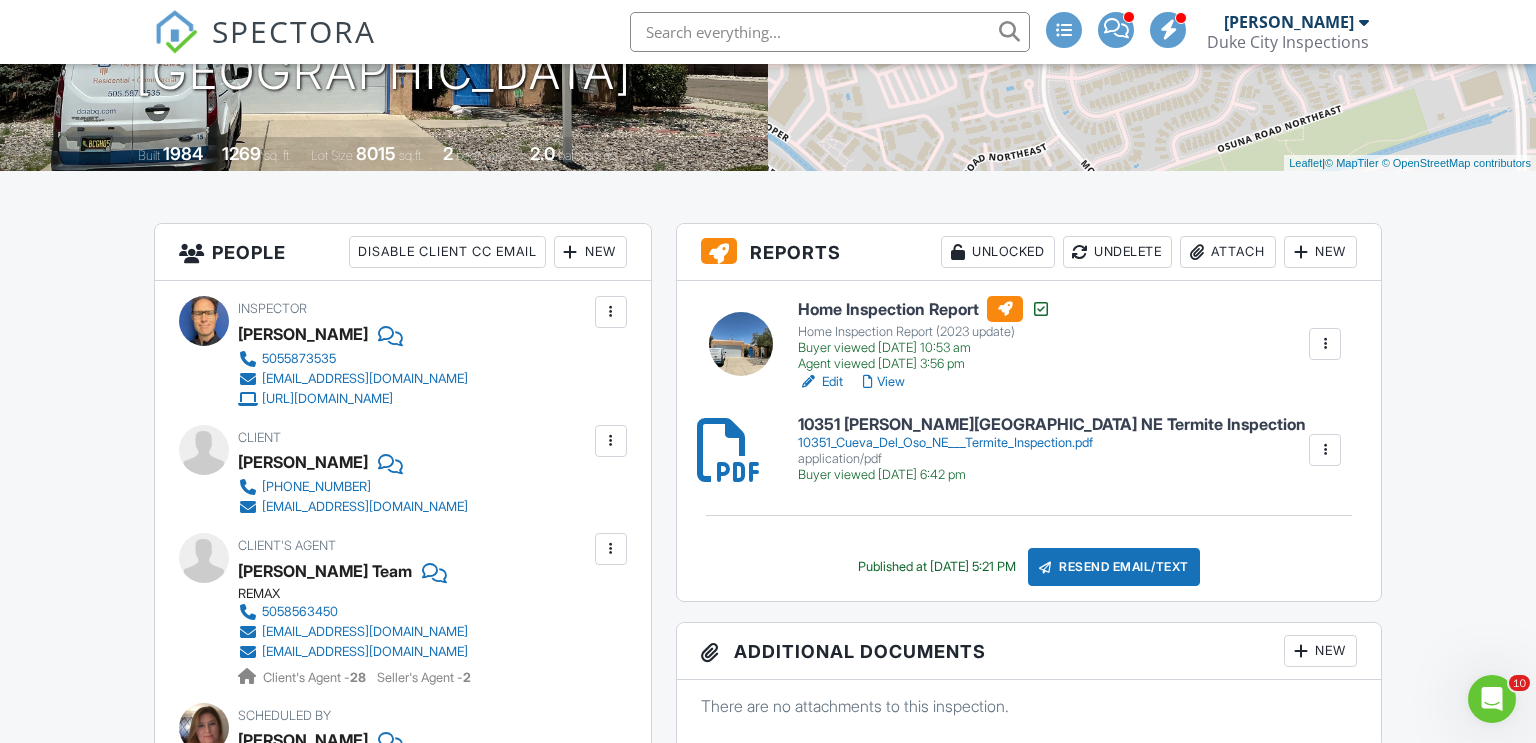click on "Attach" at bounding box center (1228, 252) 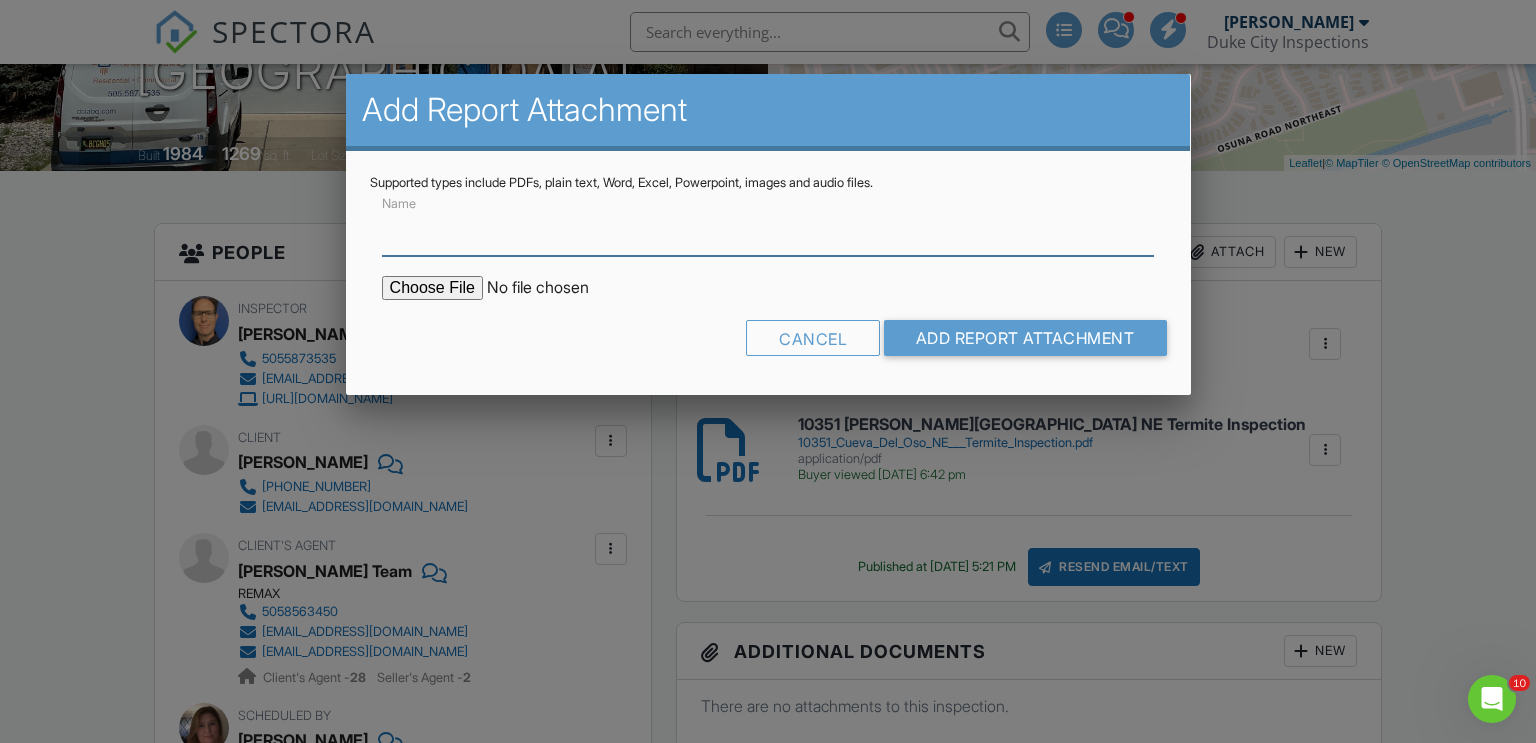 click on "Name" at bounding box center (768, 231) 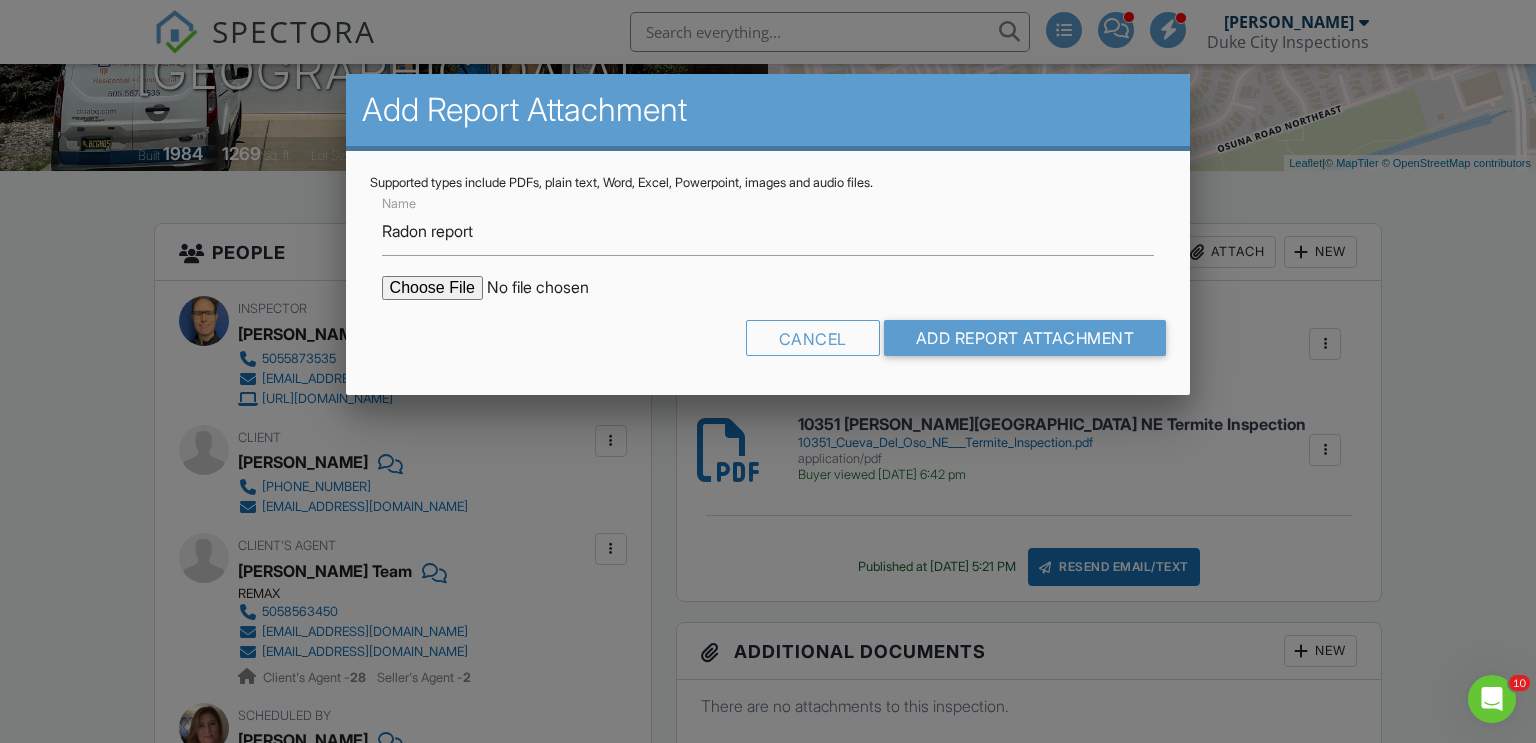 click at bounding box center [552, 288] 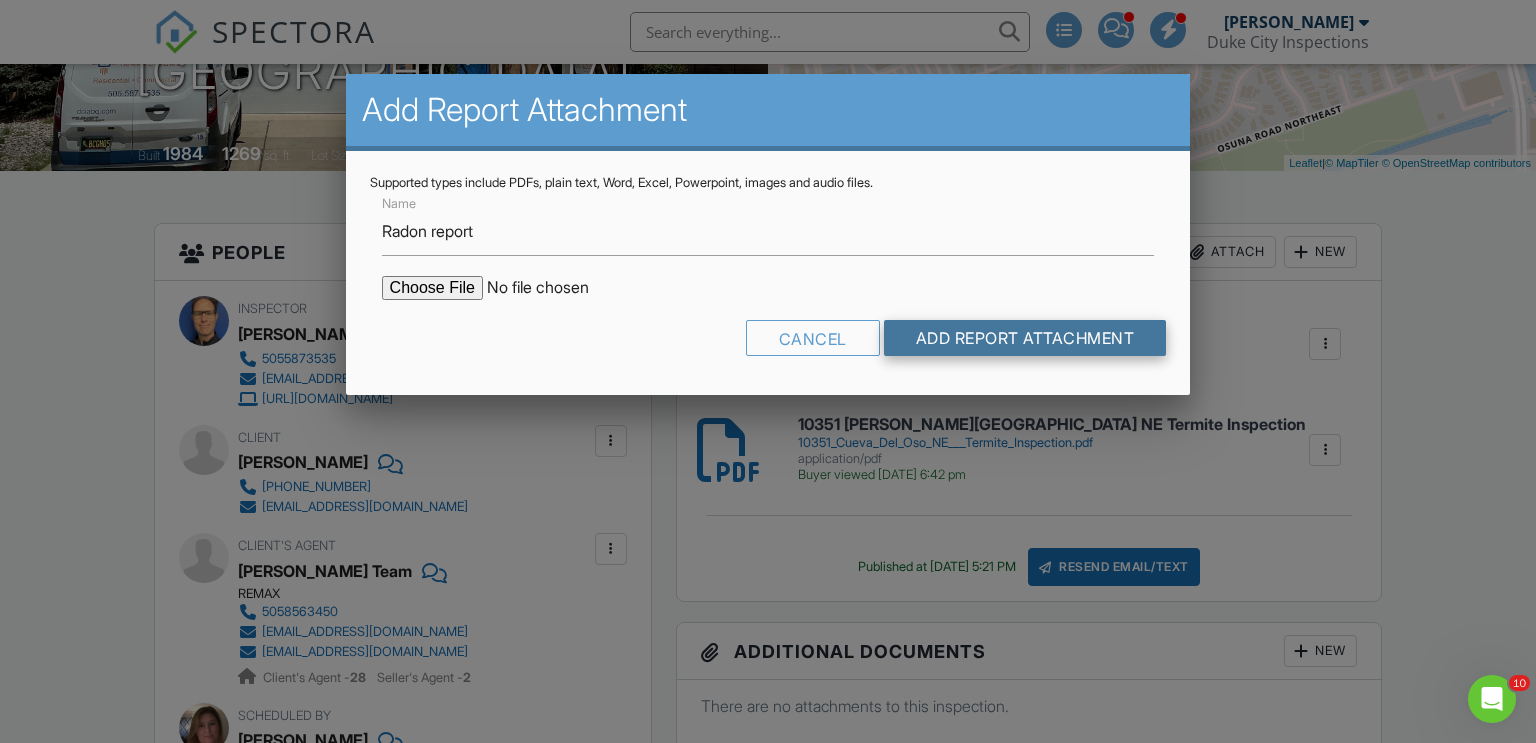 click on "Add Report Attachment" at bounding box center (1025, 338) 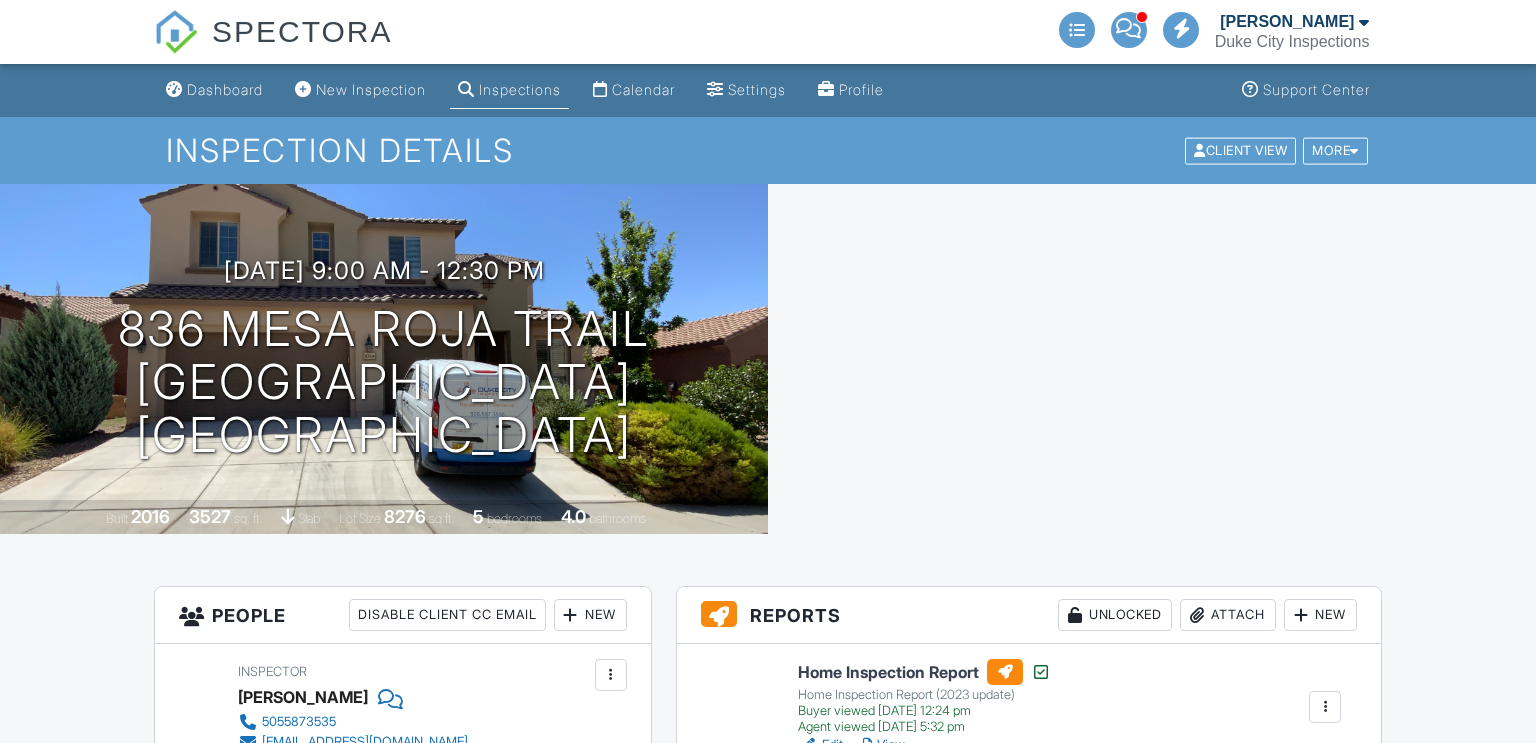 click on "Inspection Details
Client View
More
Property Details
Reschedule
Reorder / Copy
Share
Cancel
[GEOGRAPHIC_DATA]
Print Order
Convert to V9" at bounding box center [768, 150] 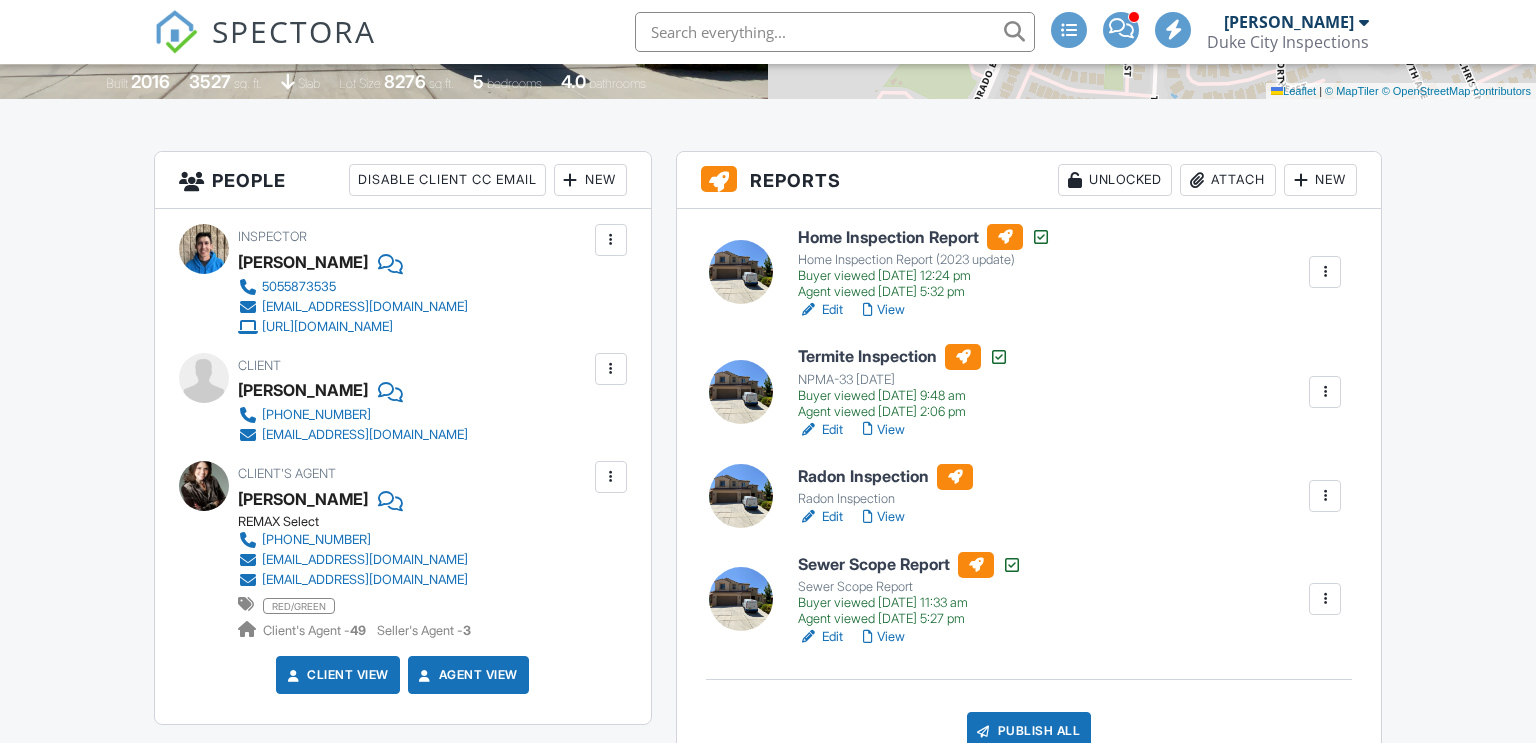 scroll, scrollTop: 435, scrollLeft: 0, axis: vertical 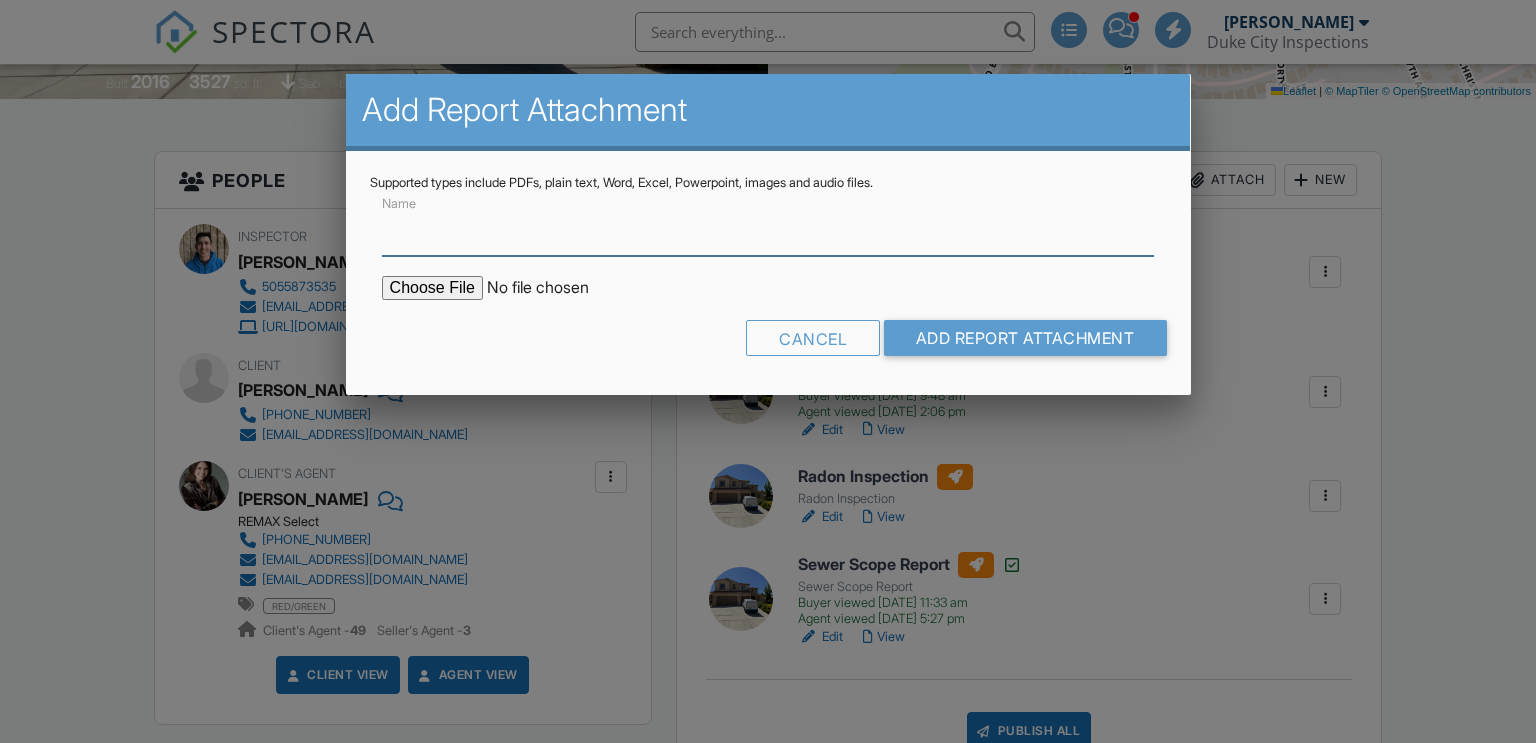 click on "Name" at bounding box center (768, 231) 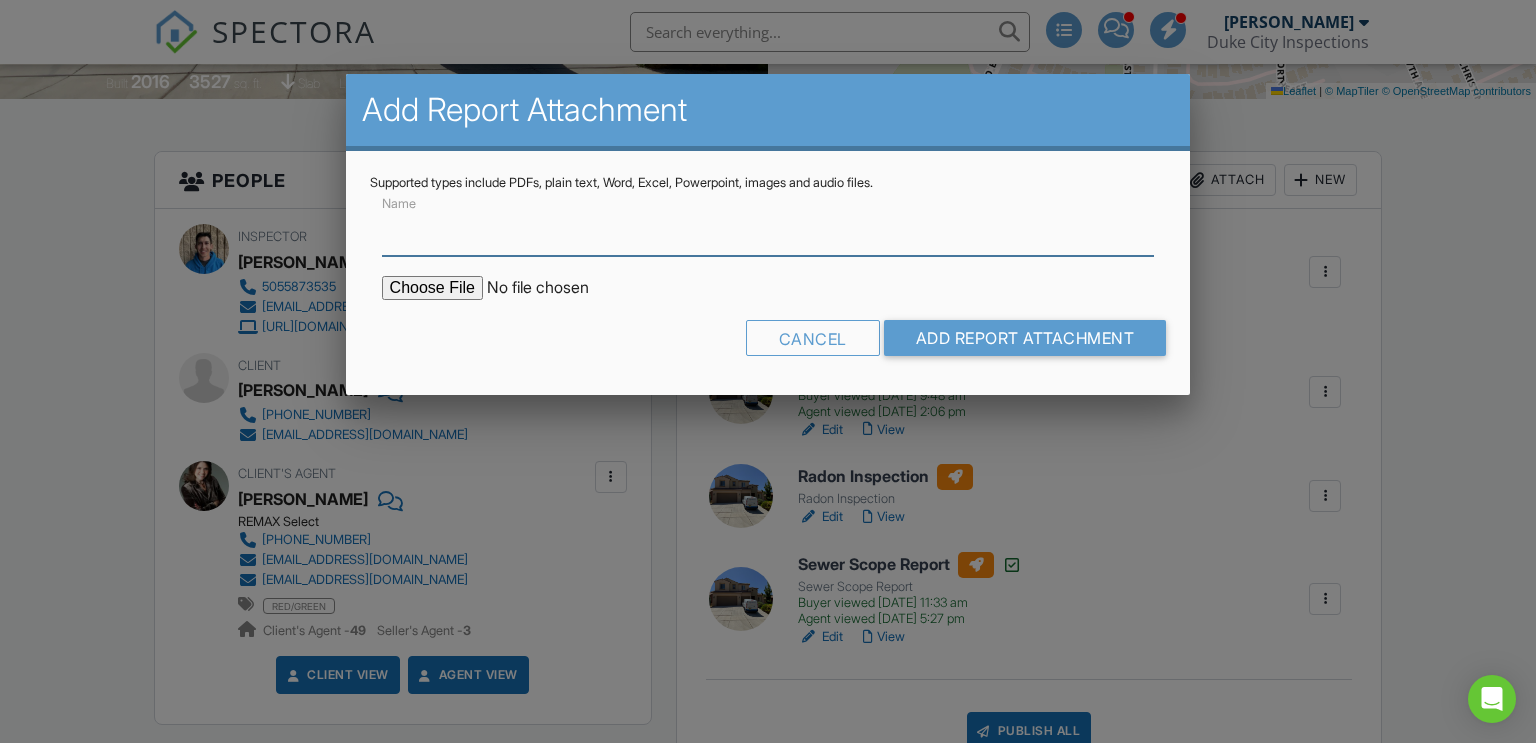 type on "Radon report" 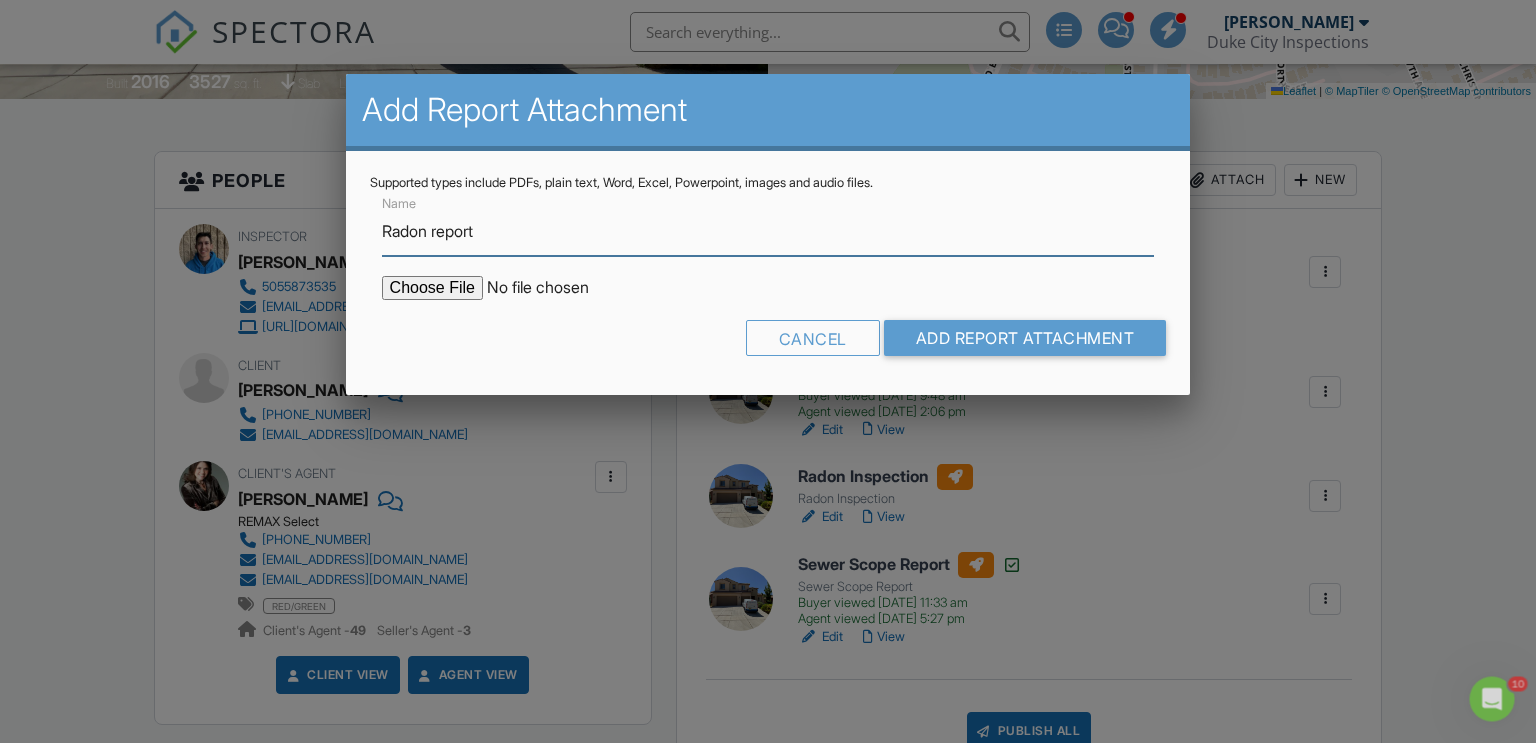 scroll, scrollTop: 0, scrollLeft: 0, axis: both 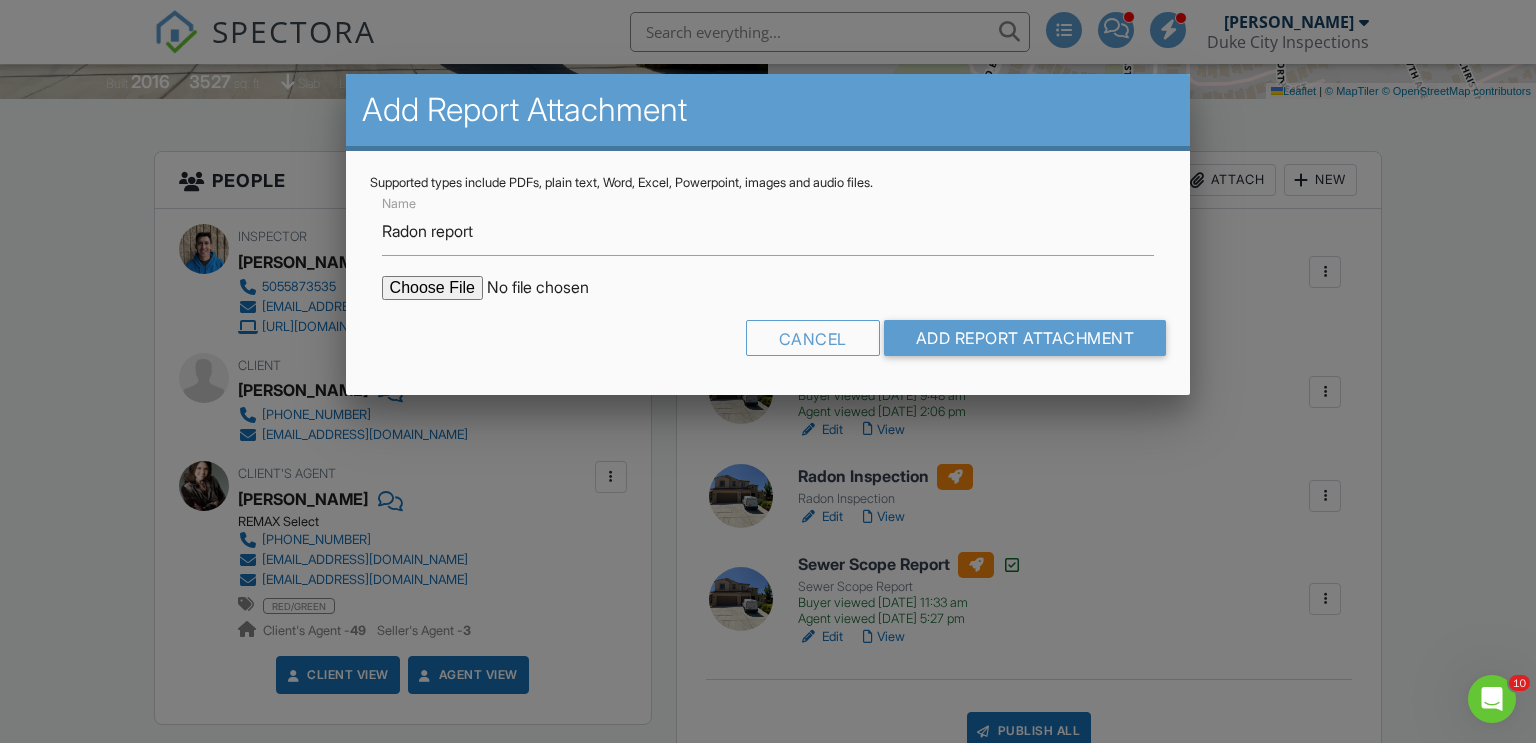 click at bounding box center (552, 288) 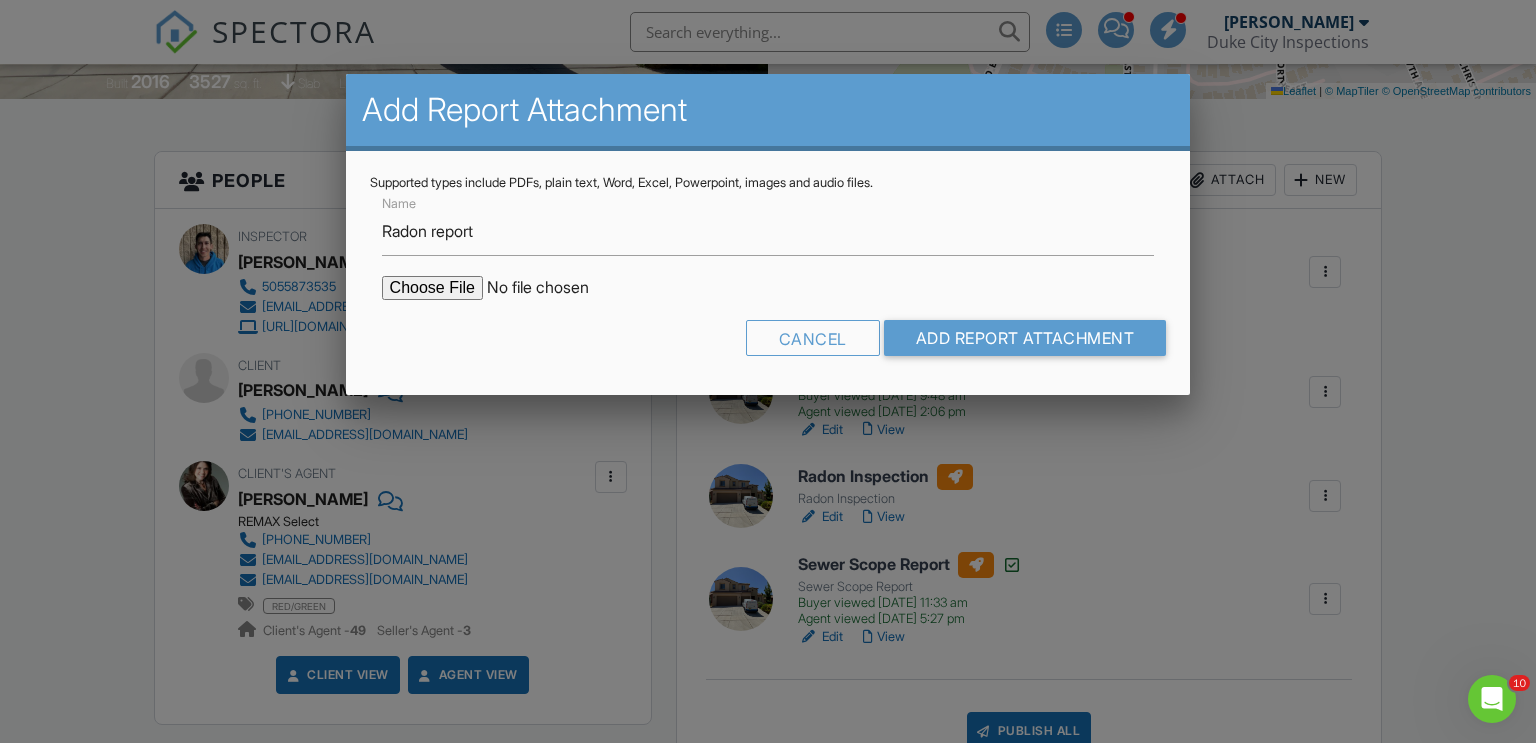 type on "C:\fakepath\836-Mesa-Roja-Trail-Northeast_RadonReport_d70e39ef-afce-4bd1-9426-8addbb4f2b58.pdf" 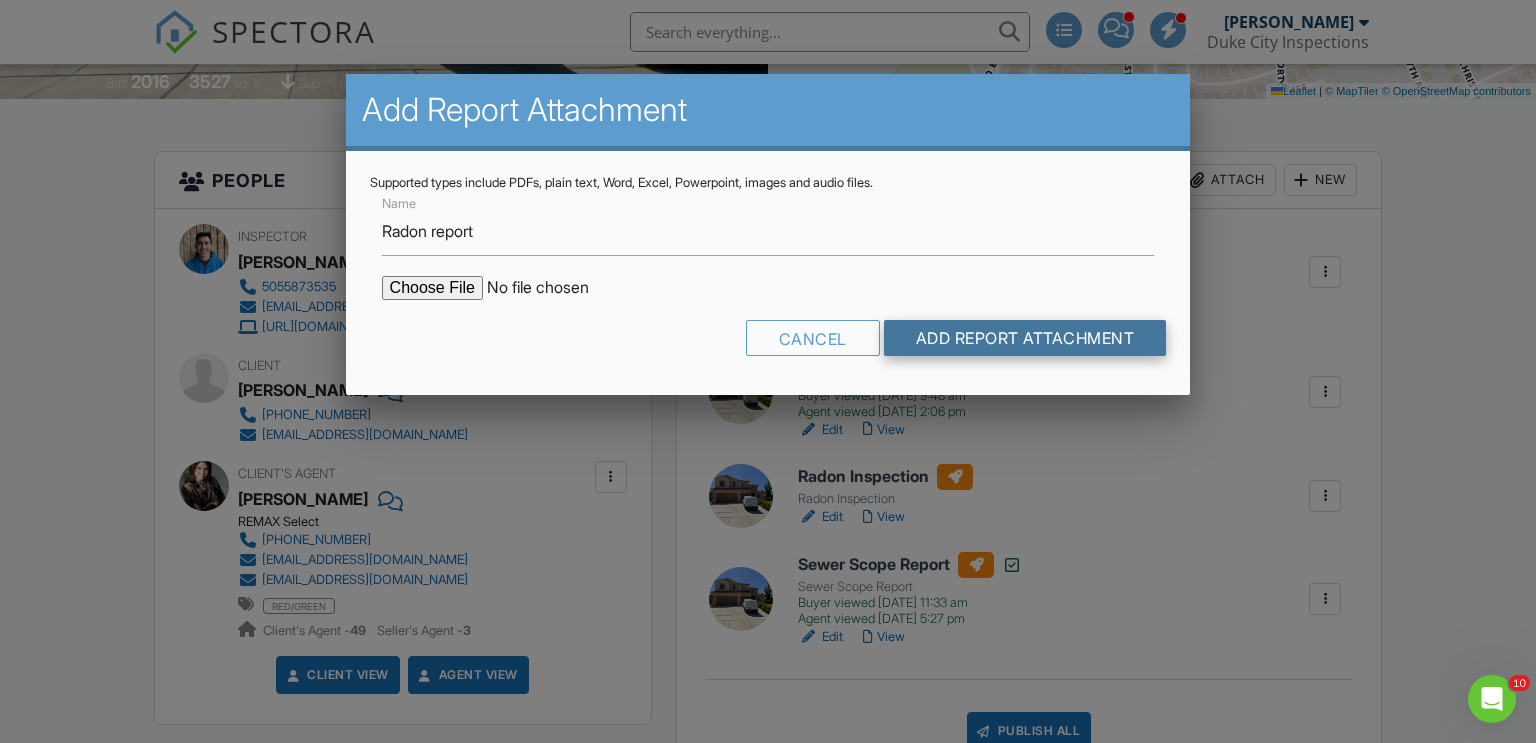click on "Add Report Attachment" at bounding box center [1025, 338] 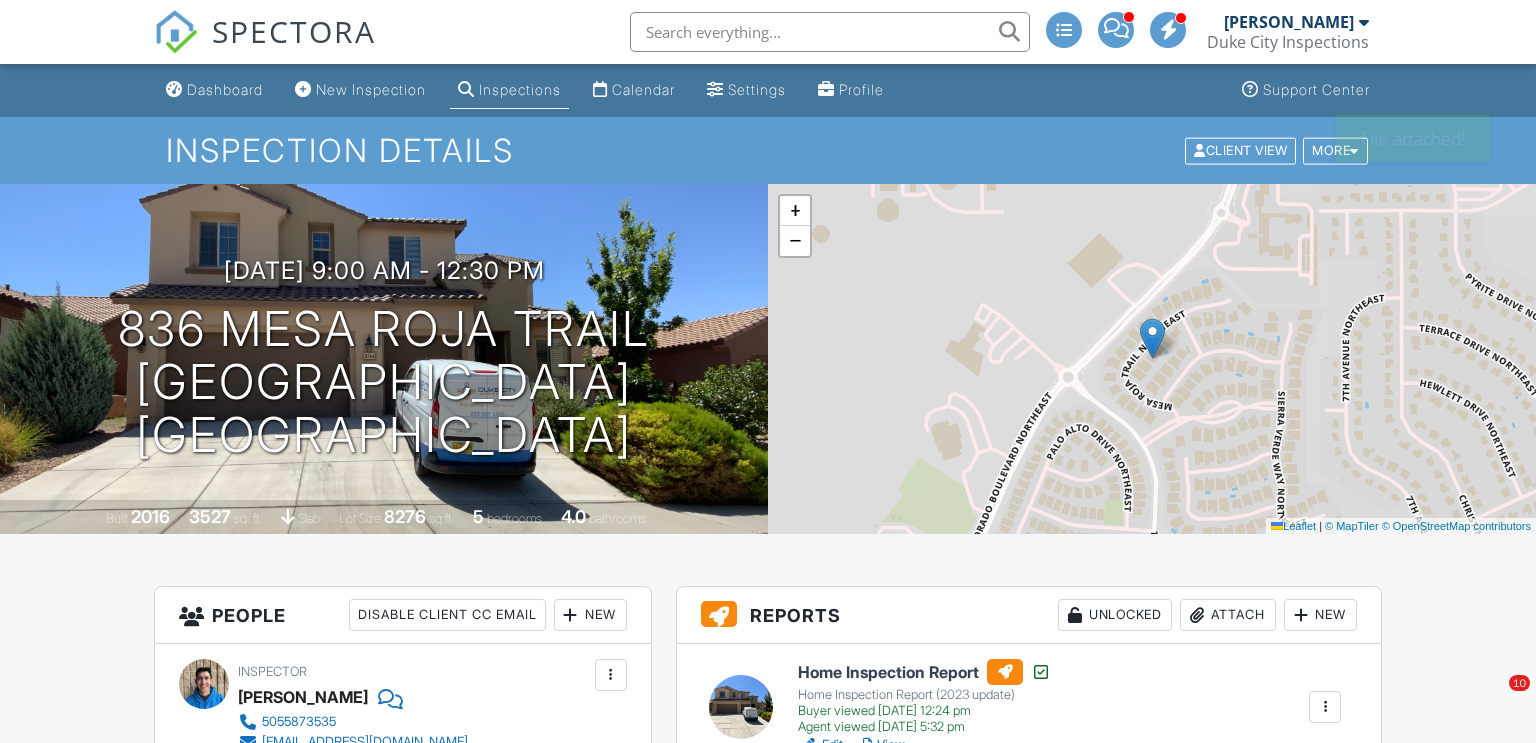 scroll, scrollTop: 0, scrollLeft: 0, axis: both 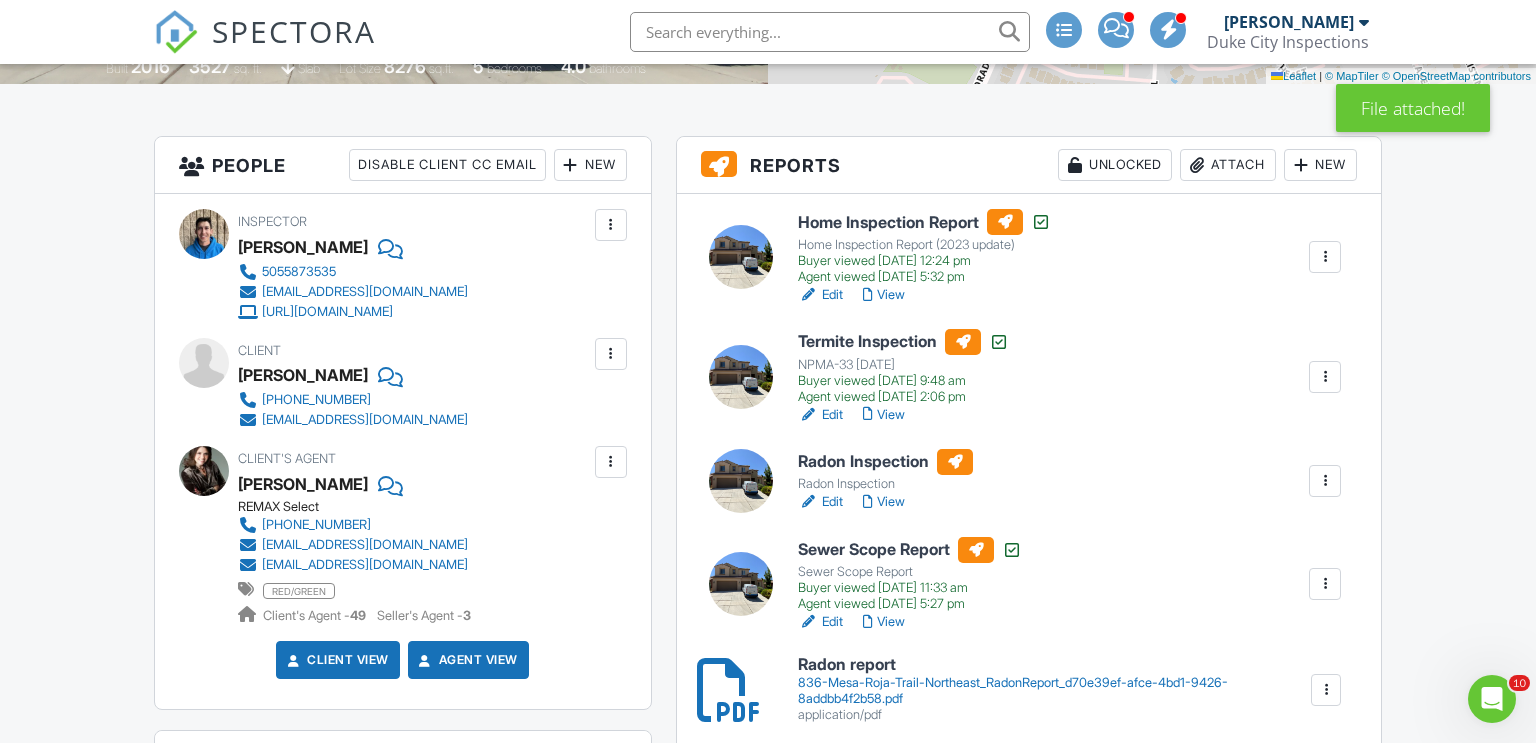 click at bounding box center (1325, 481) 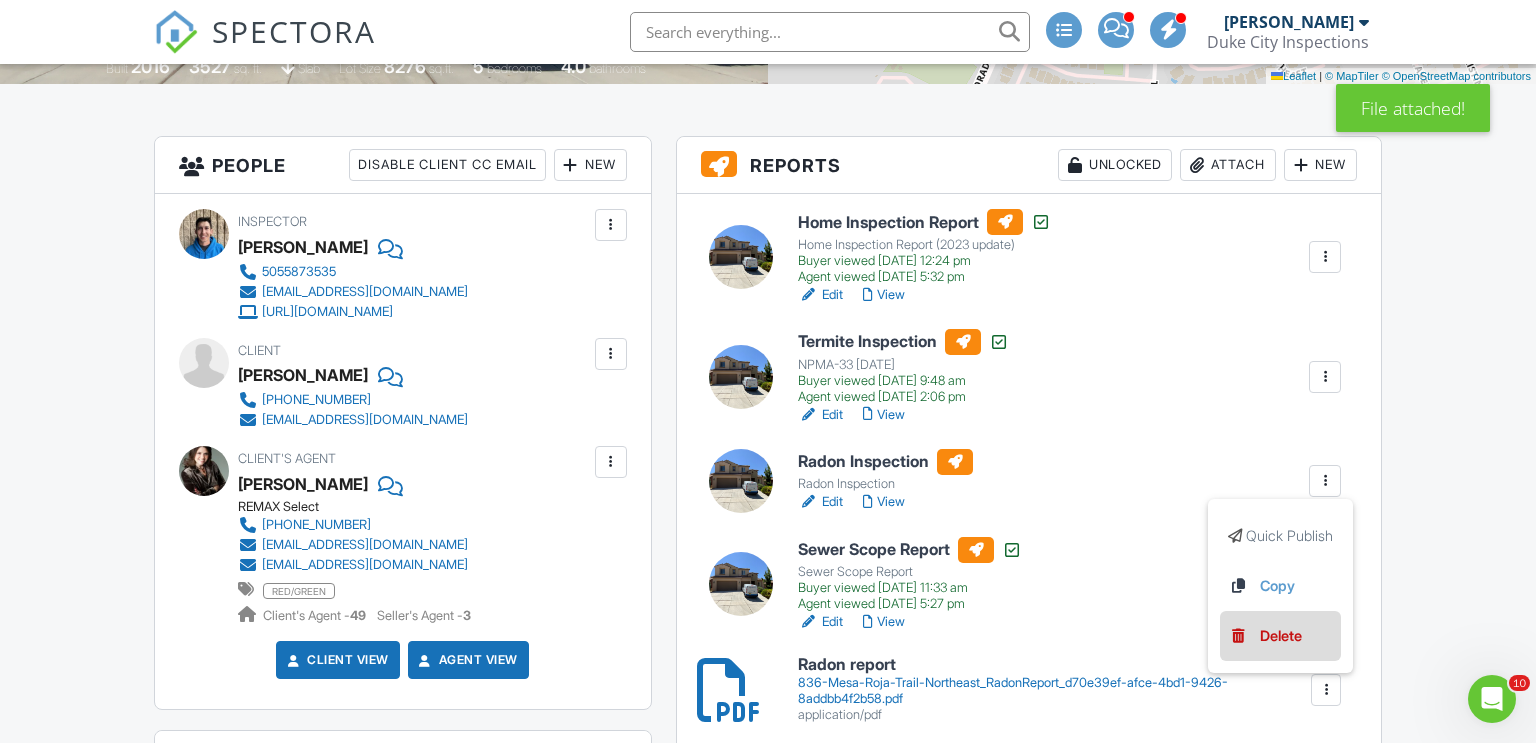click on "Delete" at bounding box center [1281, 636] 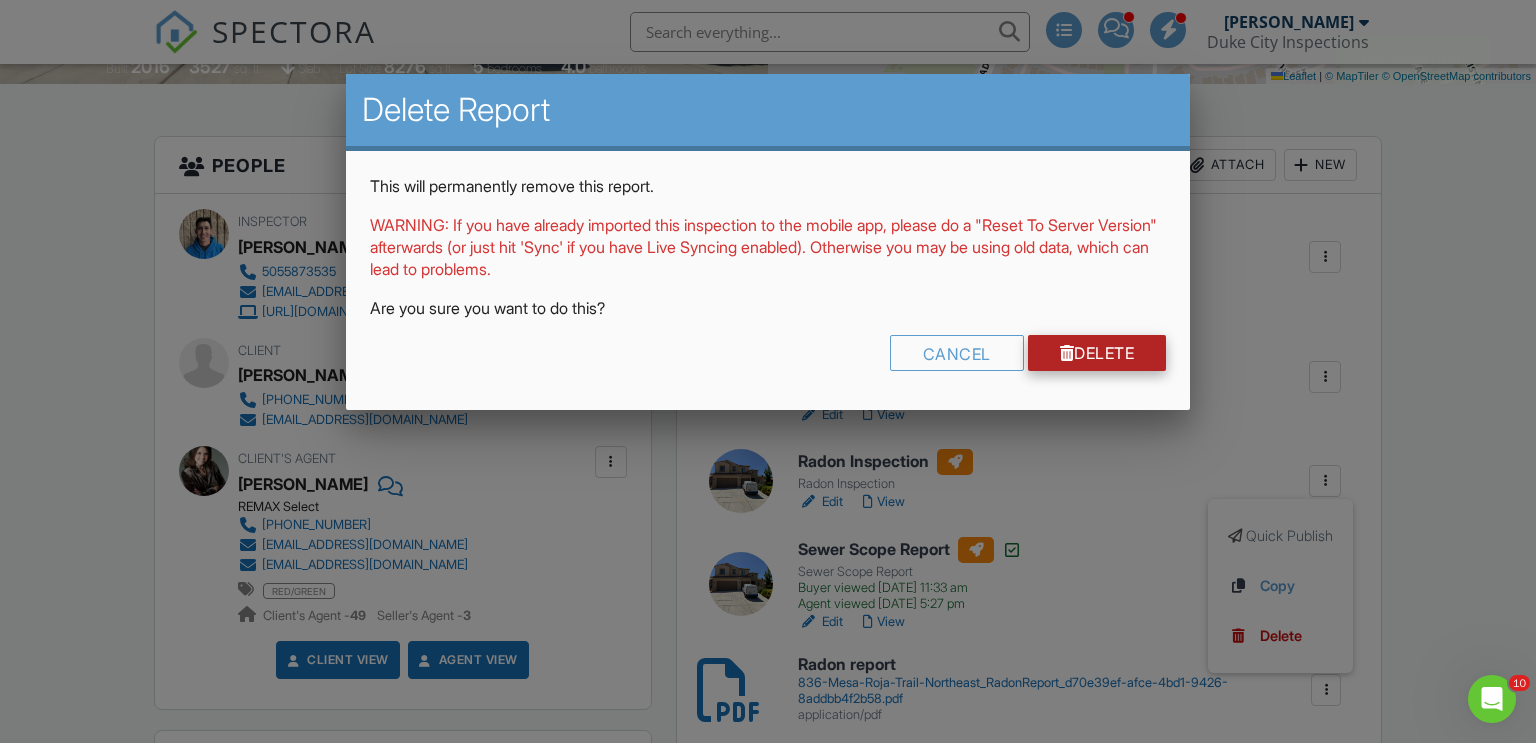 click on "Delete" at bounding box center (1097, 353) 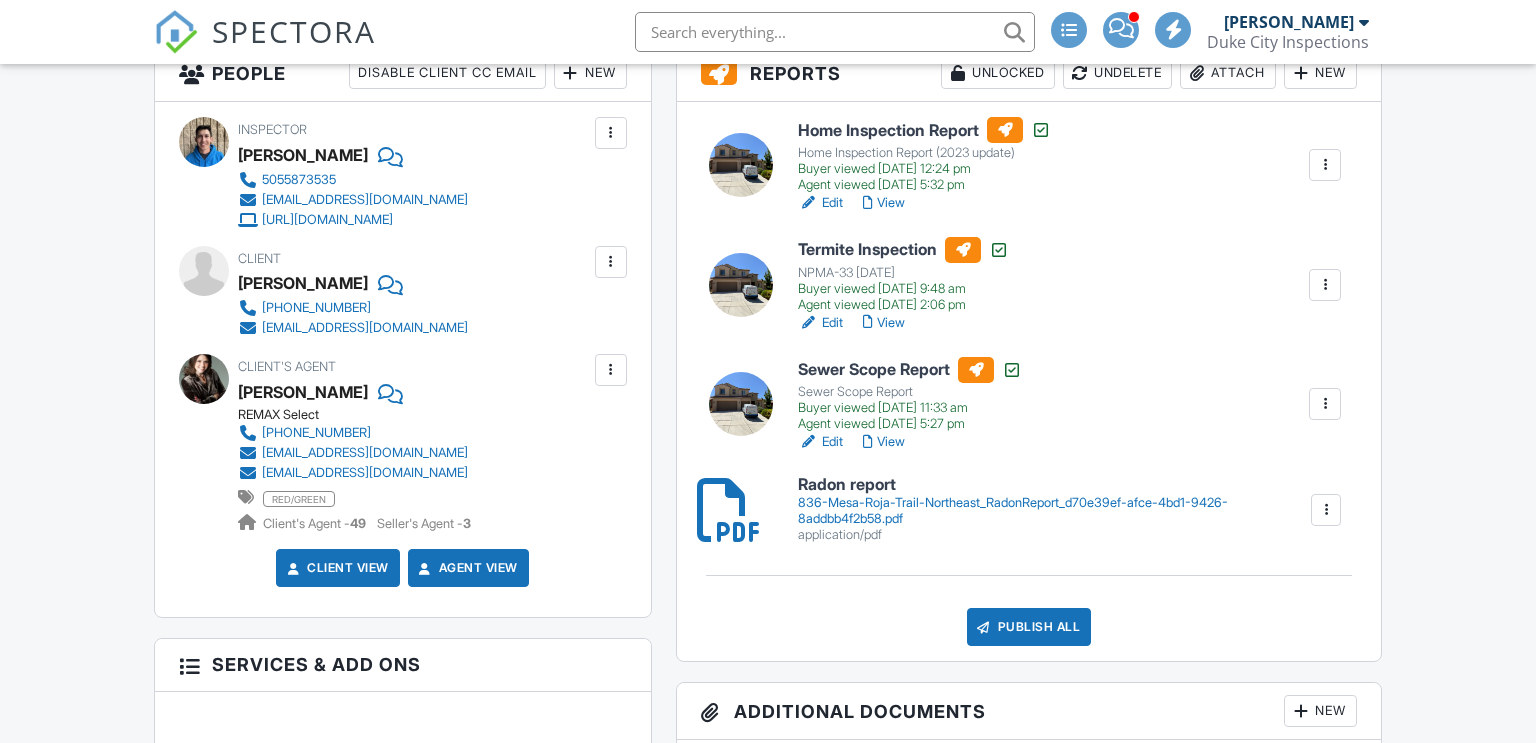 scroll, scrollTop: 542, scrollLeft: 0, axis: vertical 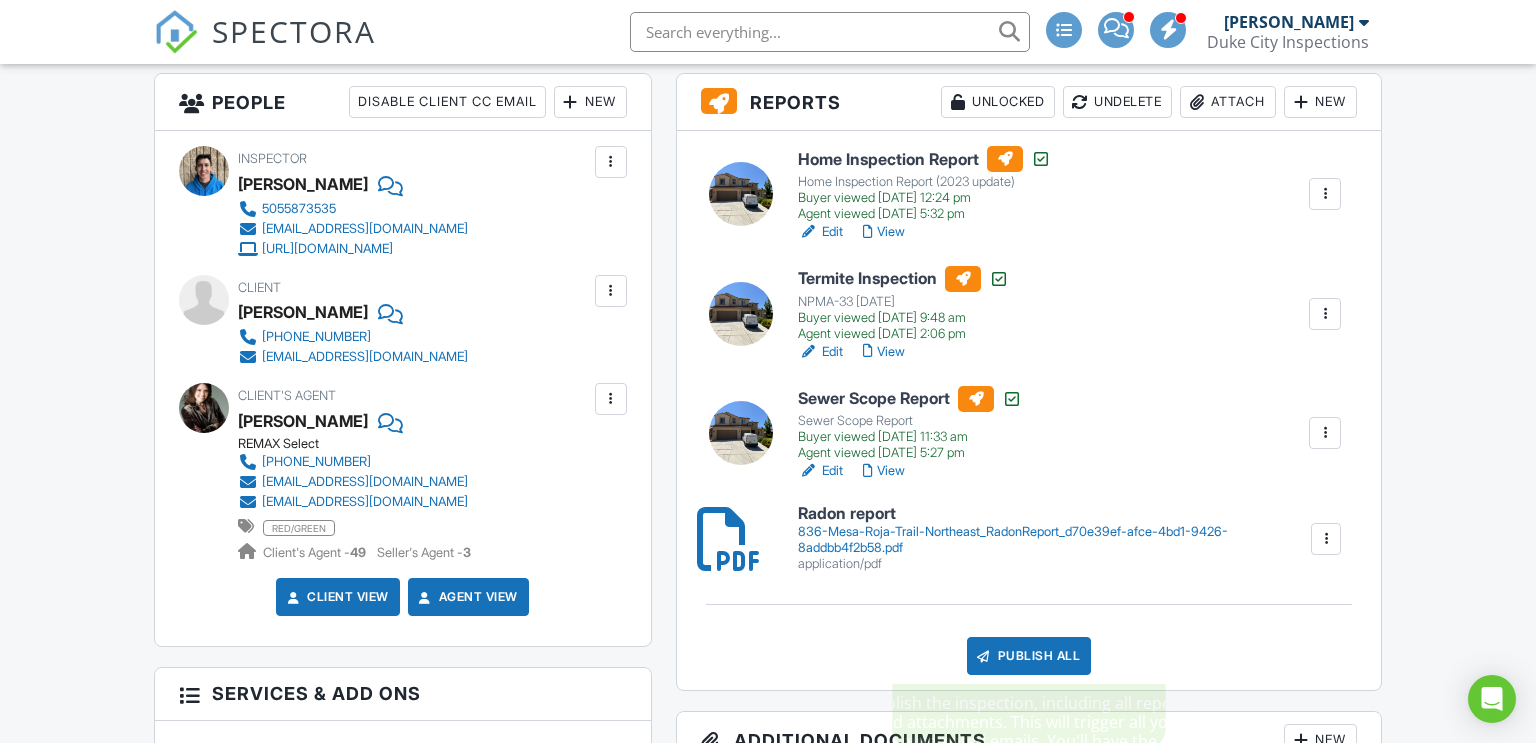 click on "Publish All" at bounding box center (1029, 656) 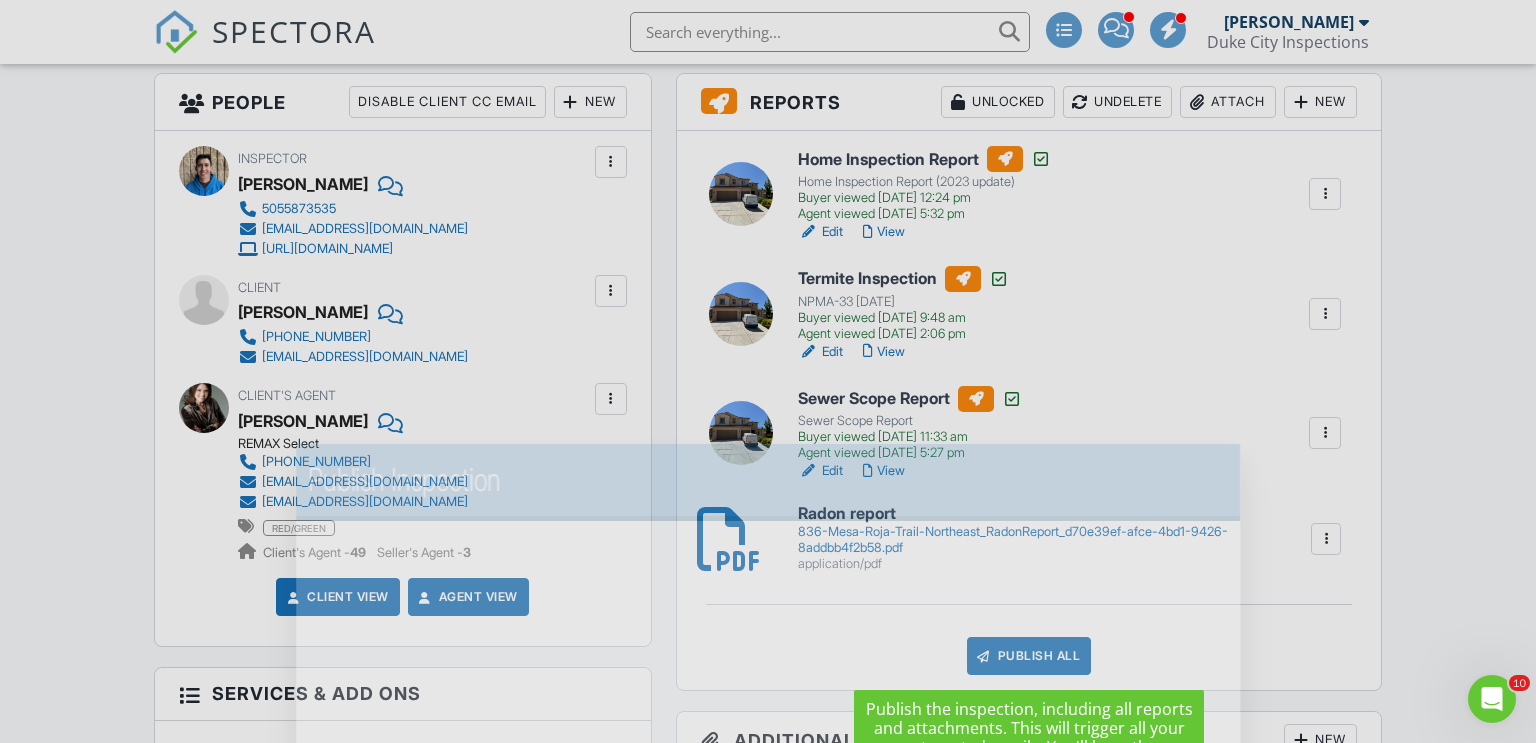 scroll, scrollTop: 0, scrollLeft: 0, axis: both 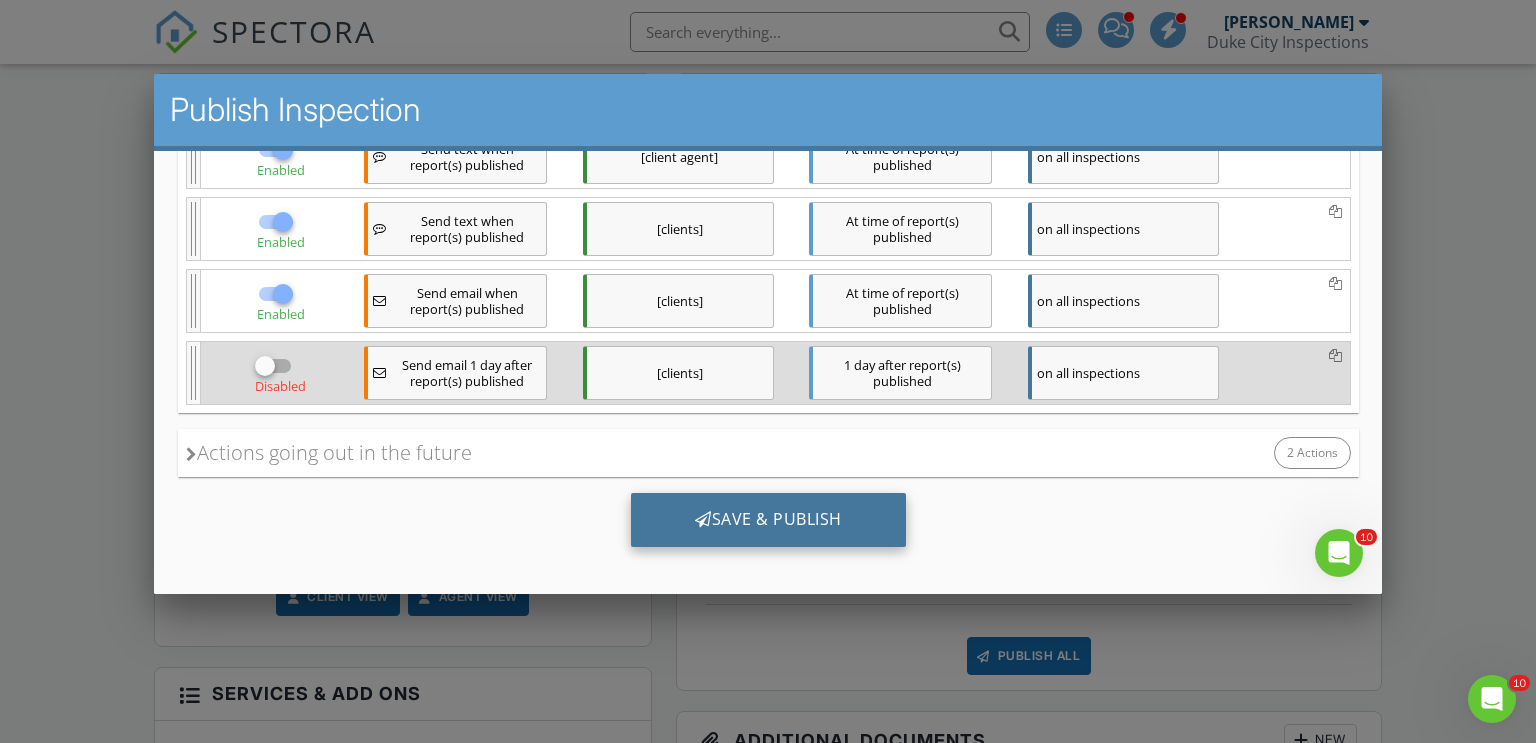 click on "Save & Publish" at bounding box center [767, 520] 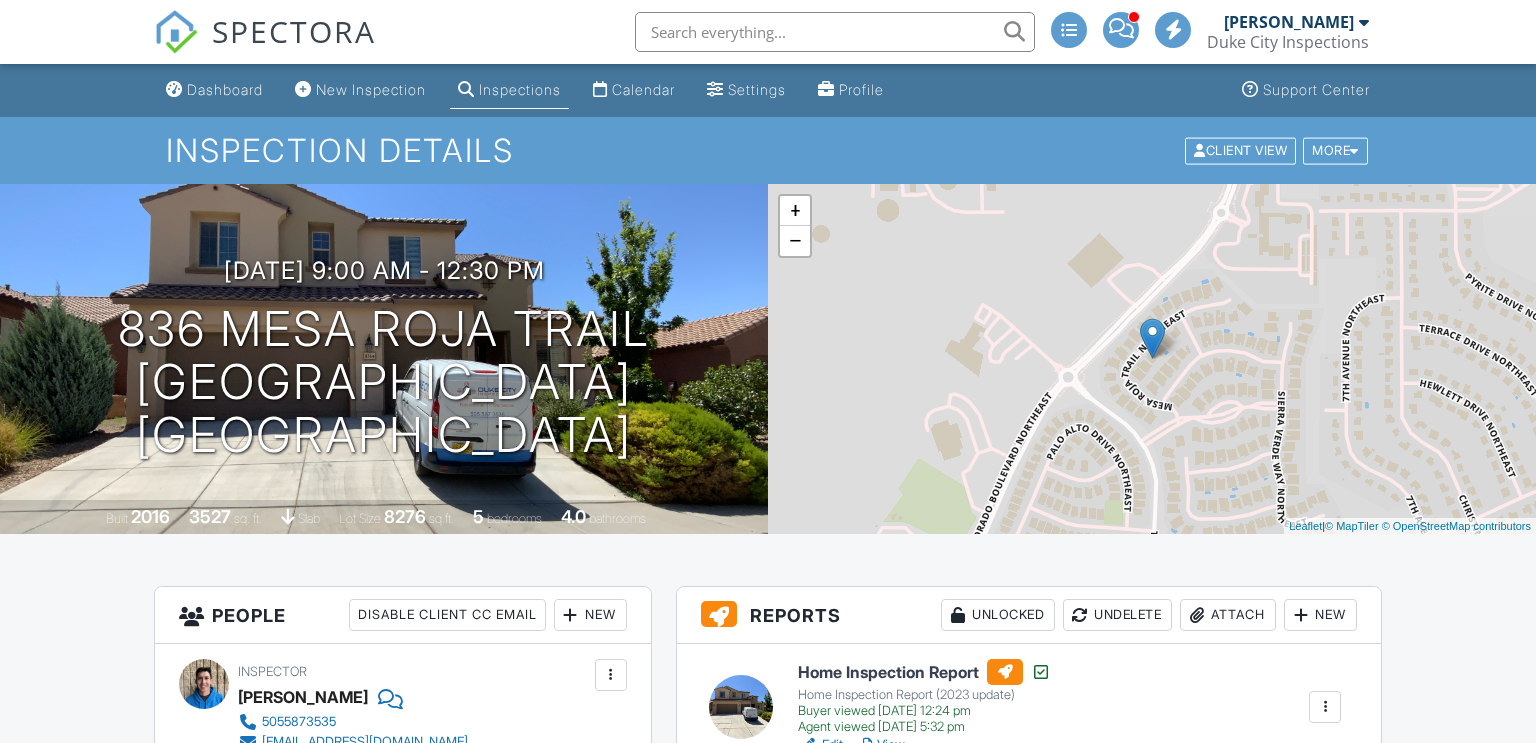scroll, scrollTop: 527, scrollLeft: 0, axis: vertical 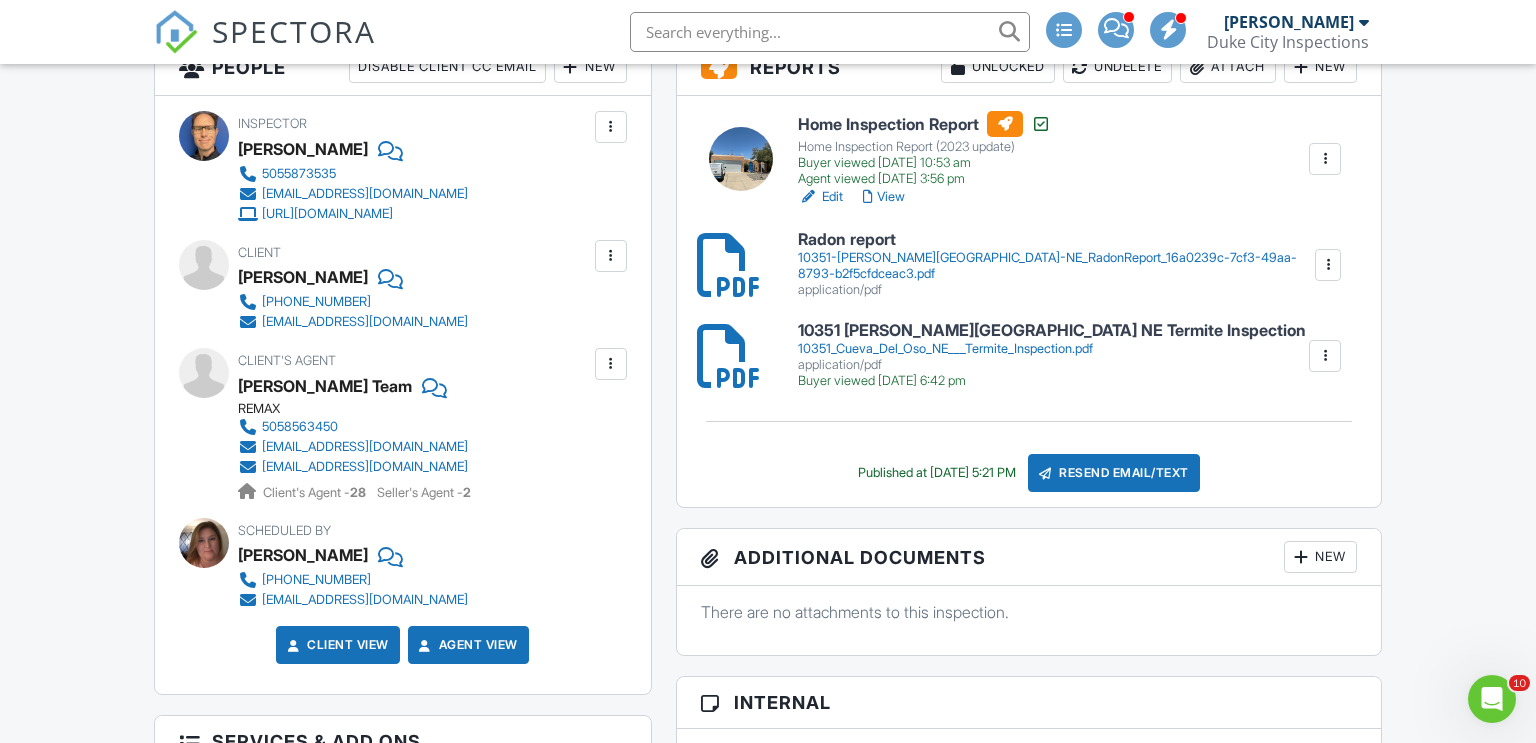 click on "Resend Email/Text" at bounding box center (1114, 473) 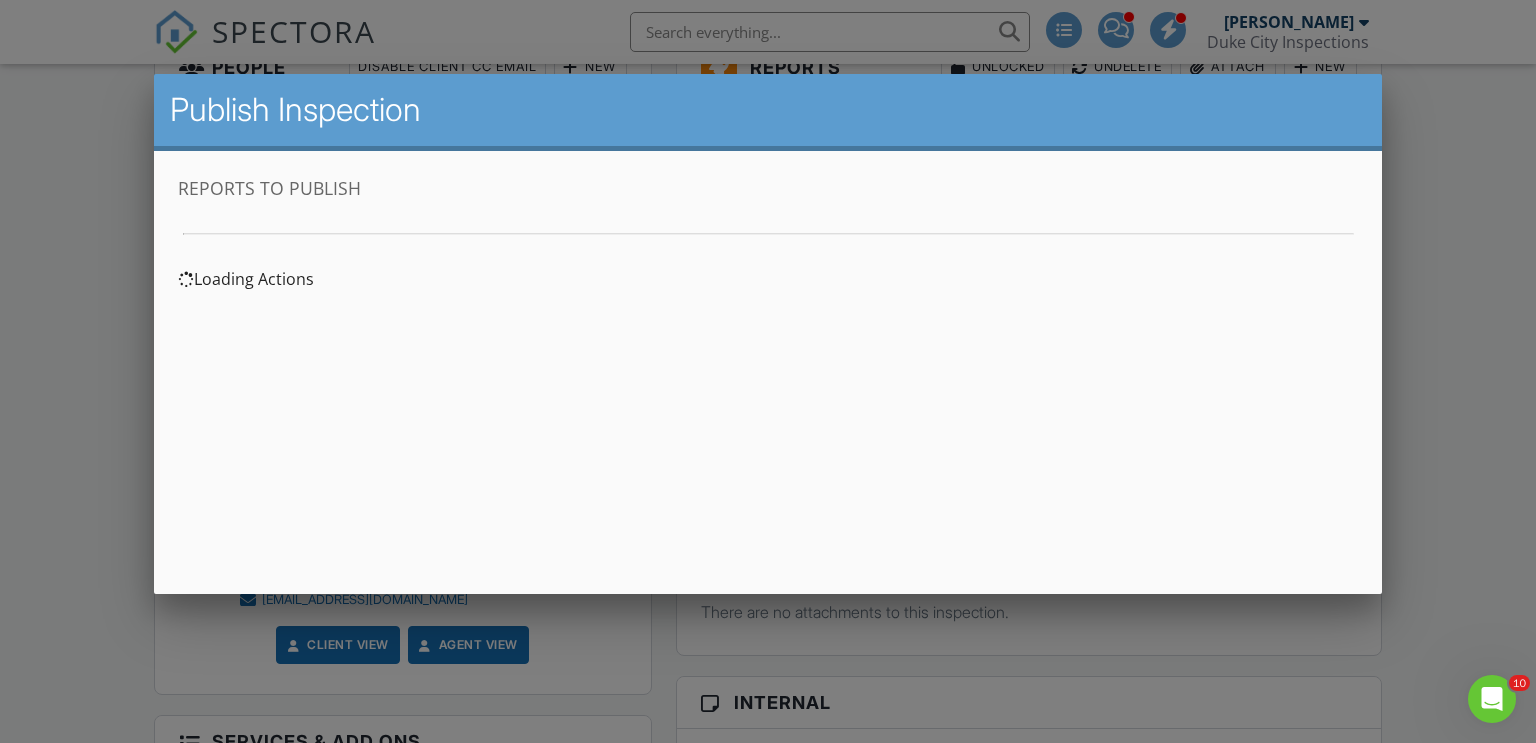 scroll, scrollTop: 0, scrollLeft: 0, axis: both 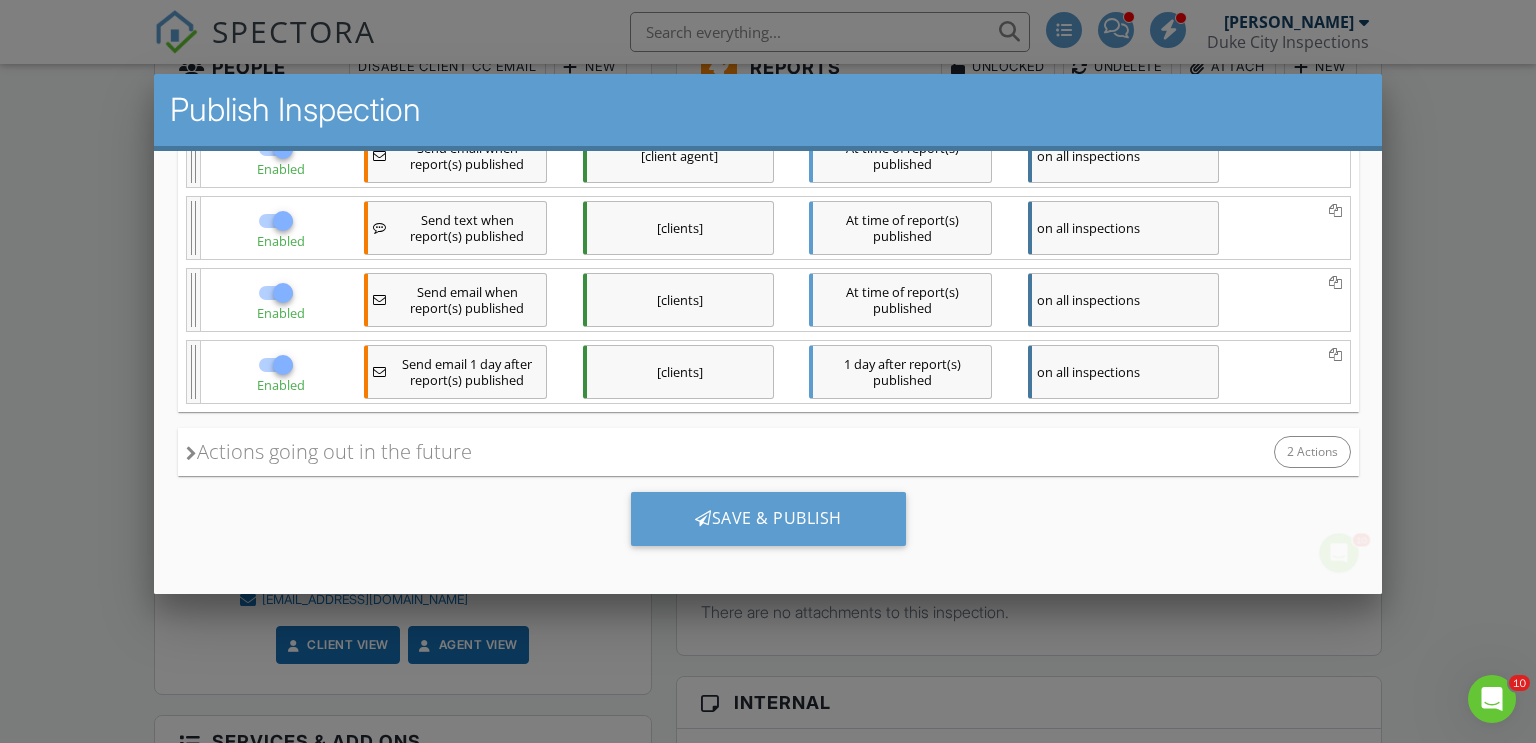 click at bounding box center [282, 365] 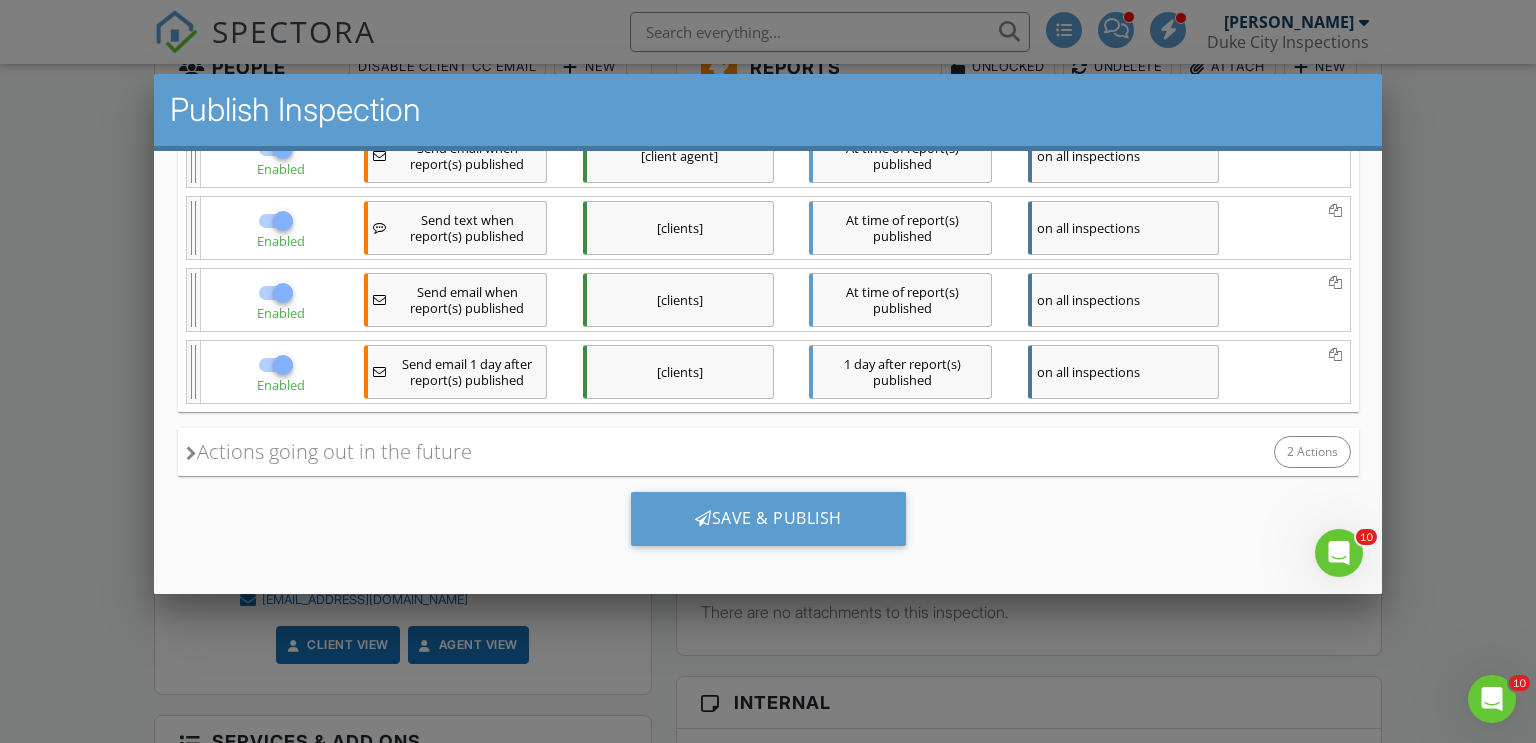 checkbox on "false" 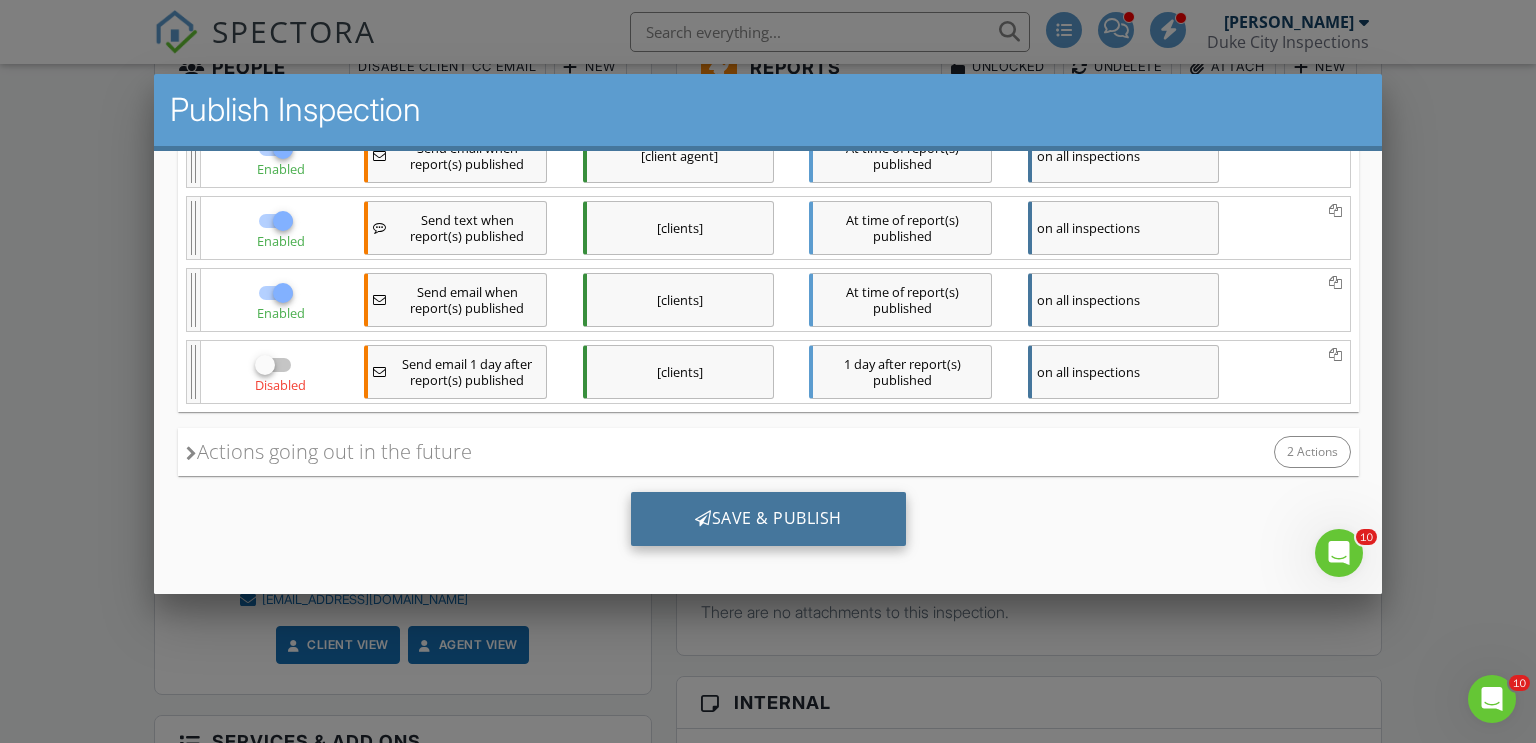 click on "Save & Publish" at bounding box center (767, 519) 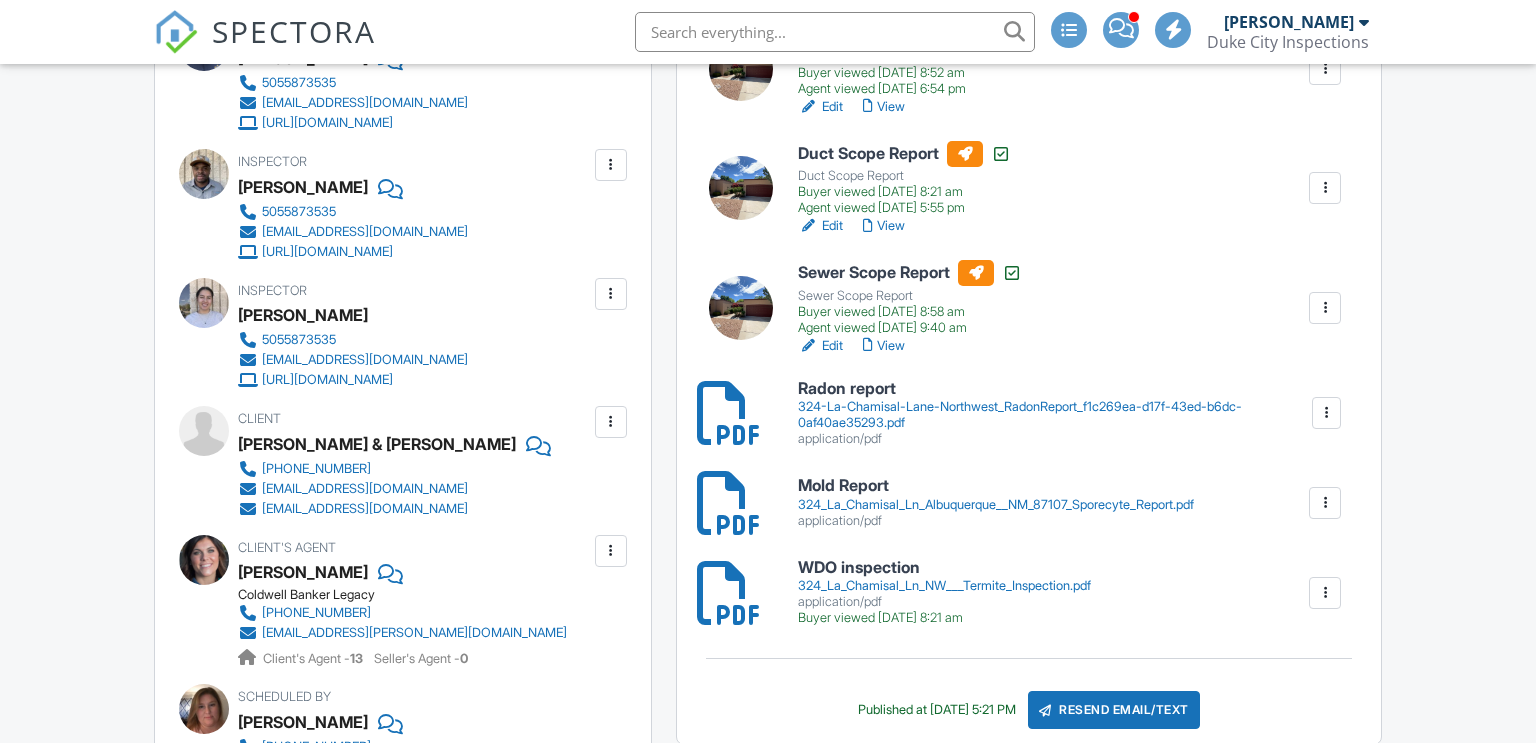 scroll, scrollTop: 859, scrollLeft: 0, axis: vertical 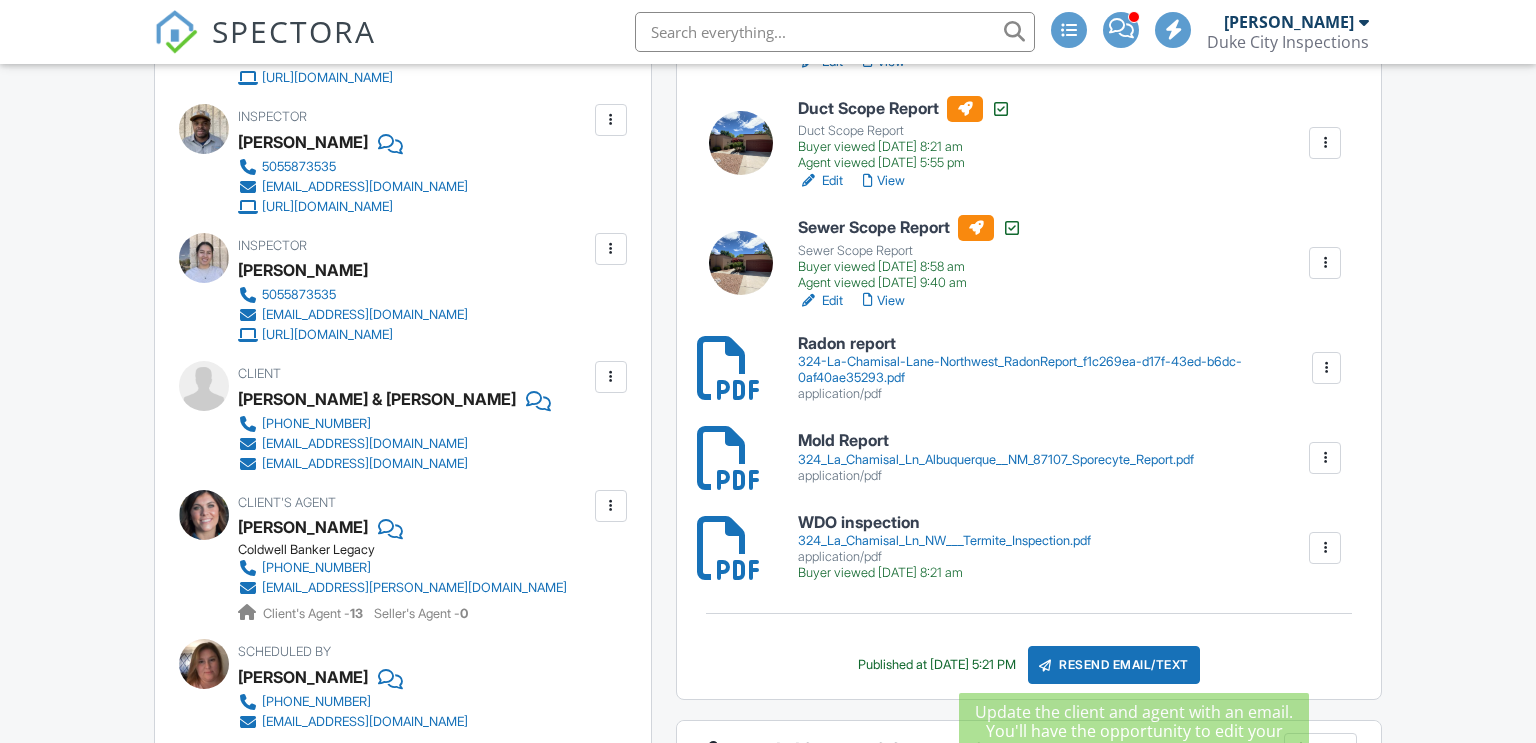 click on "Resend Email/Text" at bounding box center [1114, 665] 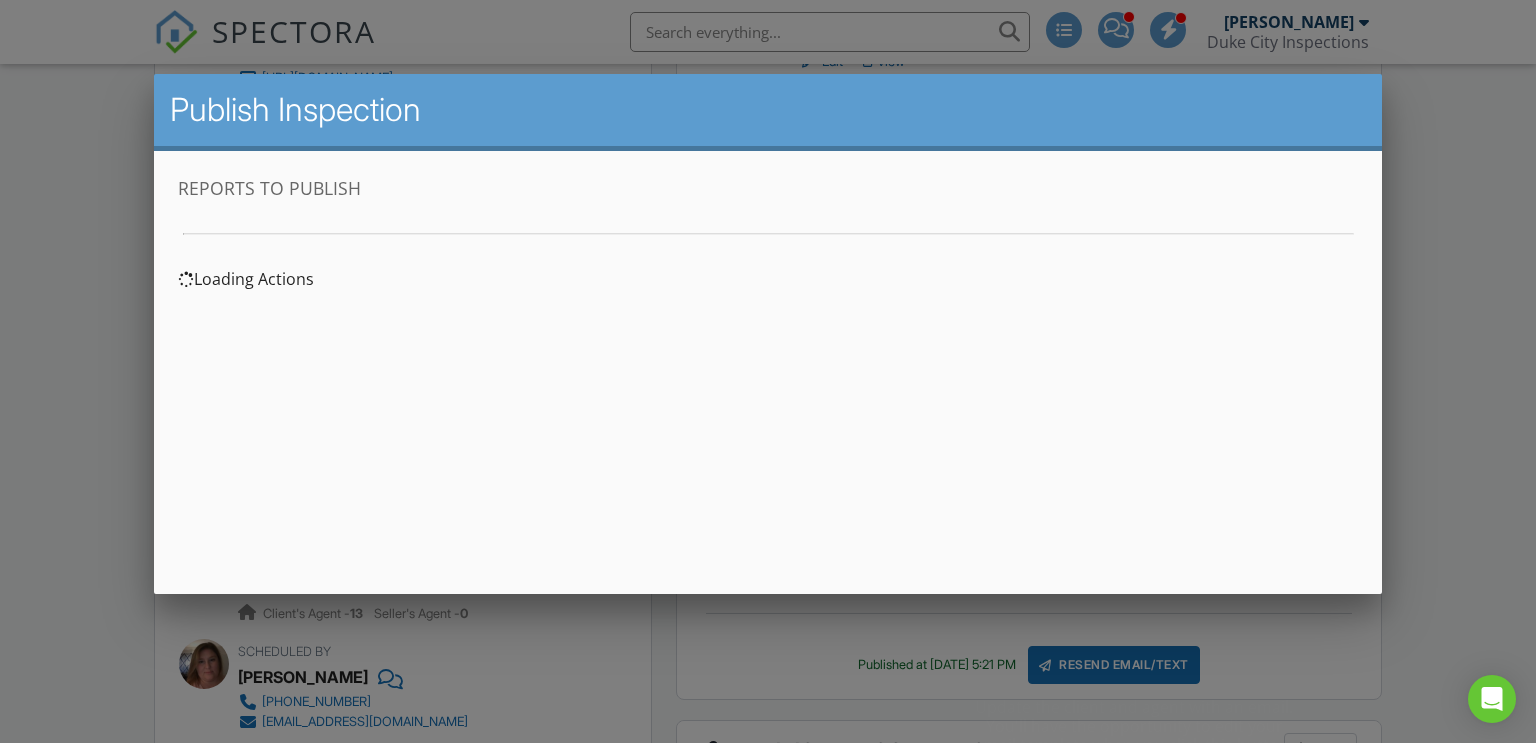 scroll, scrollTop: 0, scrollLeft: 0, axis: both 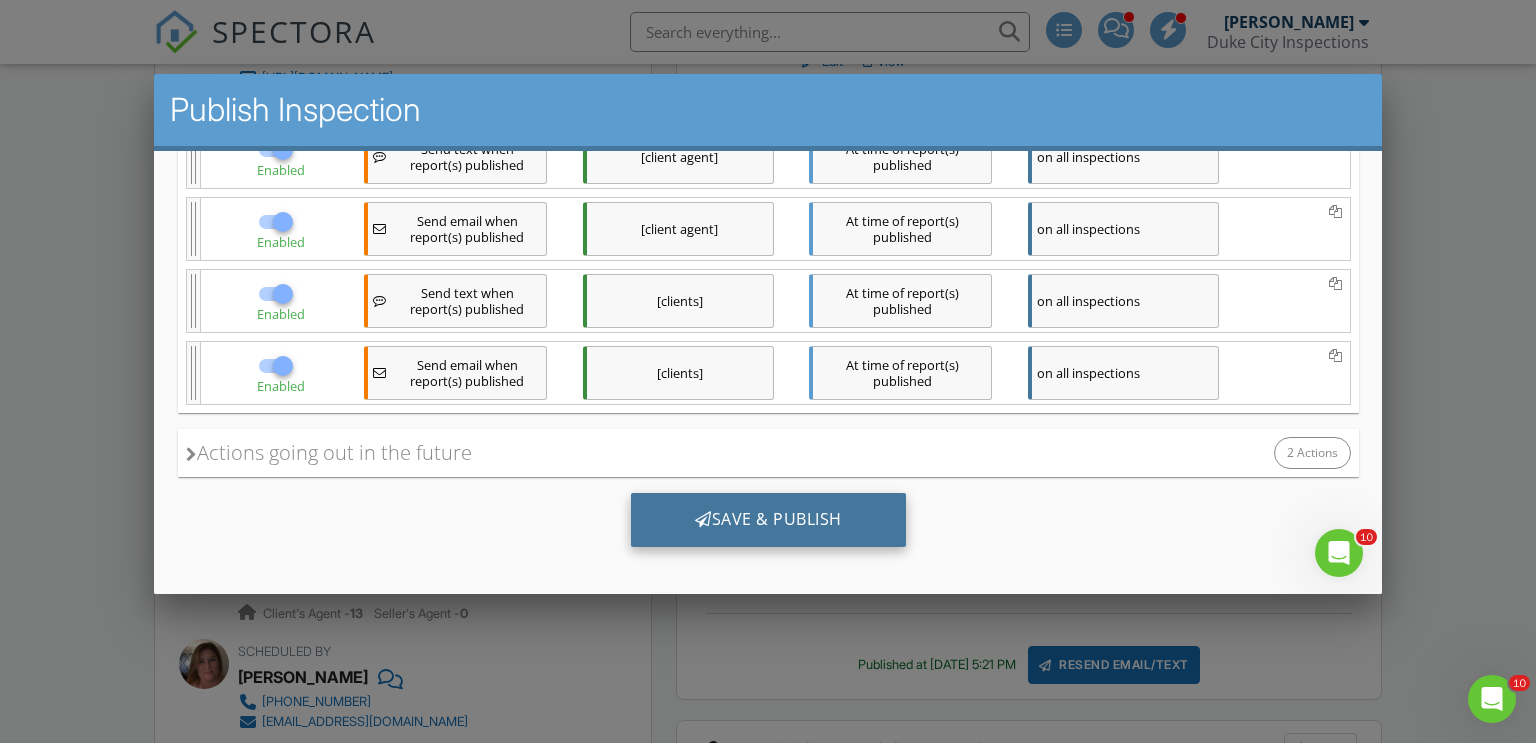 click on "Save & Publish" at bounding box center [767, 520] 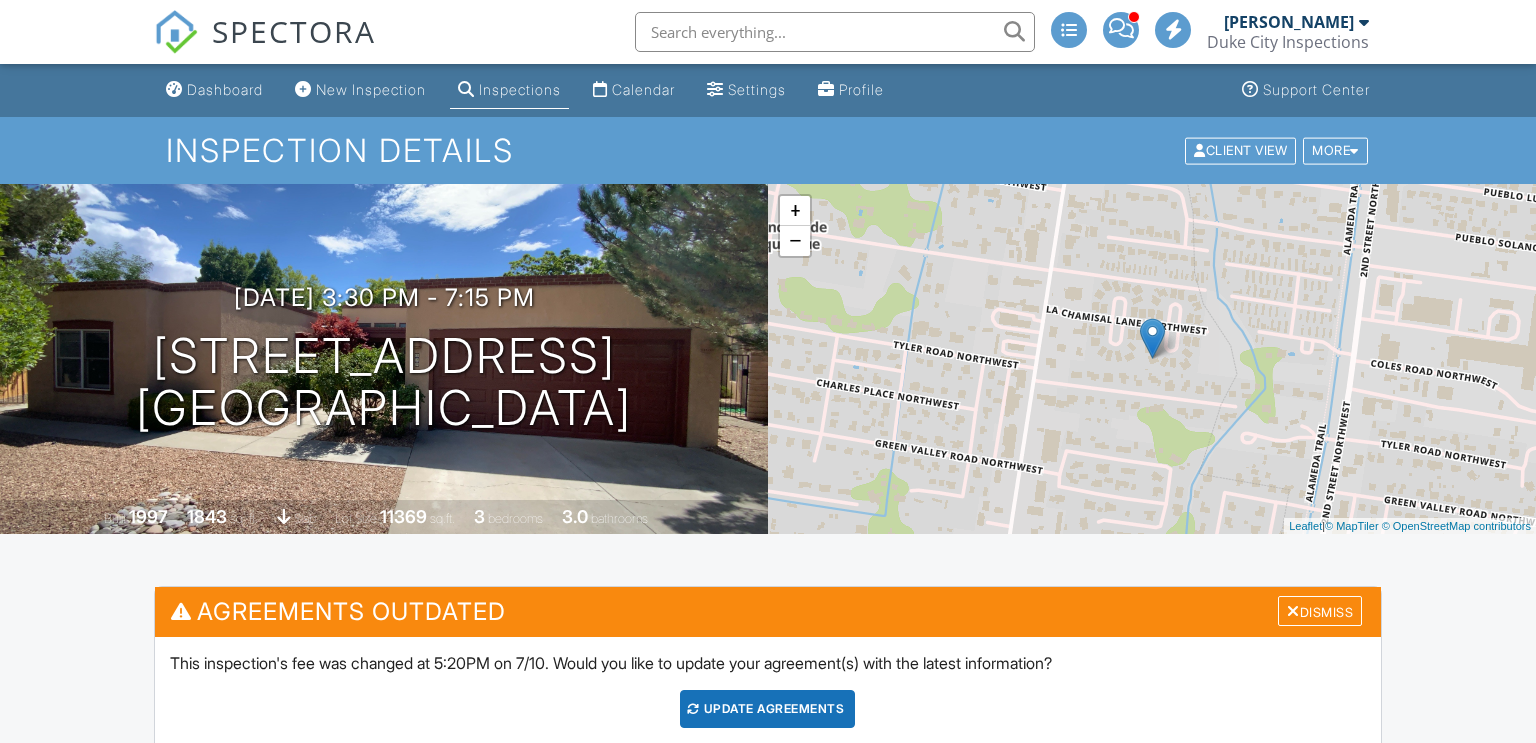 scroll, scrollTop: 903, scrollLeft: 0, axis: vertical 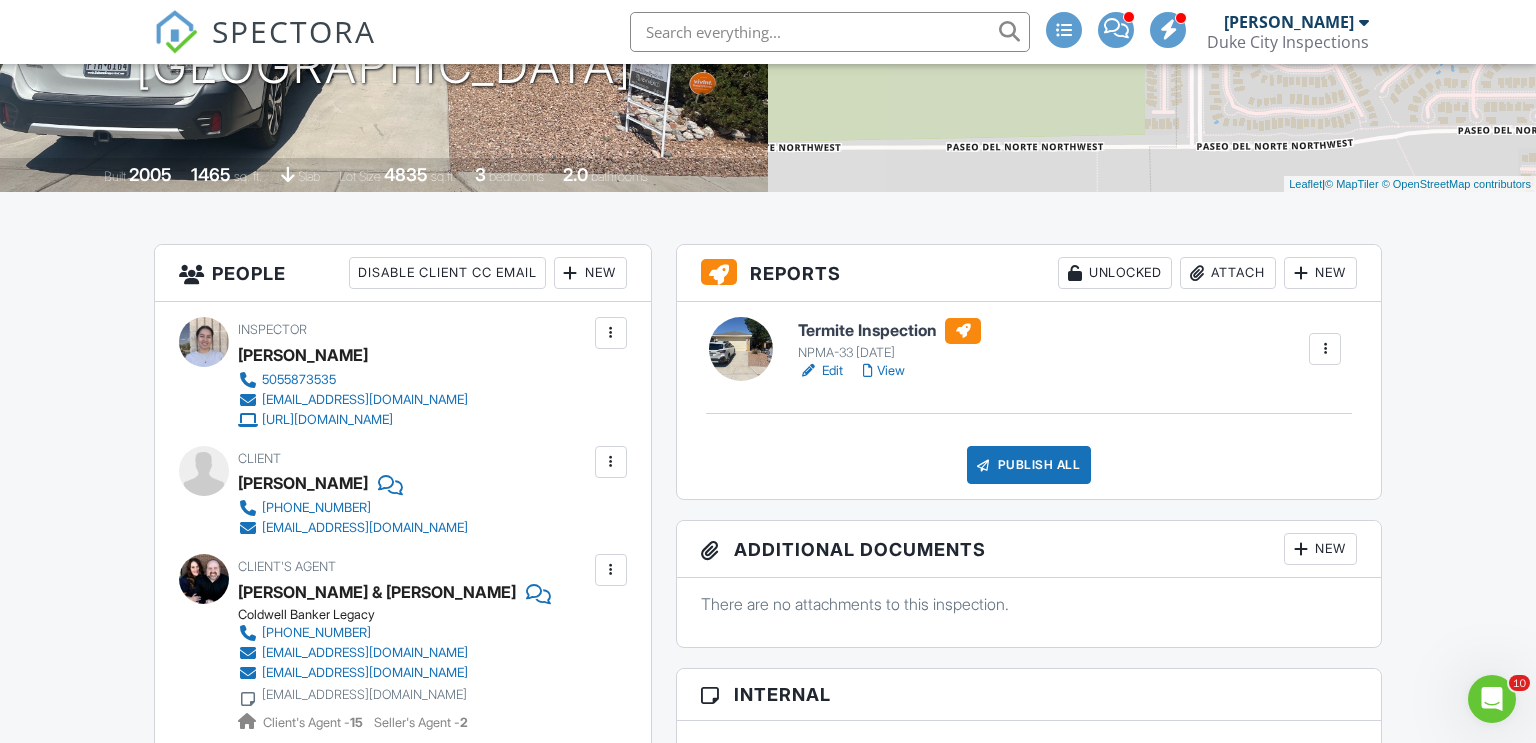 click on "Edit" at bounding box center [820, 371] 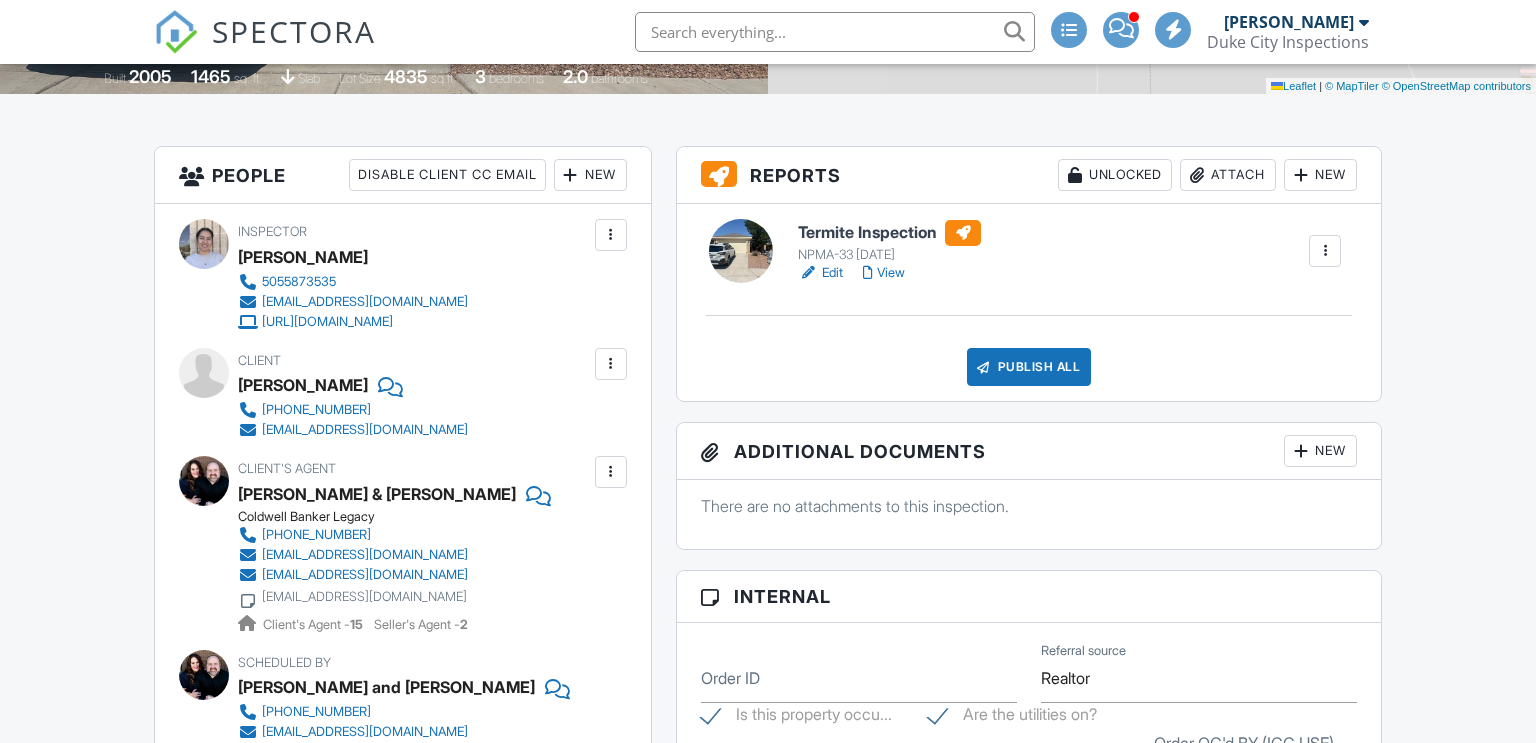 scroll, scrollTop: 440, scrollLeft: 0, axis: vertical 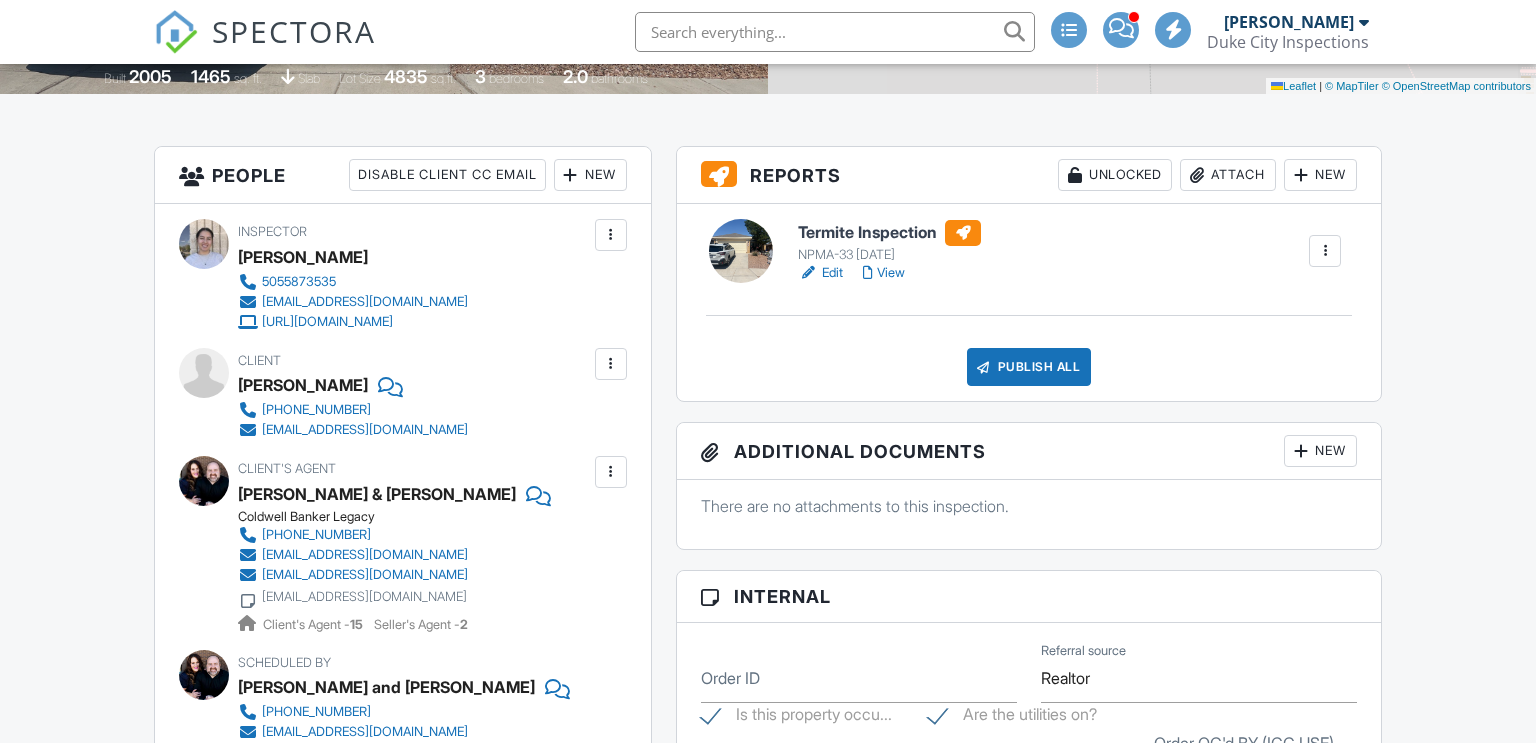 click on "Attach" at bounding box center (1228, 175) 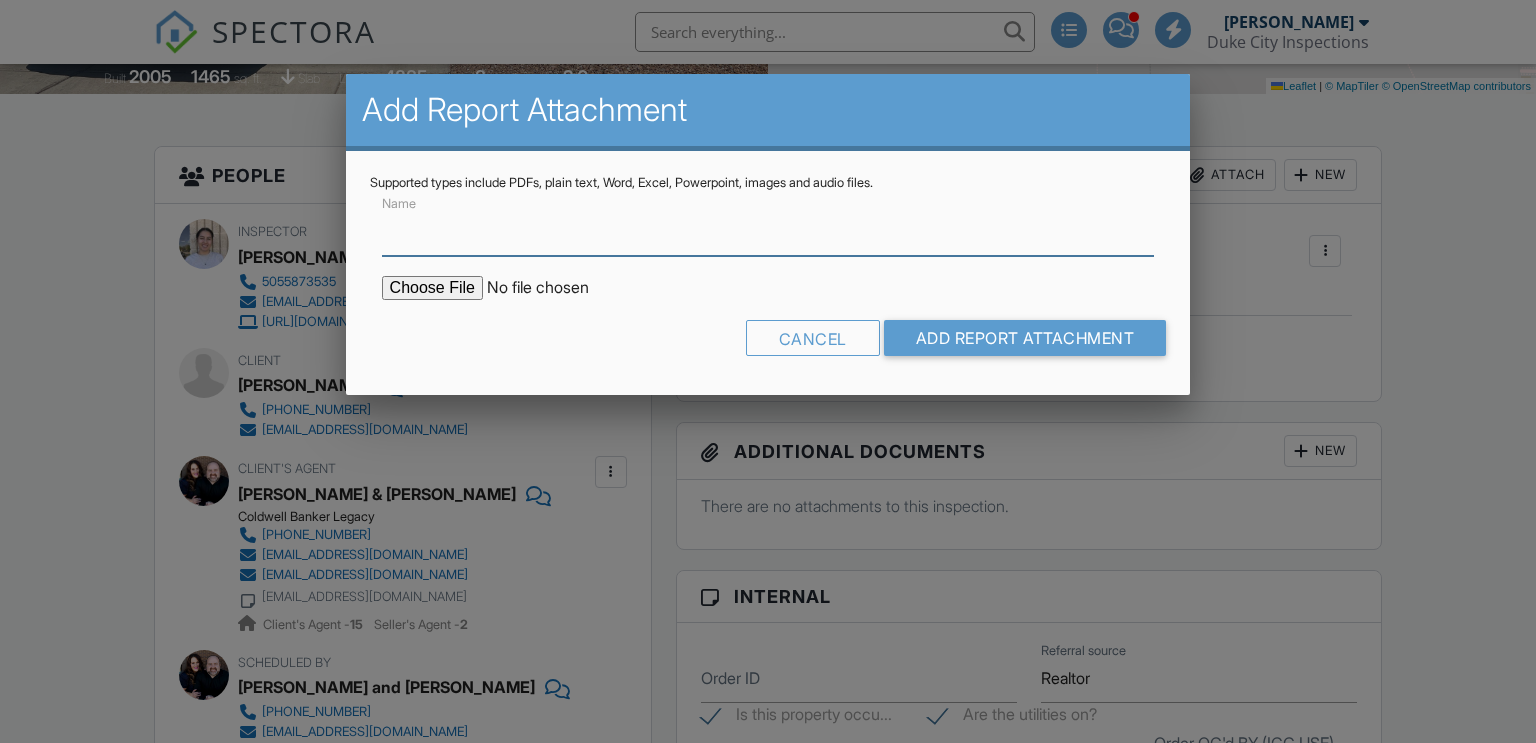 click on "Name" at bounding box center (768, 231) 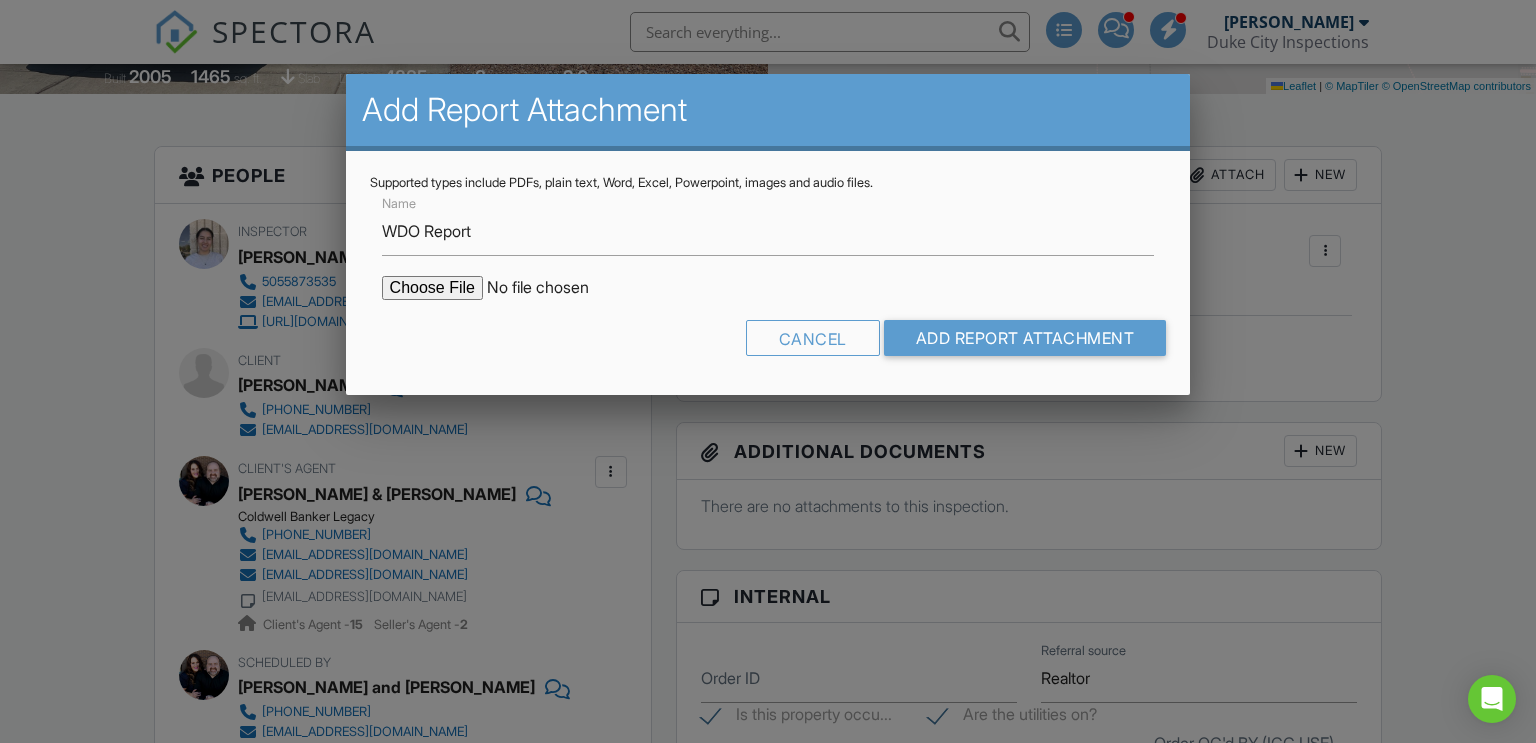 click at bounding box center [552, 288] 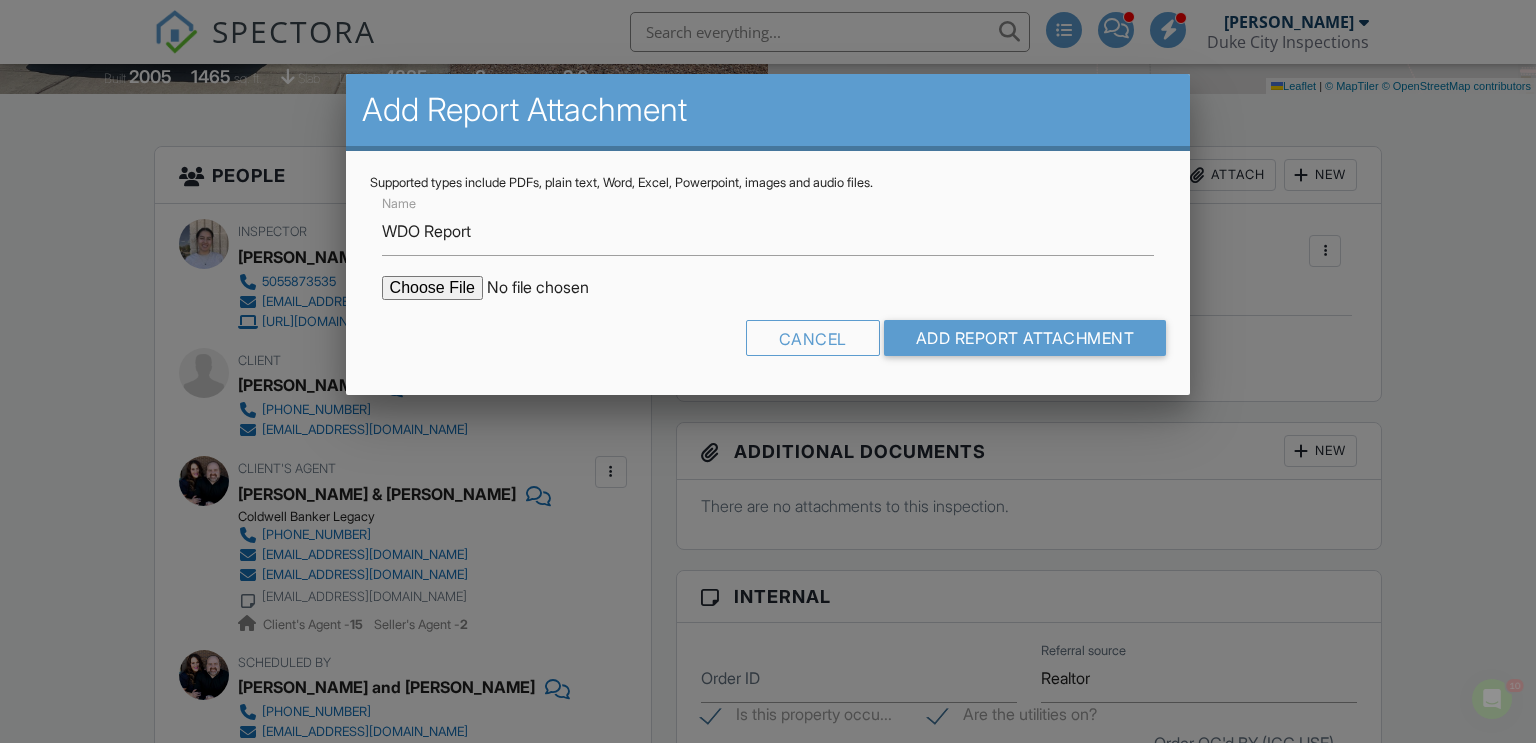 scroll, scrollTop: 0, scrollLeft: 0, axis: both 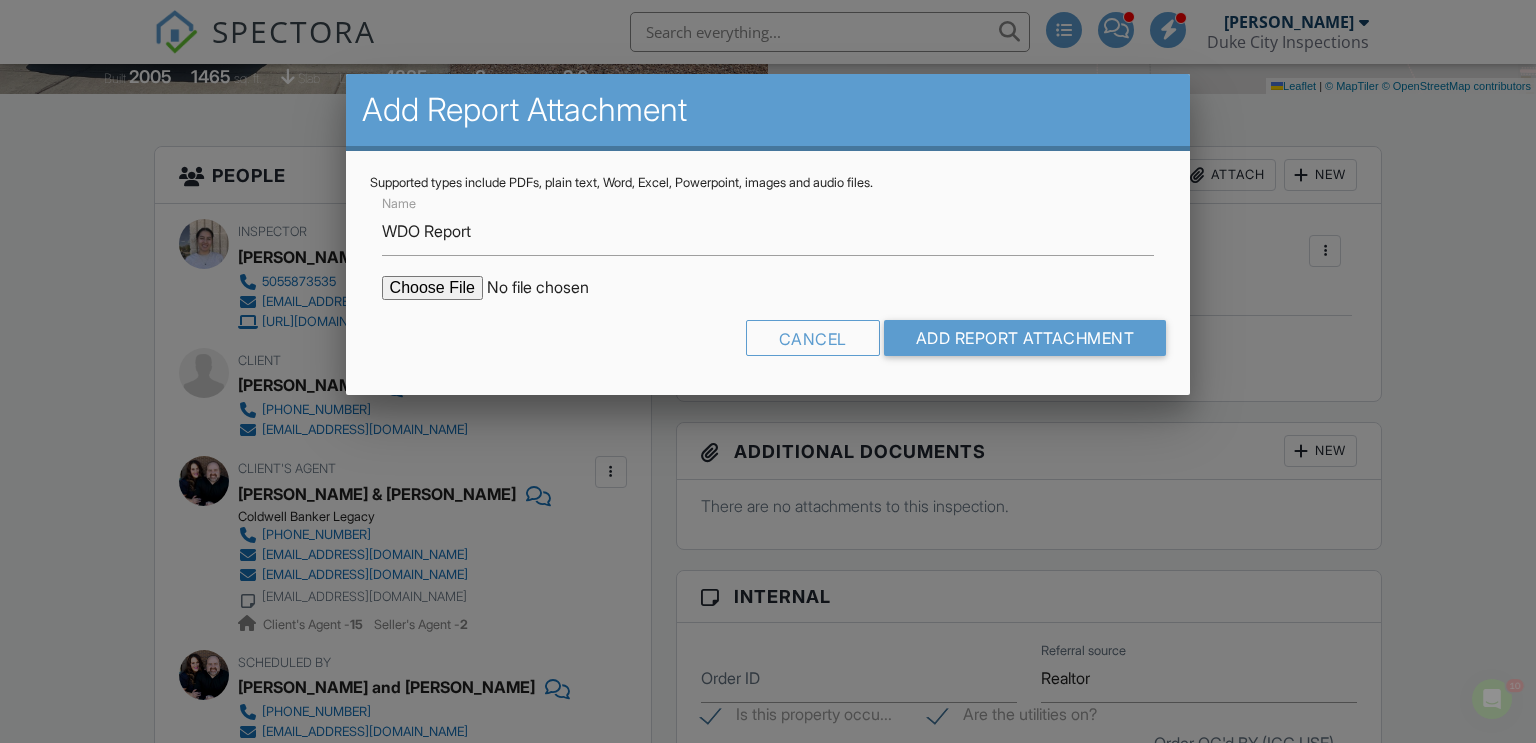 type on "C:\fakepath\9701_Mogollon_Dr_NW___Termite_Inspection.pdf" 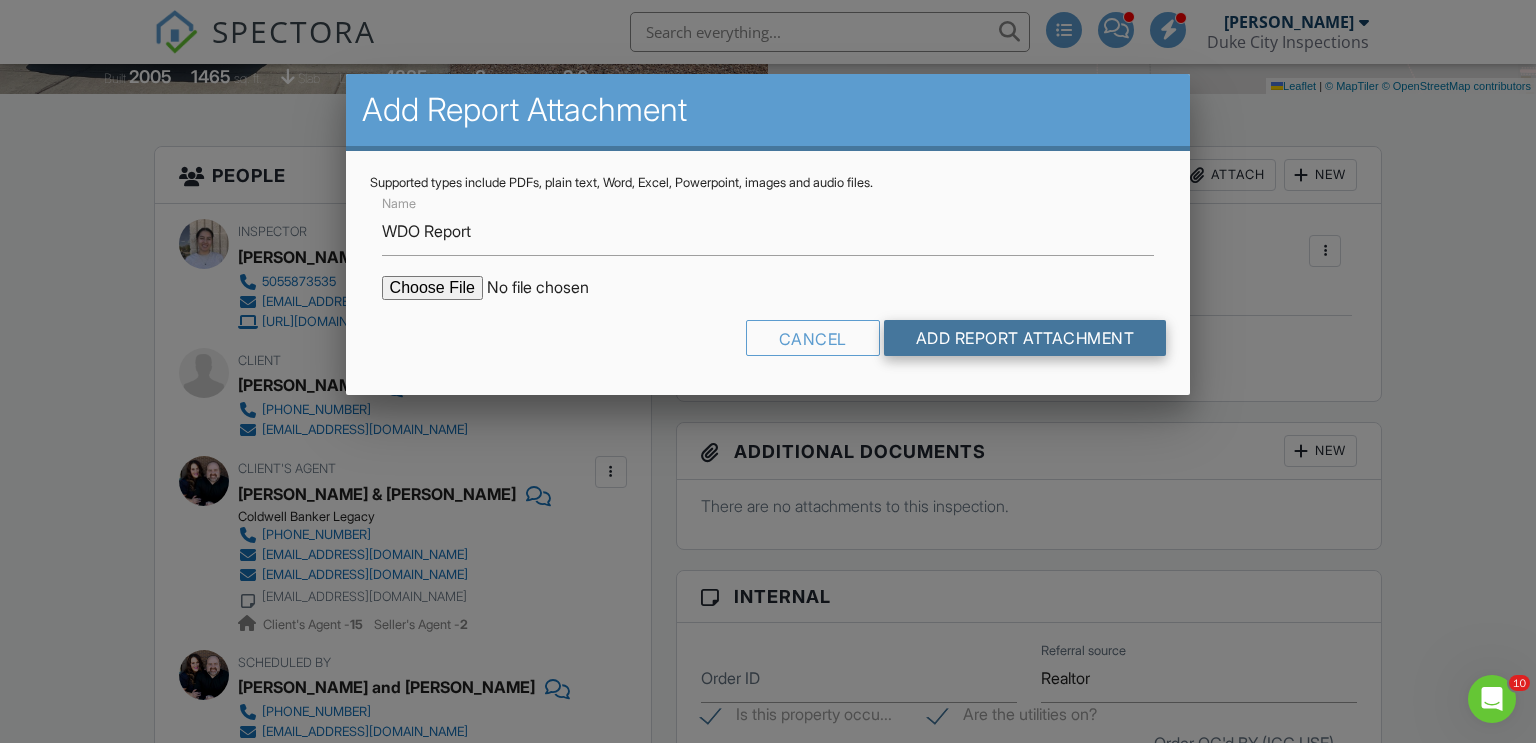 click on "Add Report Attachment" at bounding box center (1025, 338) 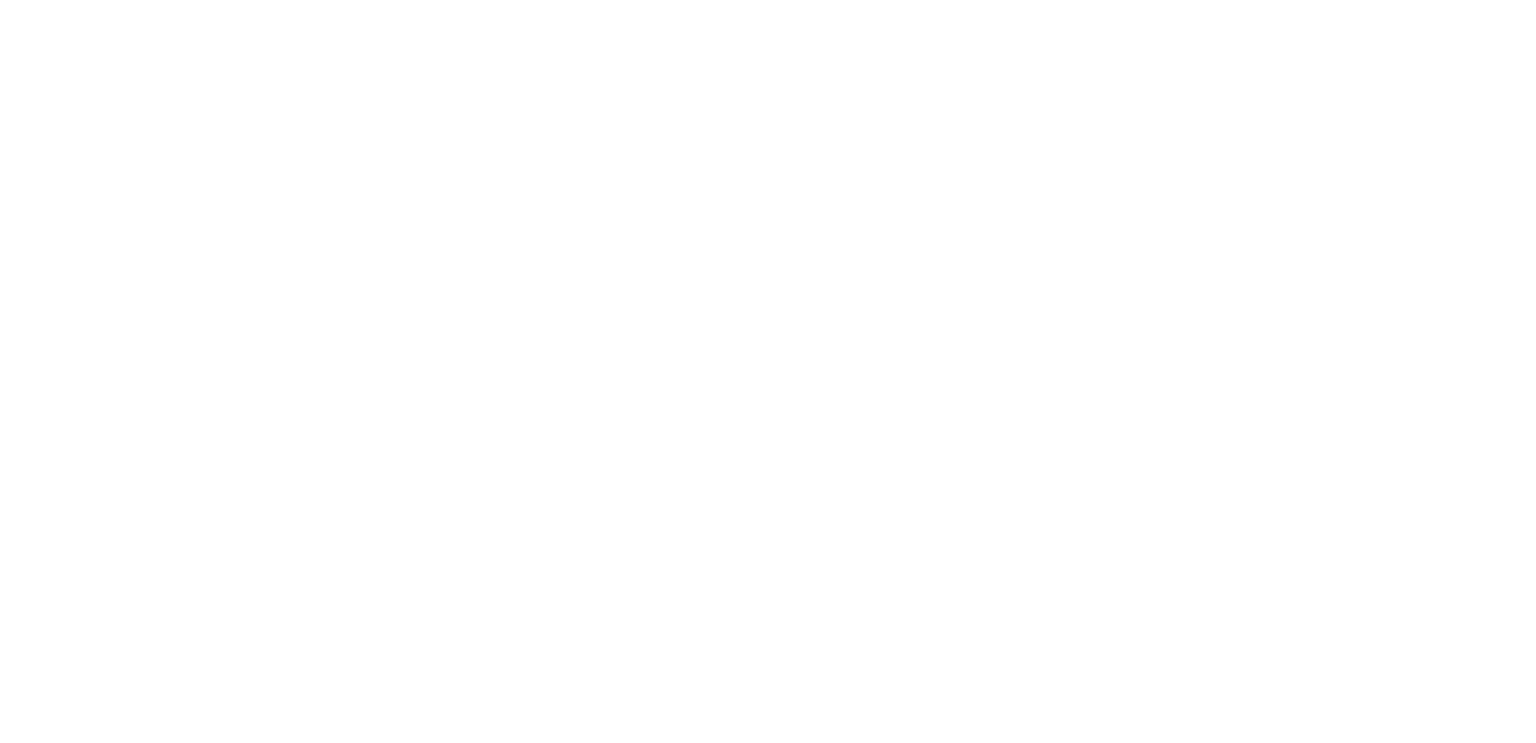 scroll, scrollTop: 0, scrollLeft: 0, axis: both 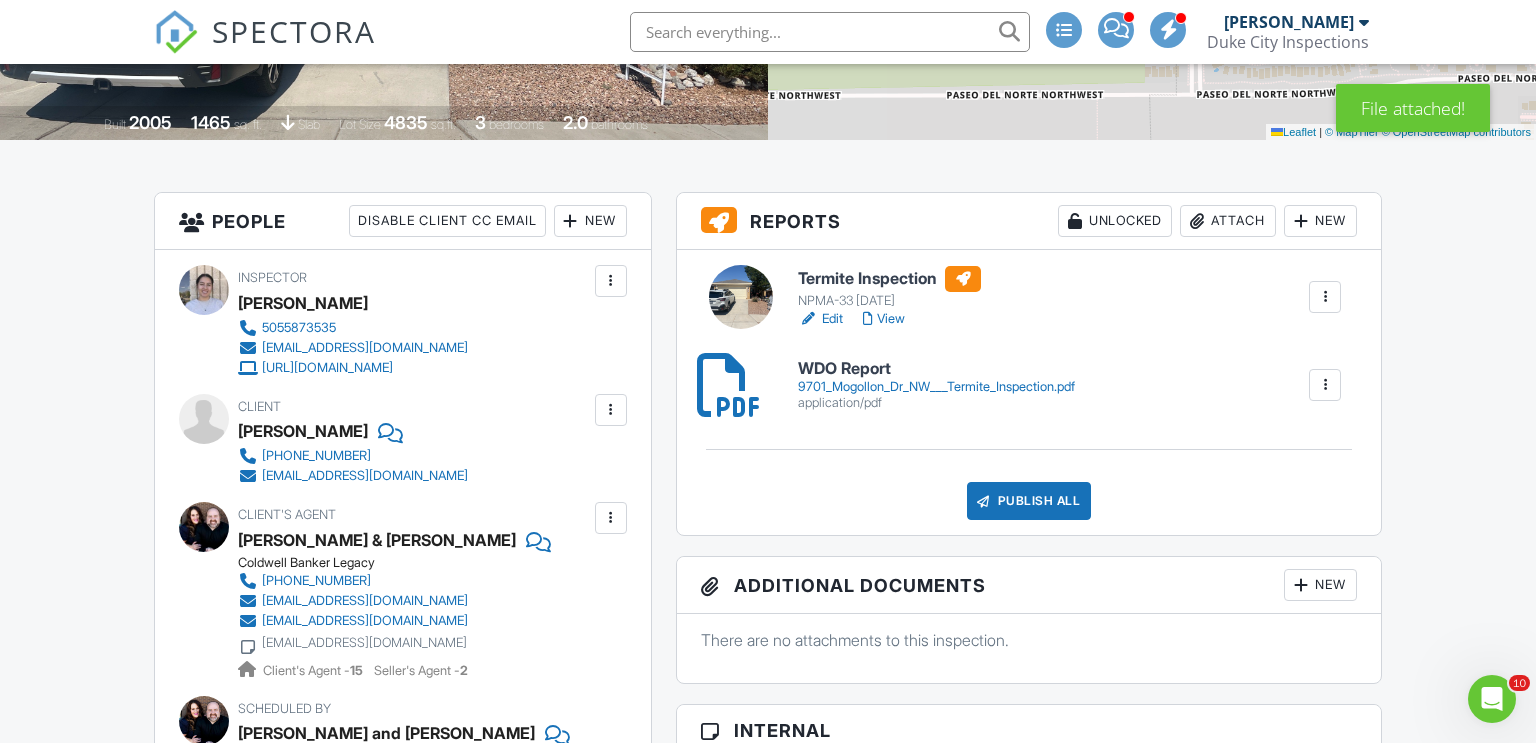 click on "9701_Mogollon_Dr_NW___Termite_Inspection.pdf" at bounding box center [936, 387] 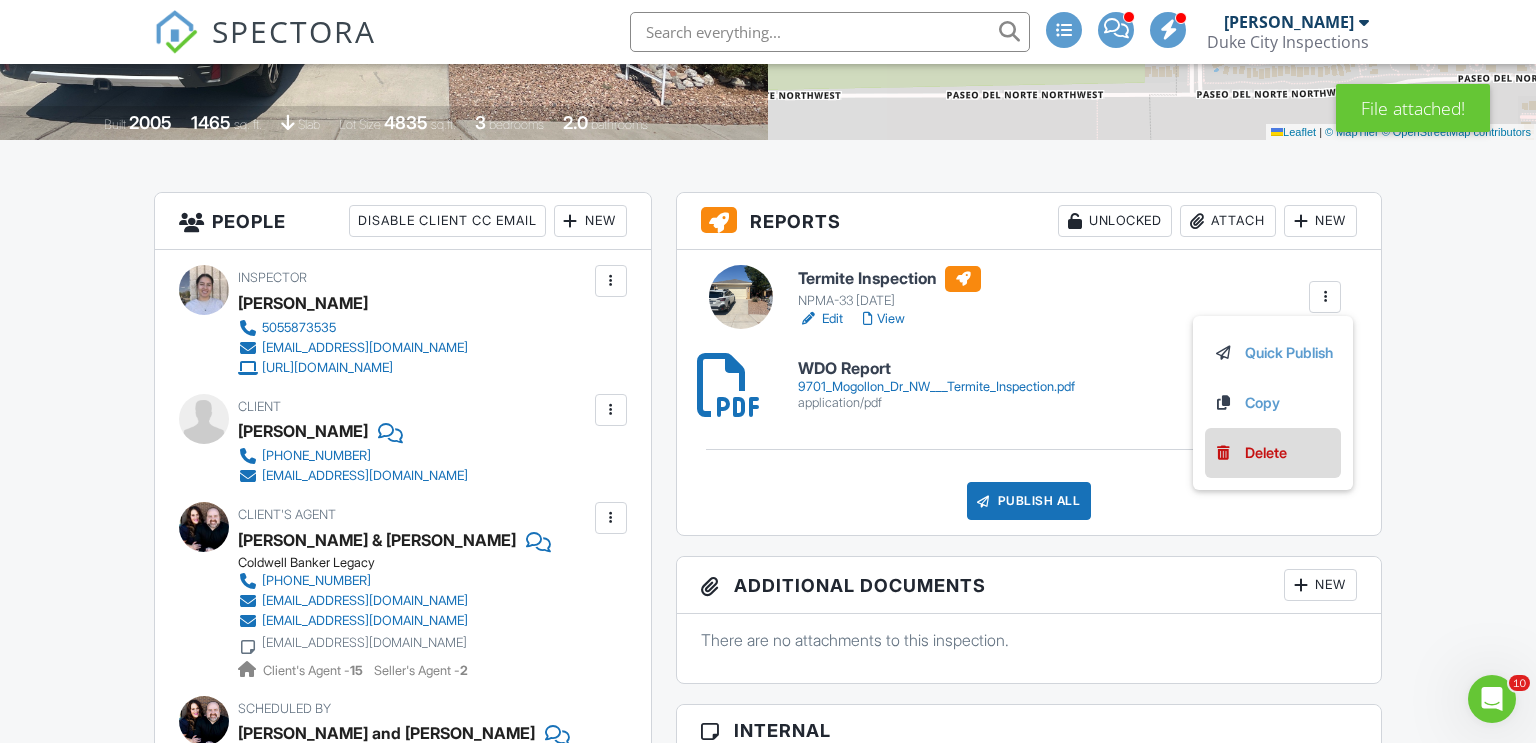 click on "Delete" at bounding box center (1266, 453) 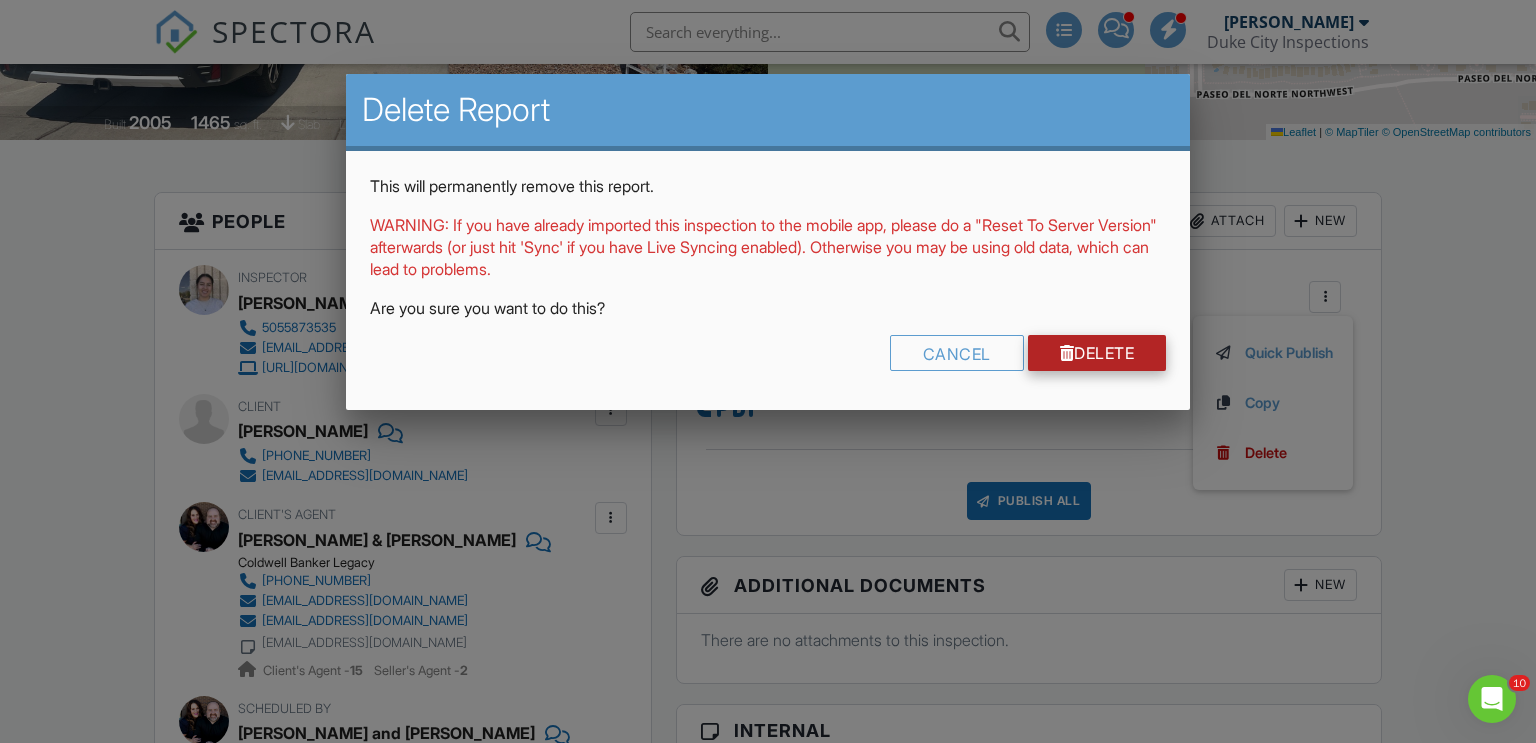 click on "Delete" at bounding box center [1097, 353] 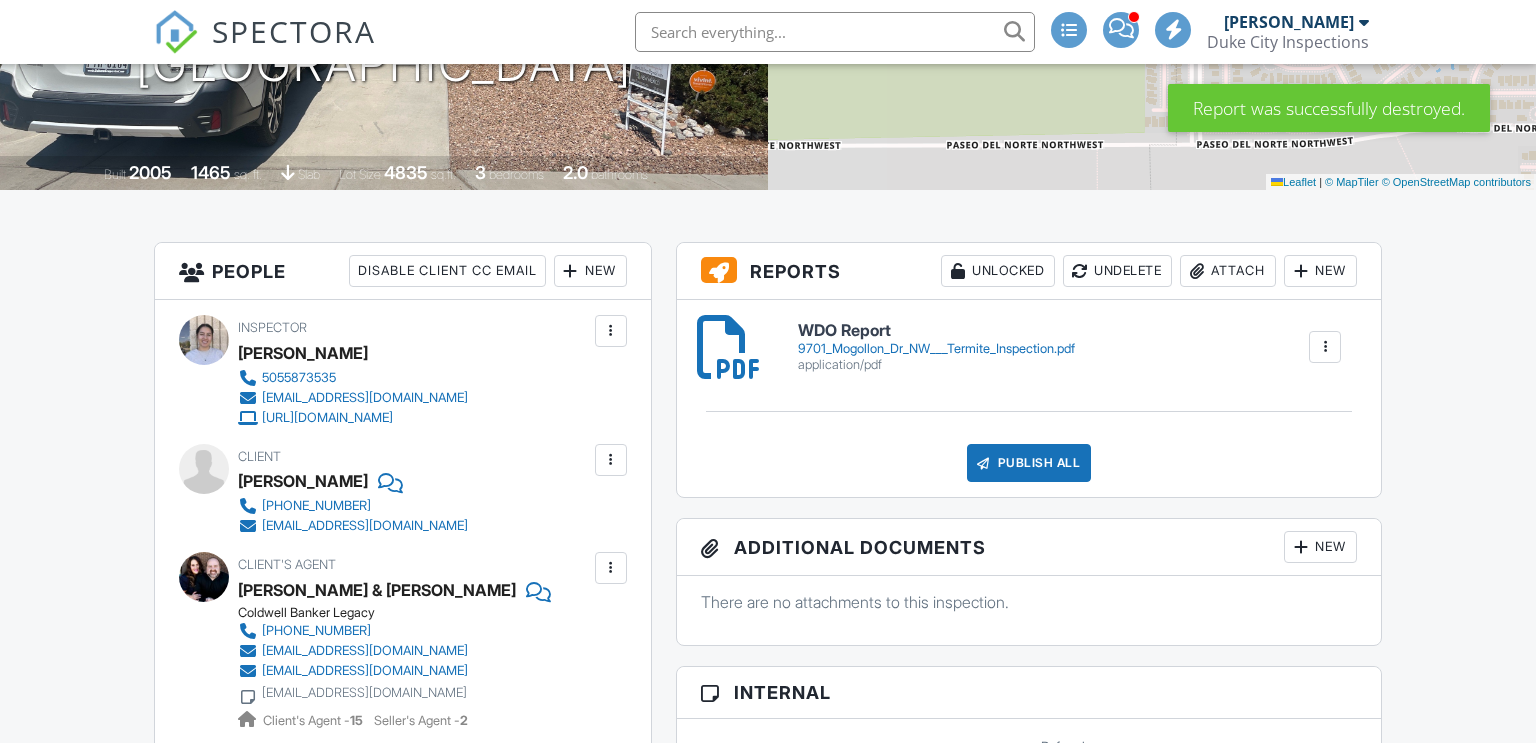 scroll, scrollTop: 344, scrollLeft: 0, axis: vertical 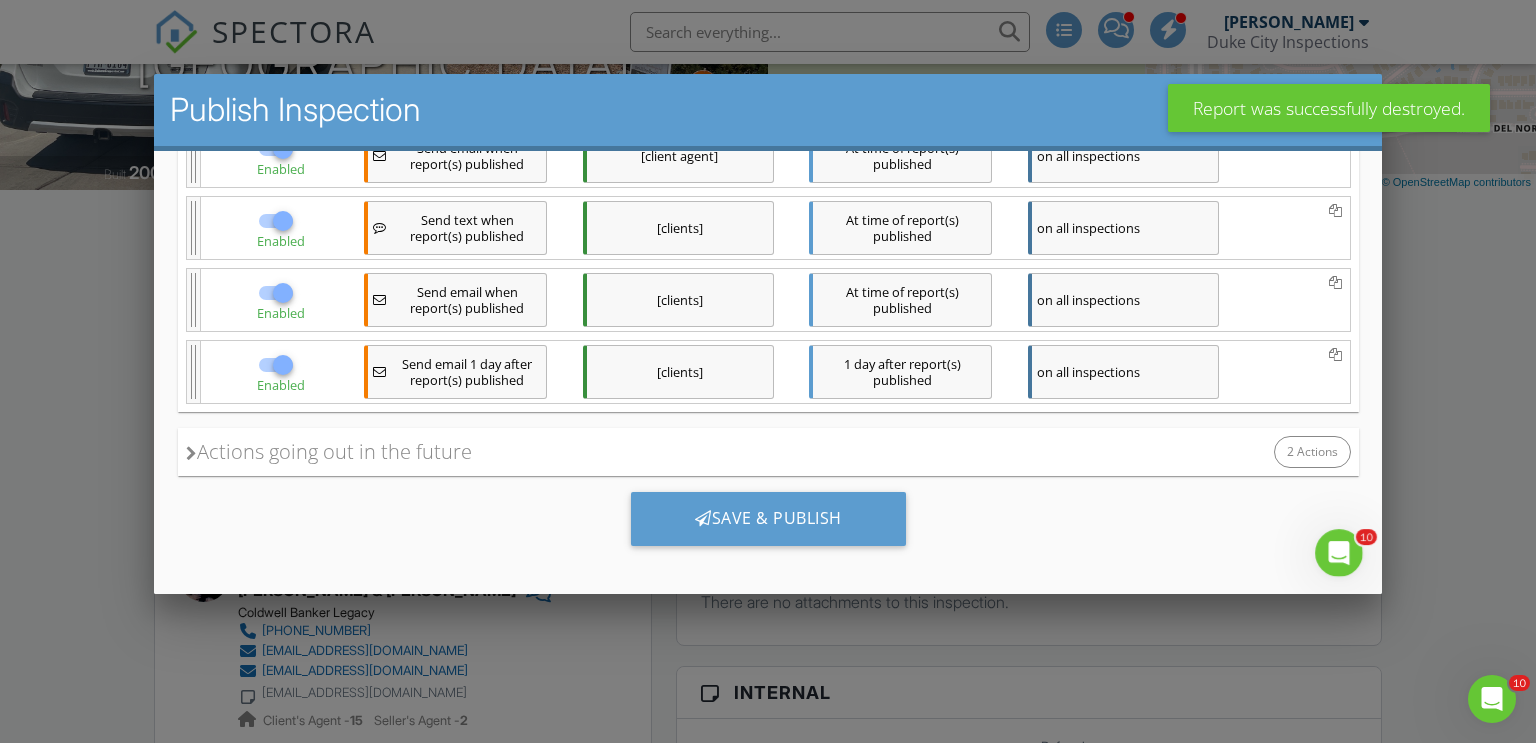 click at bounding box center (282, 365) 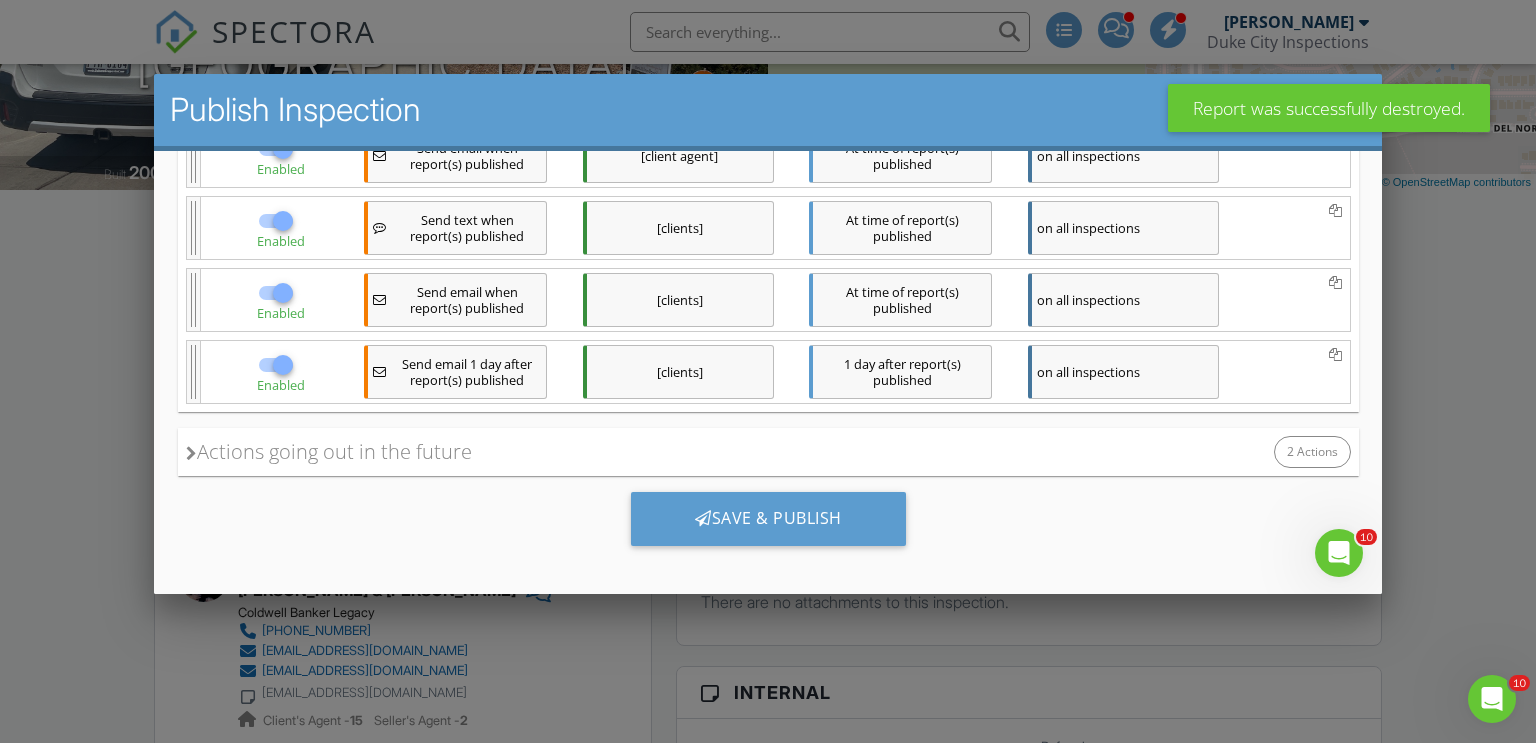 checkbox on "false" 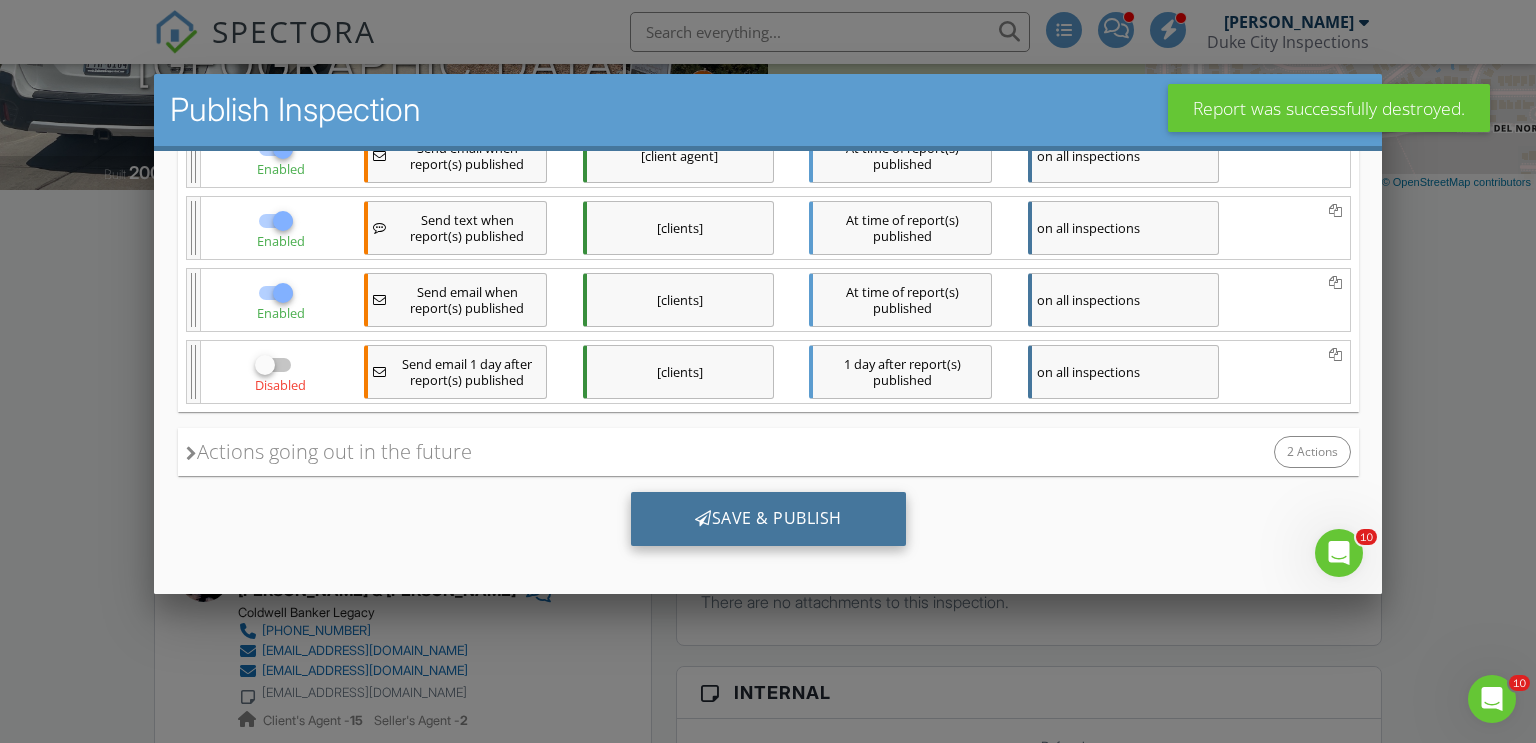 click on "Save & Publish" at bounding box center [767, 519] 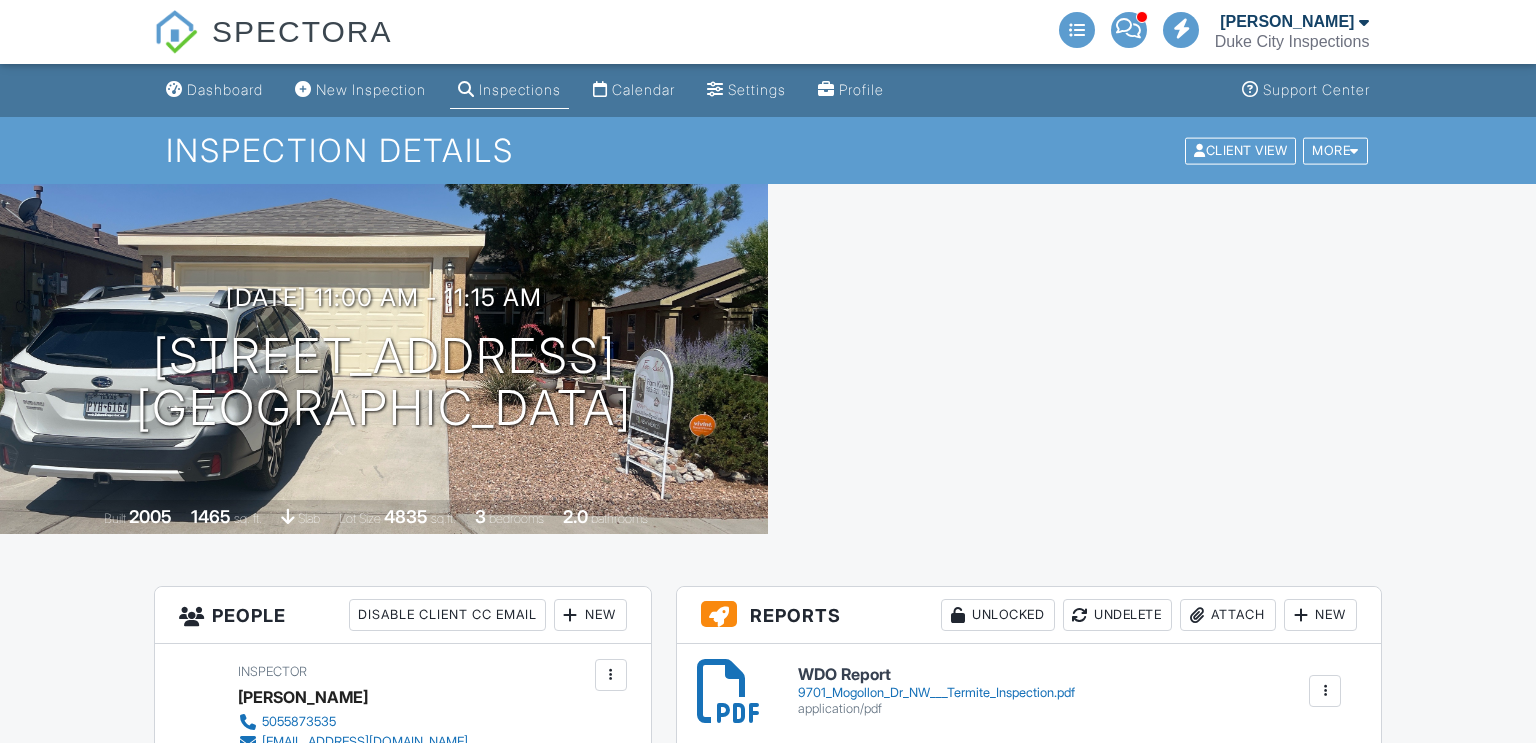 scroll, scrollTop: 0, scrollLeft: 0, axis: both 